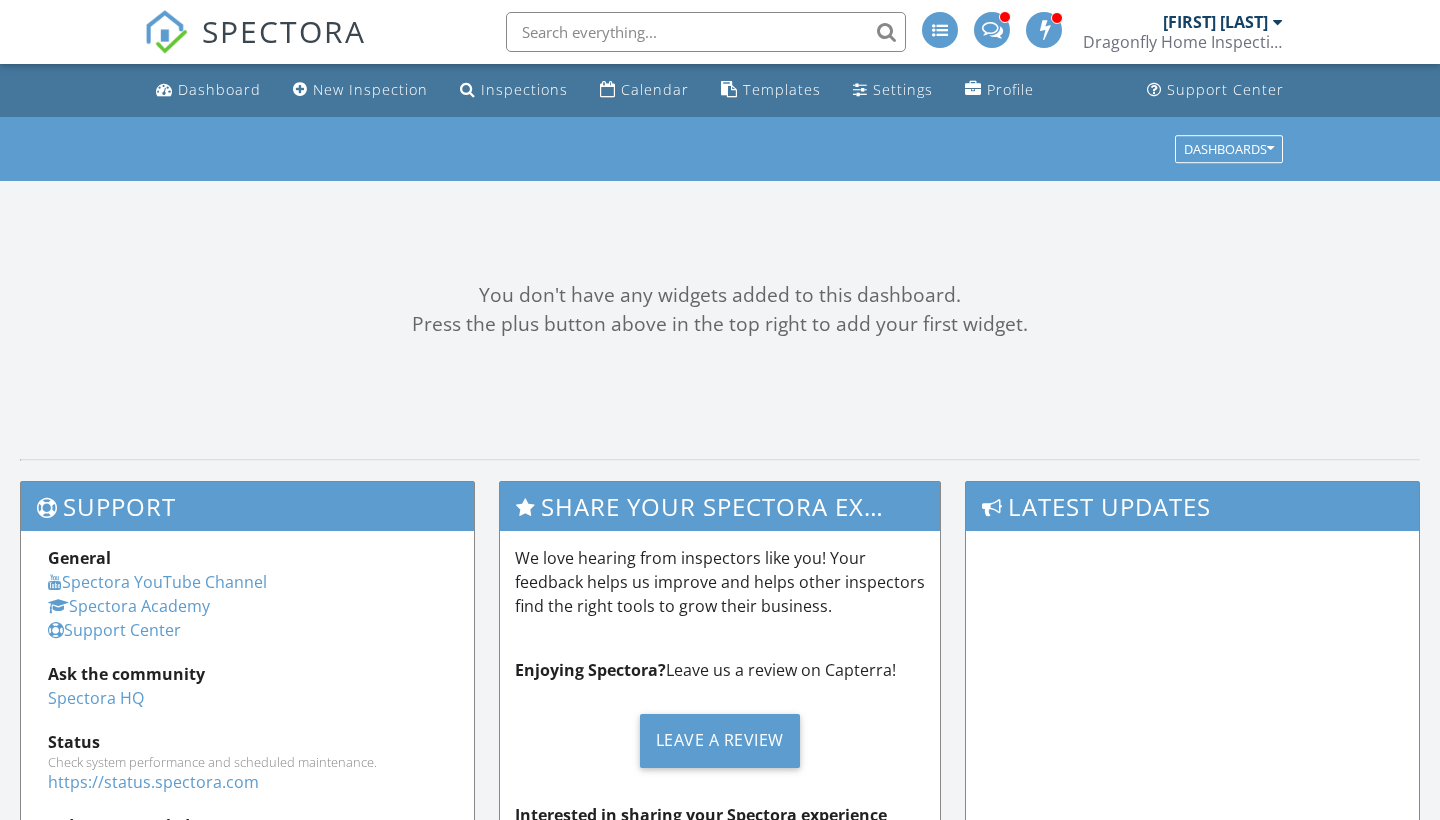 scroll, scrollTop: 0, scrollLeft: 0, axis: both 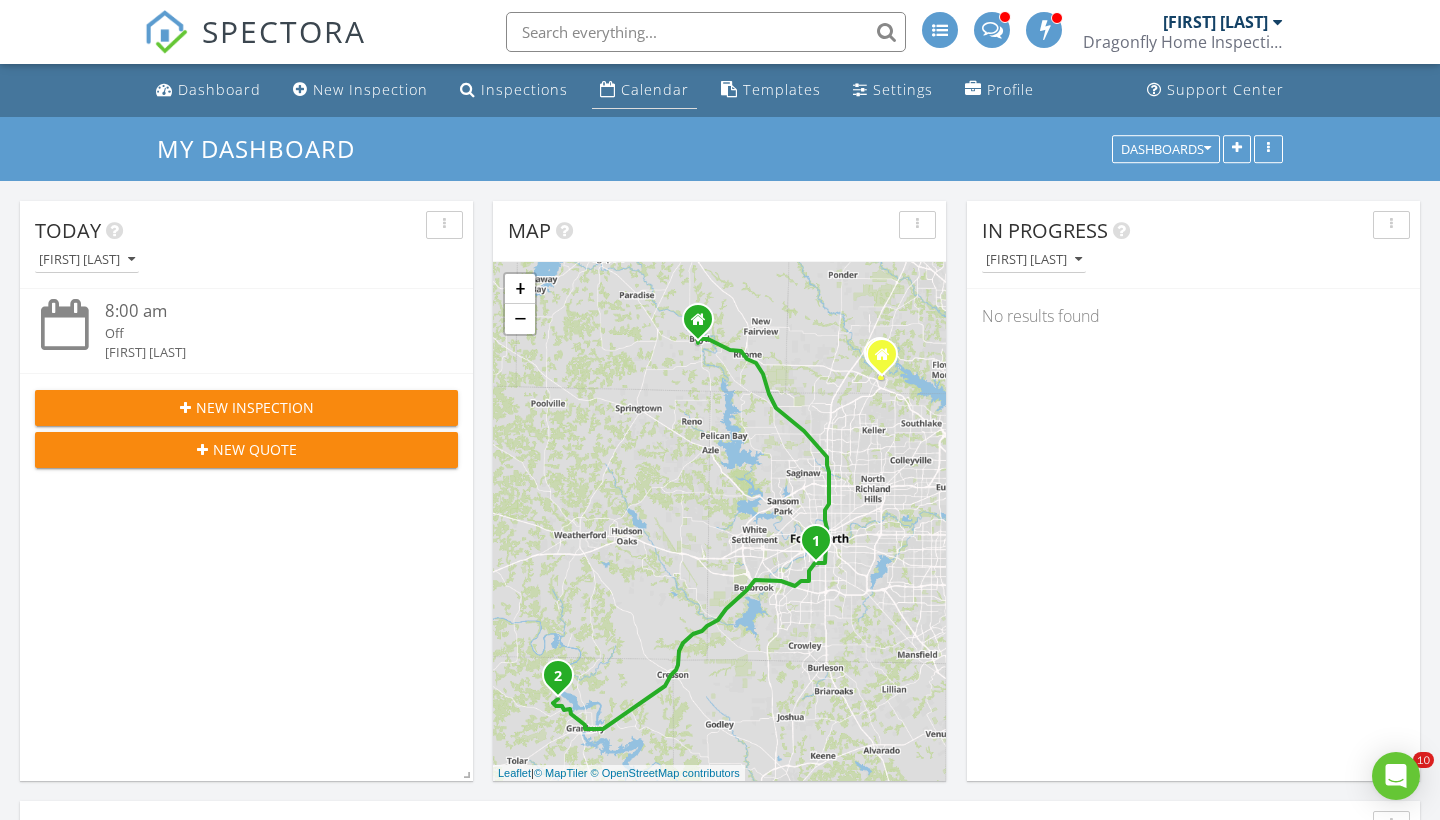 click on "Calendar" at bounding box center [655, 89] 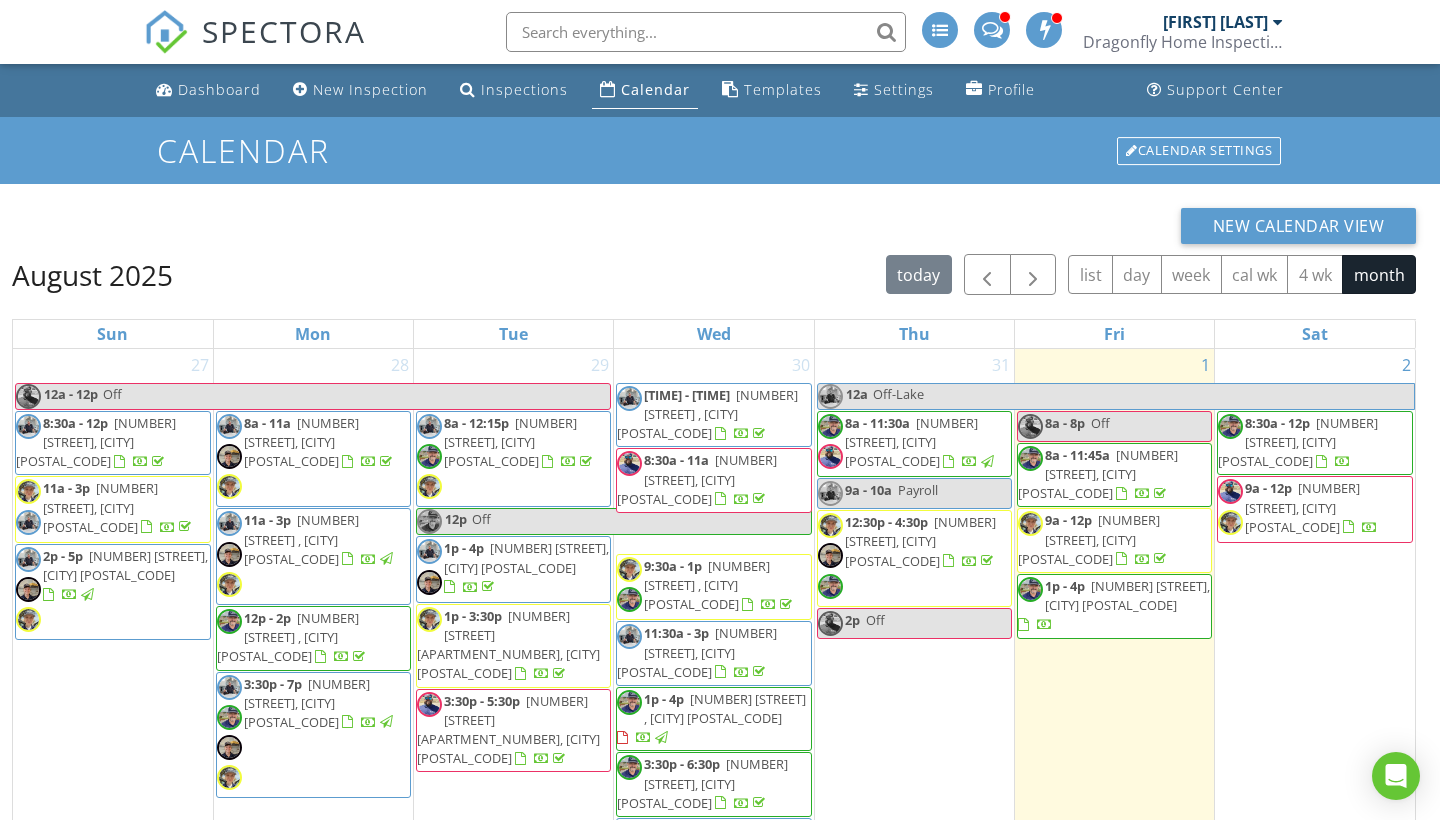 scroll, scrollTop: 0, scrollLeft: 0, axis: both 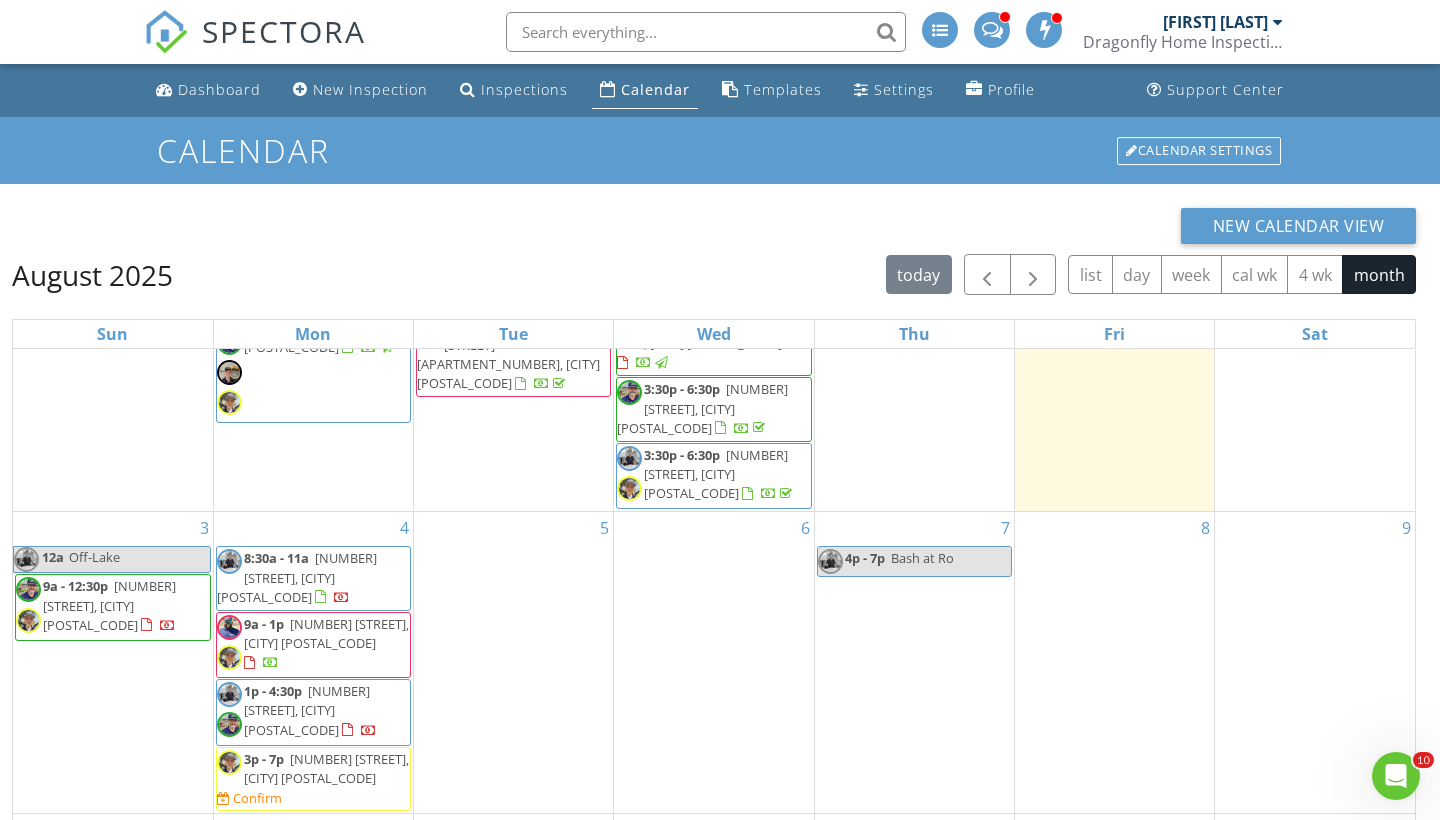click on "[NUMBER] [STREET], [CITY] [POSTAL_CODE]" at bounding box center (326, 768) 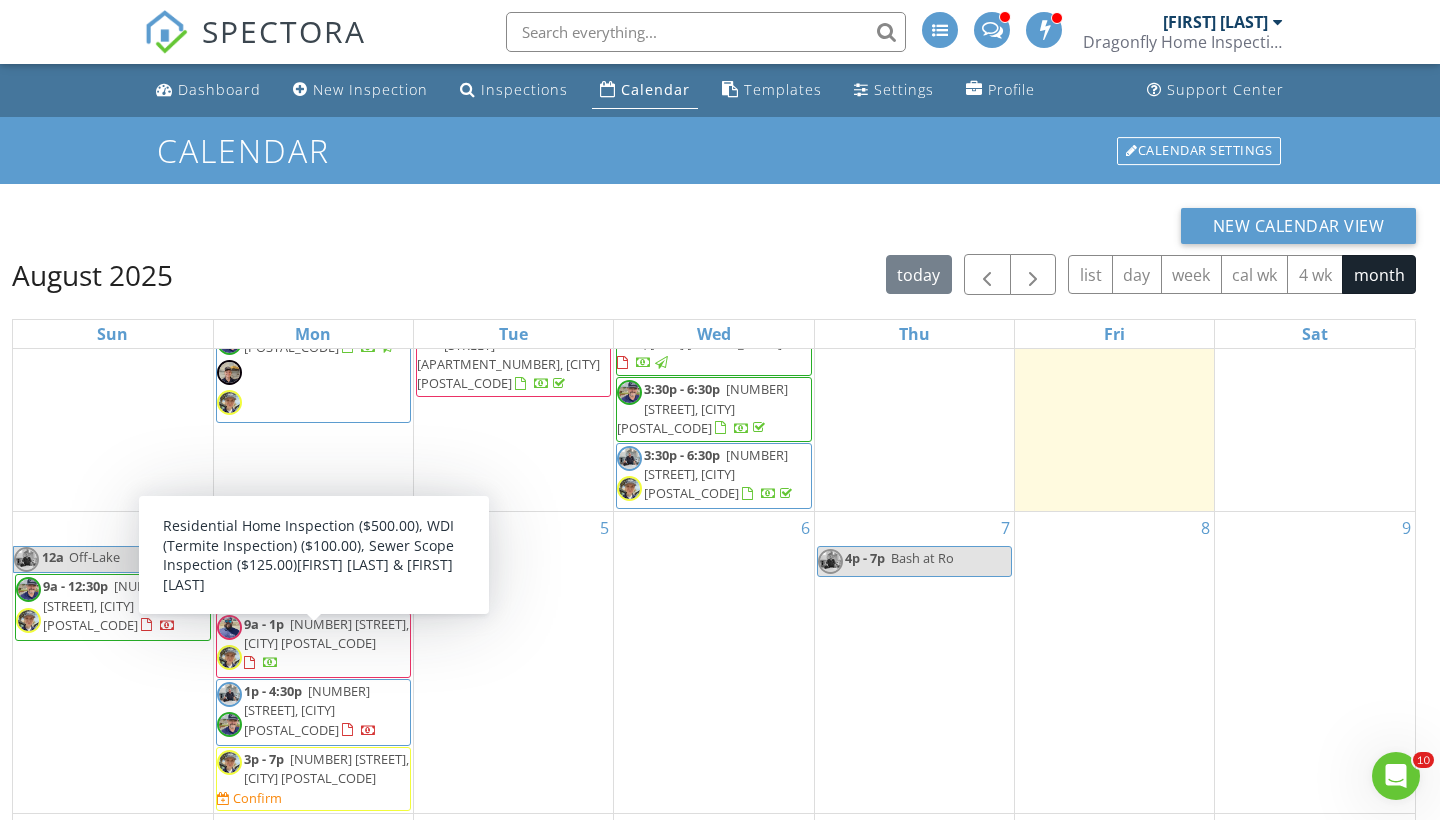 click on "1p - 4:30p" at bounding box center (273, 691) 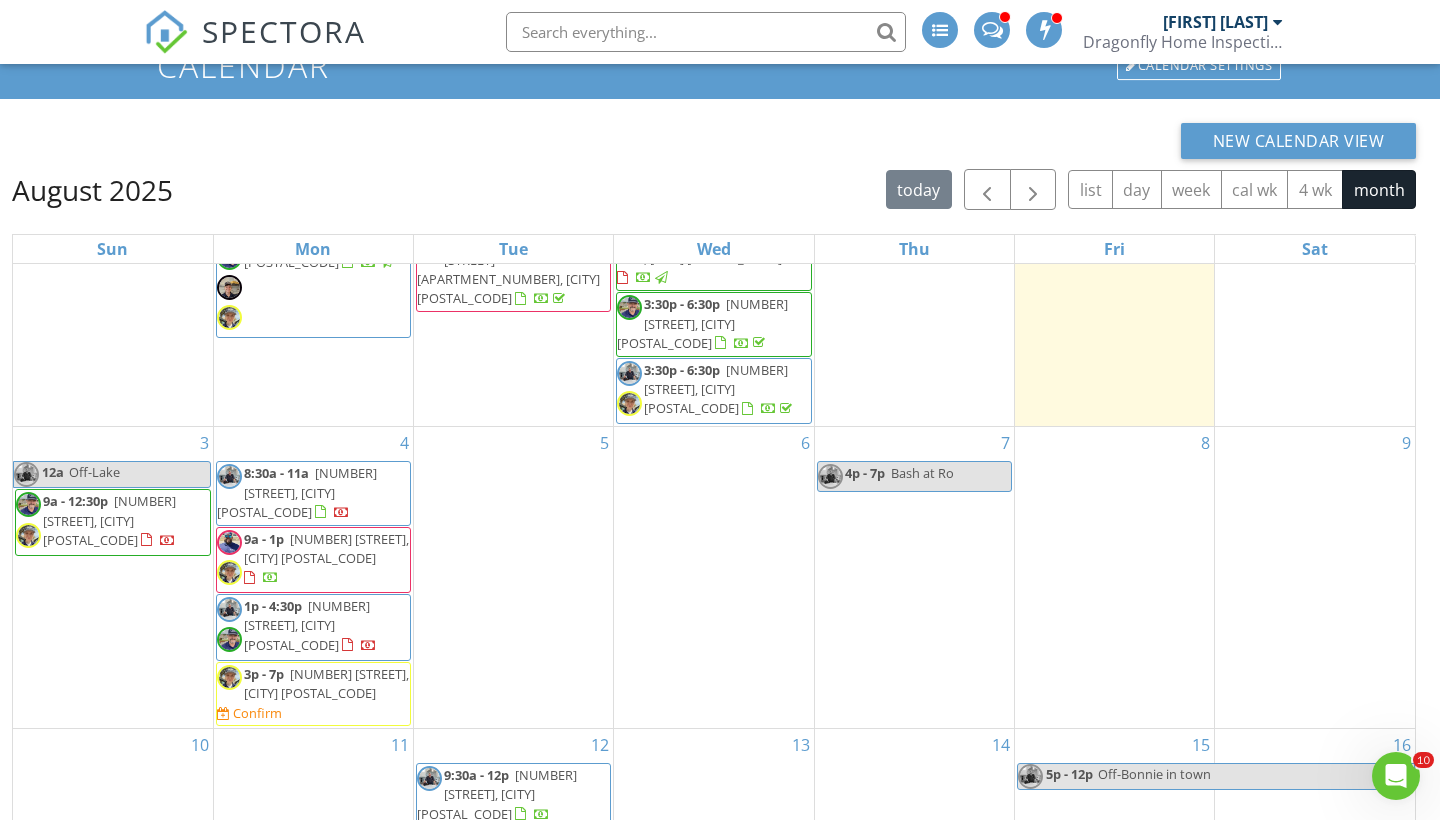 scroll, scrollTop: 138, scrollLeft: 0, axis: vertical 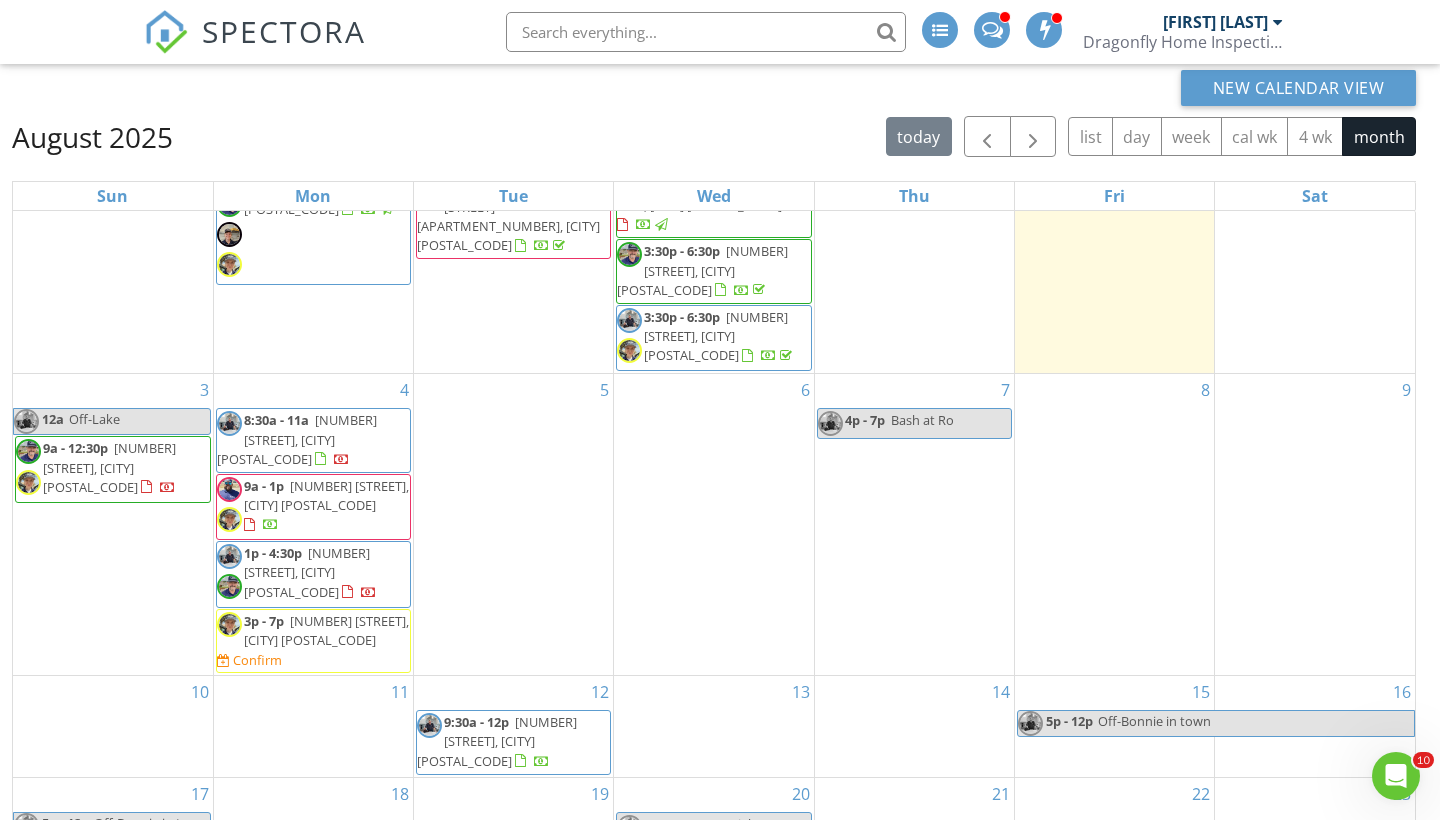 click on "3421 Greenbrier Dr, Frisco 75033" at bounding box center [326, 495] 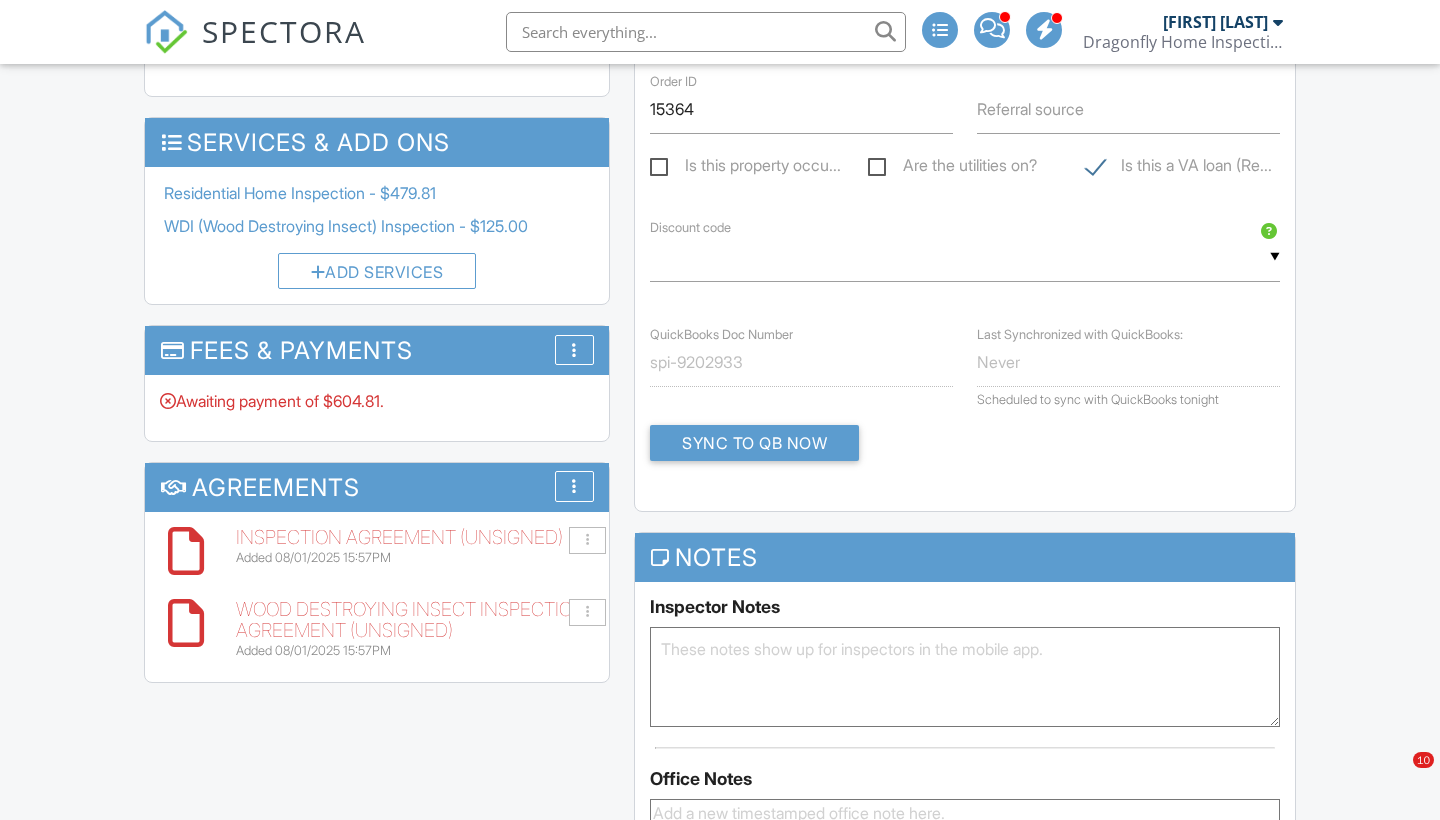 scroll, scrollTop: 869, scrollLeft: 0, axis: vertical 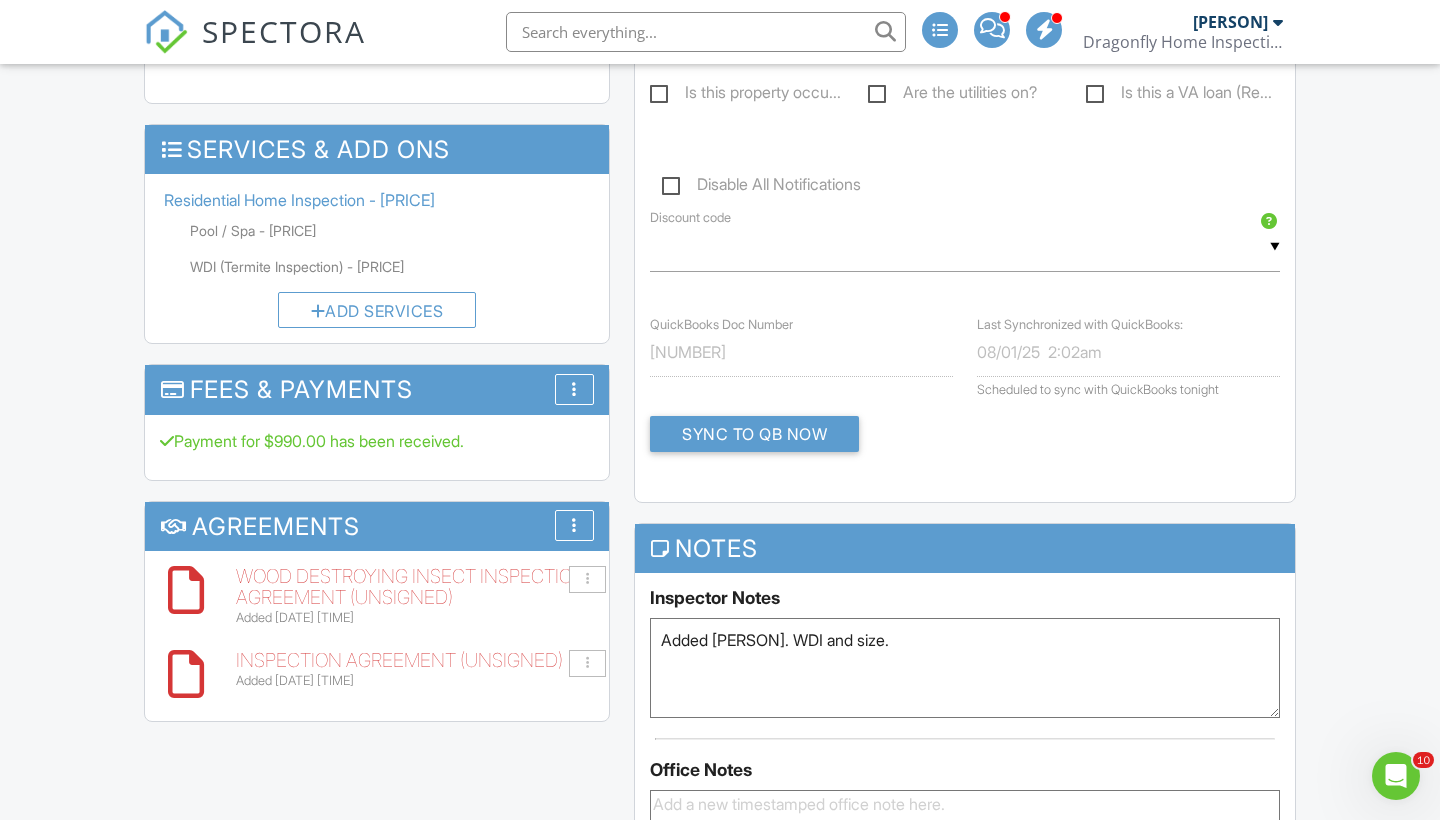 click on "BB requested… already approved by sellers via agent….
Added Wyatt. WDI and size." at bounding box center (965, 668) 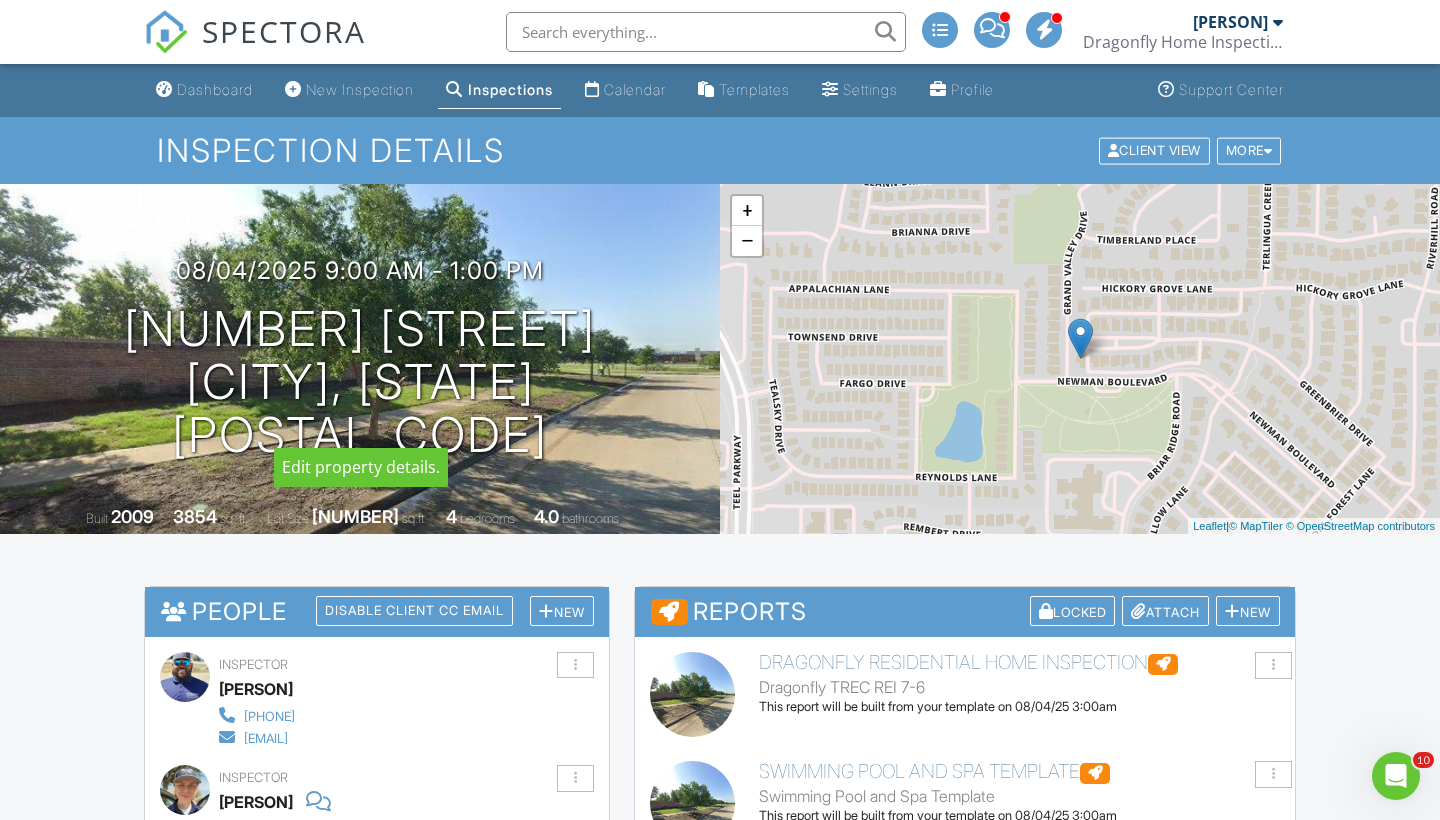 scroll, scrollTop: 0, scrollLeft: 0, axis: both 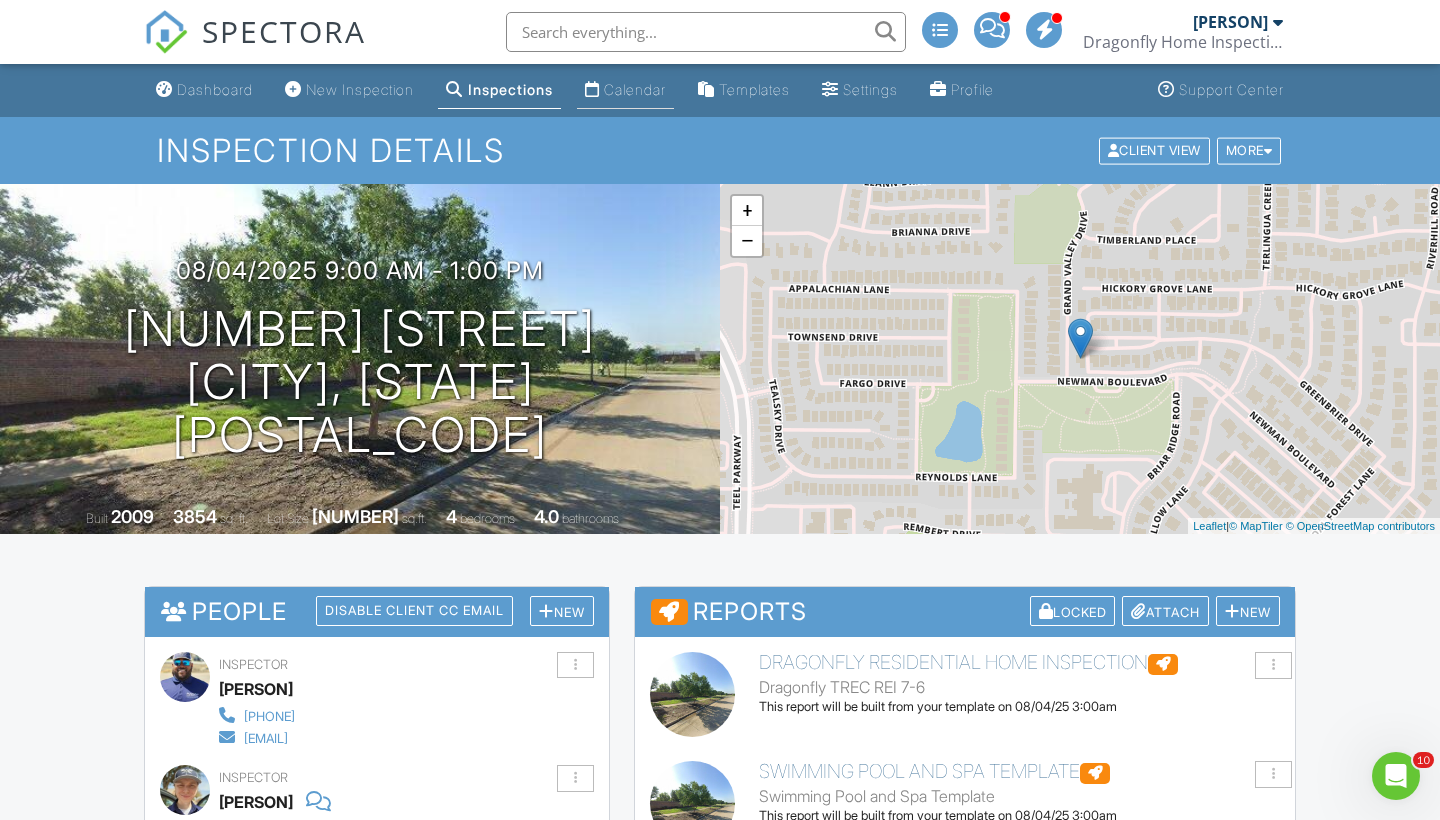 type on "BB approved… already approved by sellers via agent….
Added Wyatt. WDI and size." 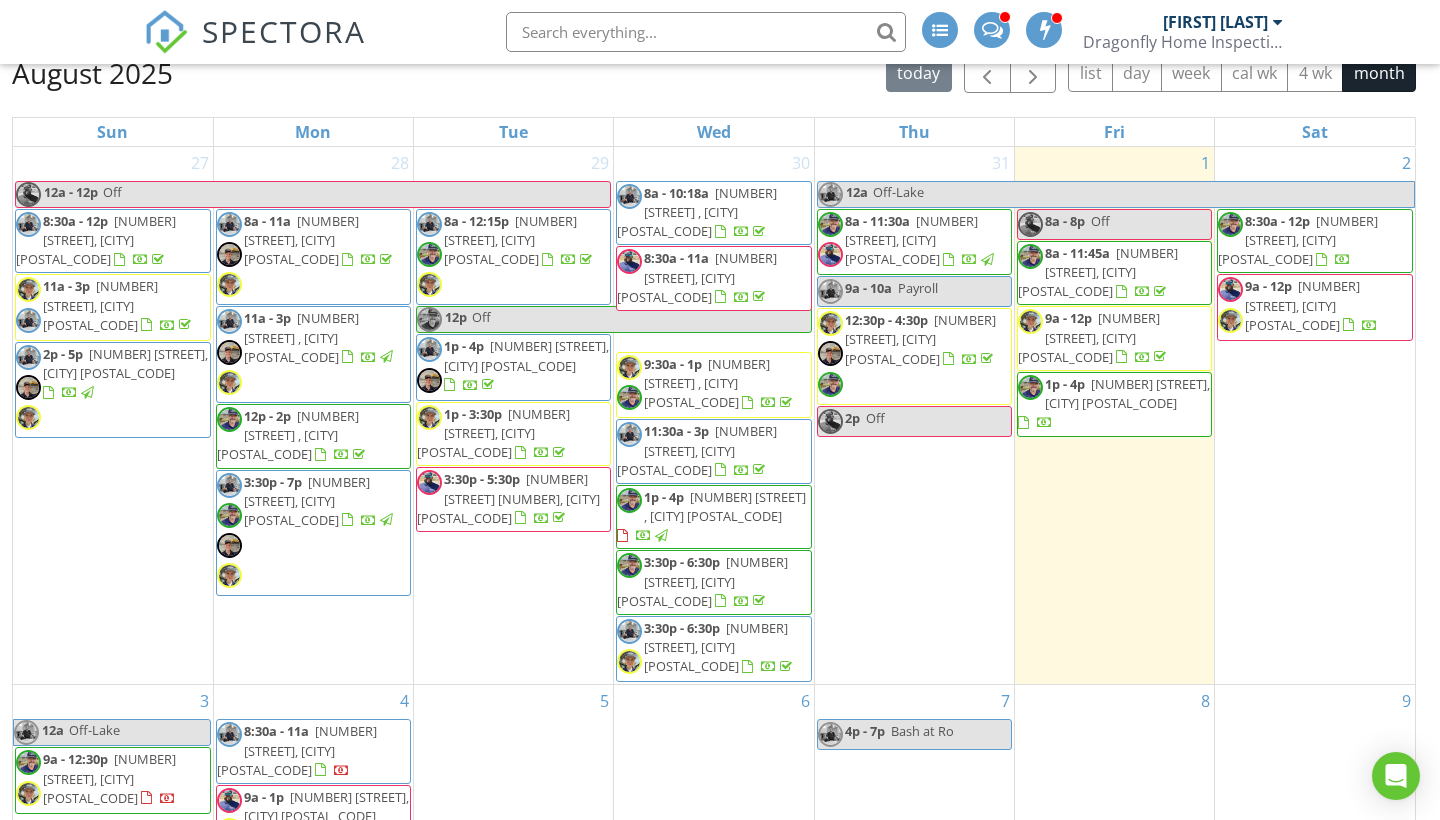 scroll, scrollTop: 266, scrollLeft: 0, axis: vertical 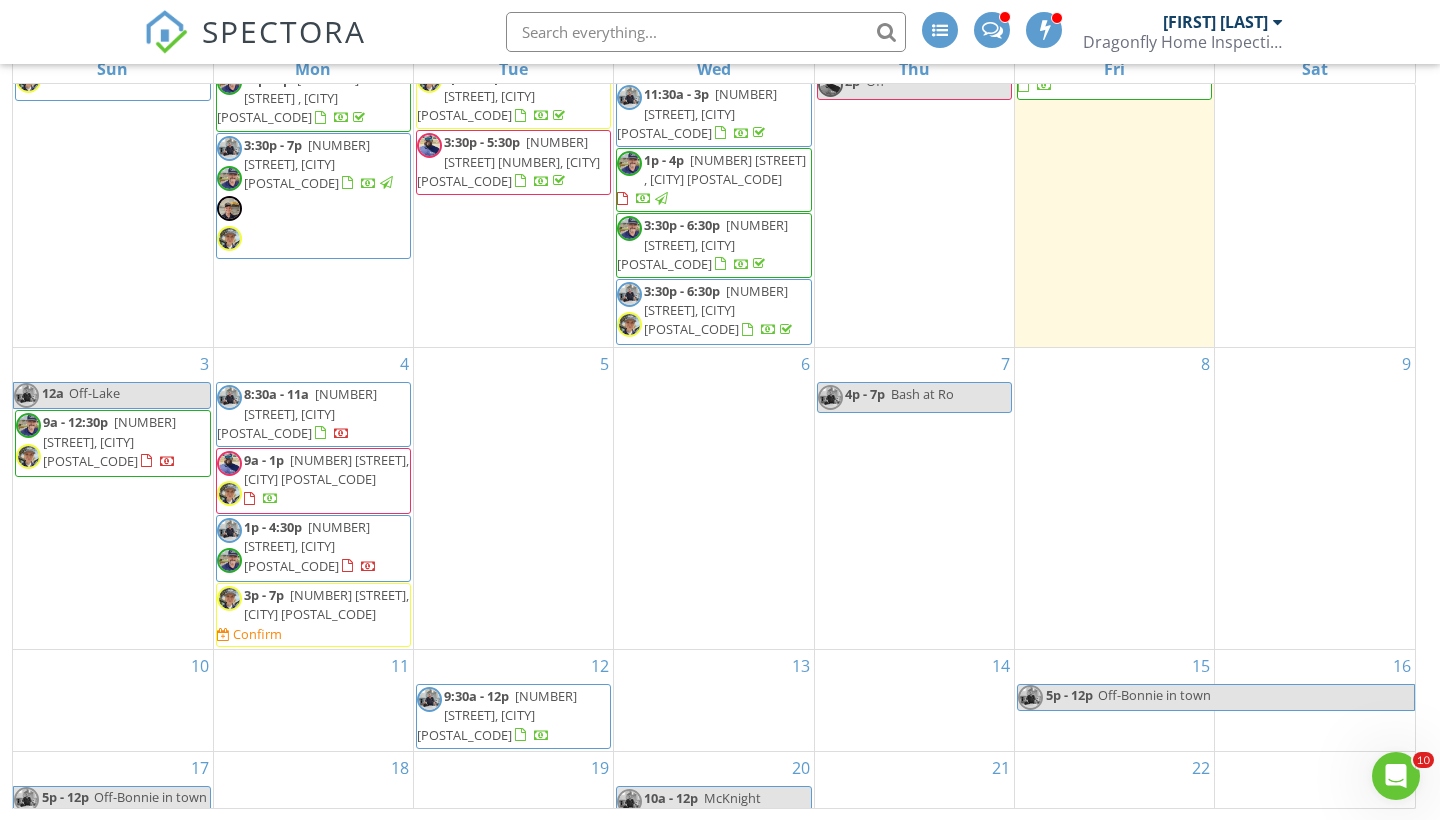 click on "[NUMBER]
[TIME]
[NUMBER] [STREET], [CITY] [POSTAL_CODE]
[TIME]
[NUMBER] [STREET], [CITY] [POSTAL_CODE]
[TIME]
[NUMBER] [STREET], [CITY] [POSTAL_CODE]
[TIME]
[NUMBER] [STREET], [CITY] [POSTAL_CODE]
Confirm" at bounding box center (313, 498) 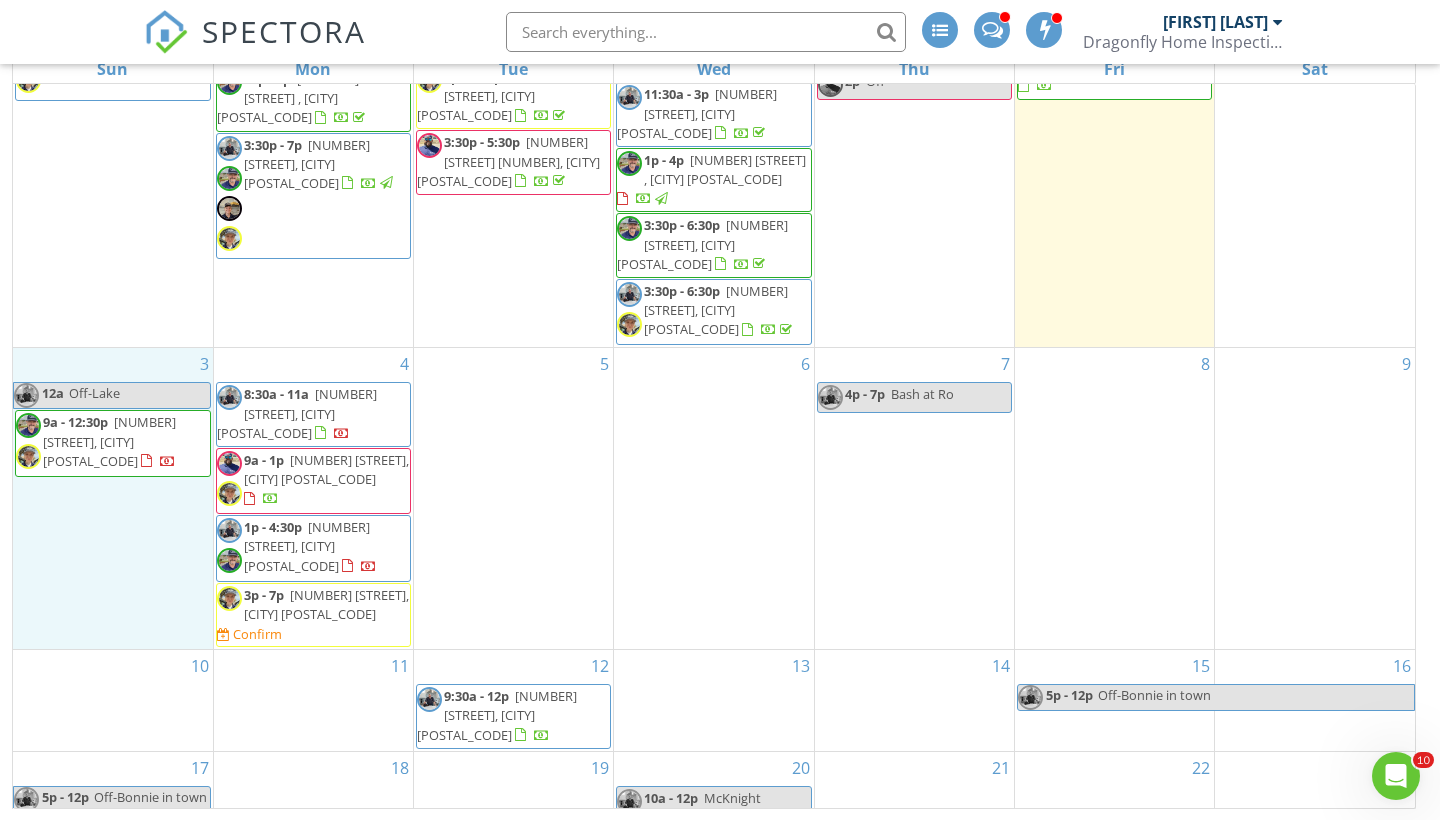 click on "[NUMBER]
[TIME]
Off-Lake
[TIME]
[NUMBER] [STREET], [CITY] [POSTAL_CODE]" at bounding box center [113, 498] 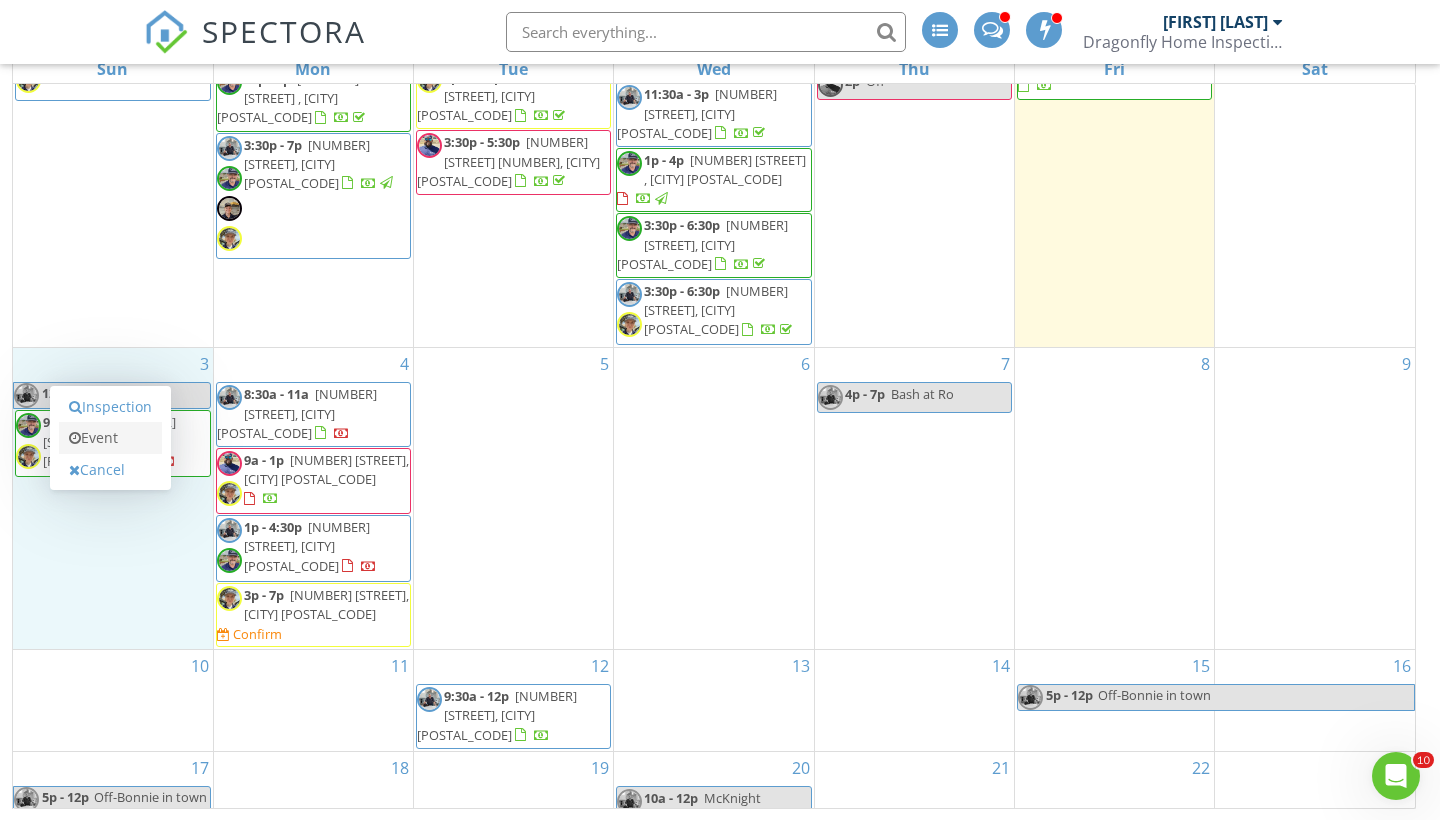 click on "Event" at bounding box center (110, 438) 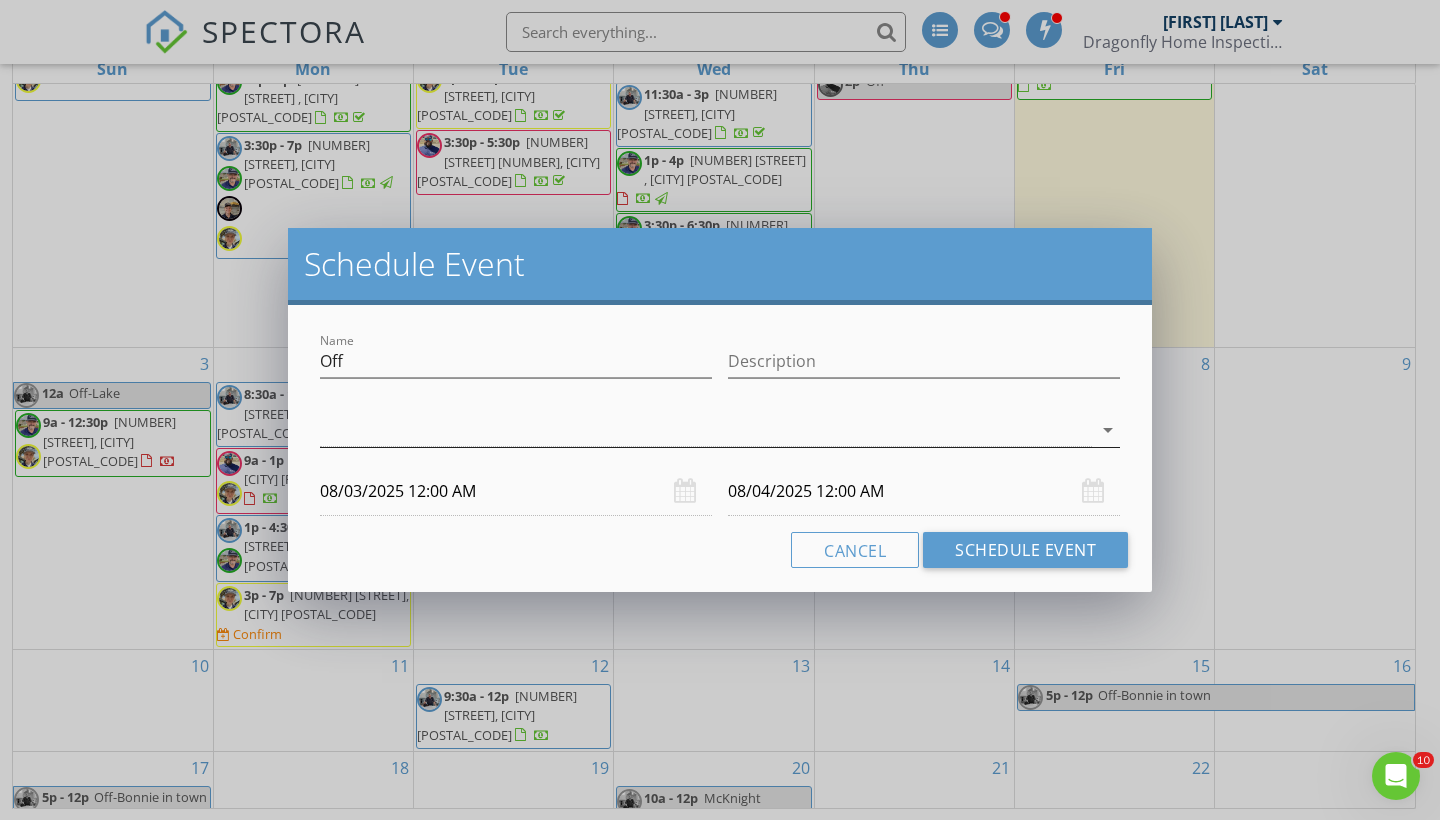 click at bounding box center (706, 430) 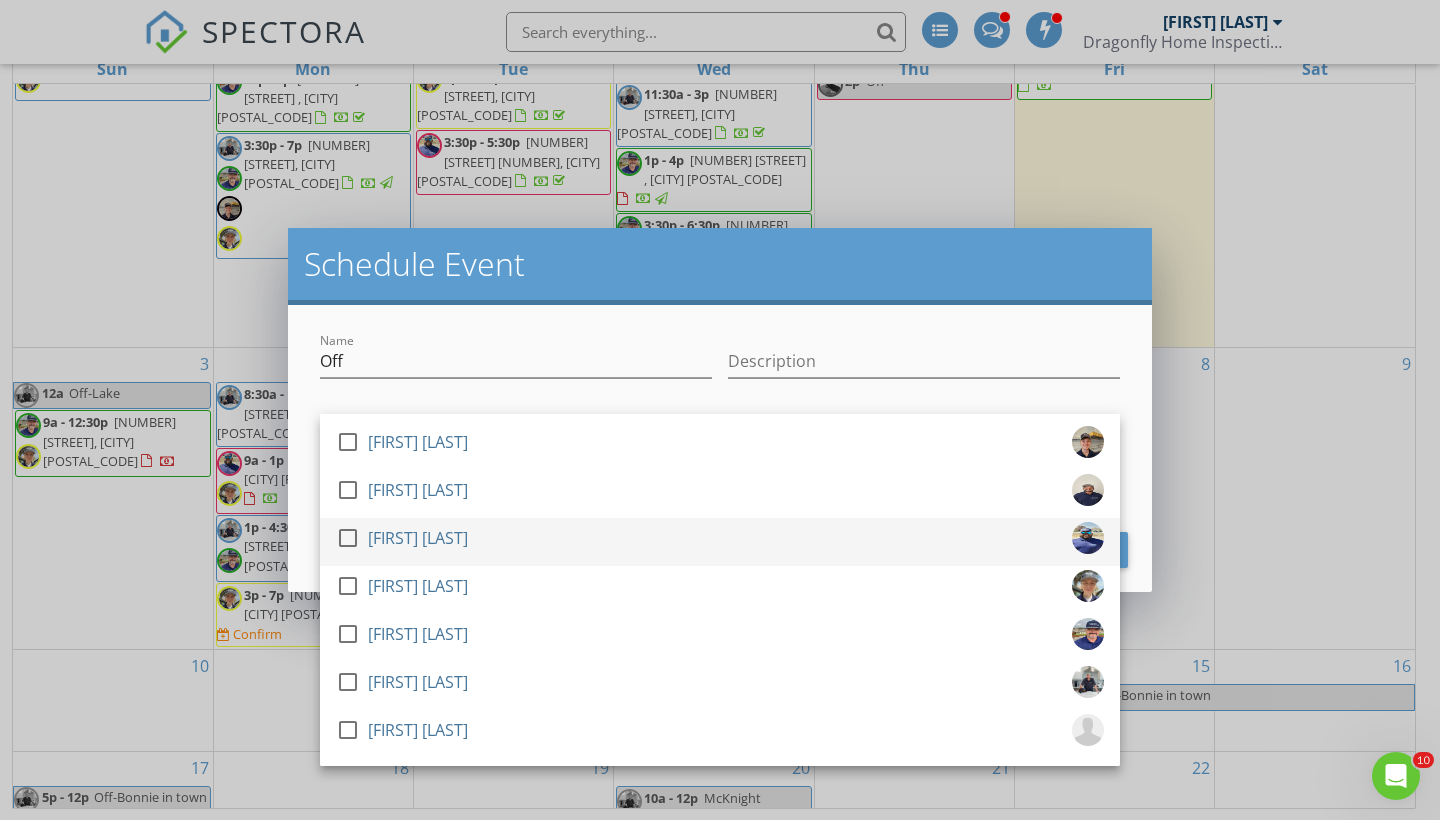 click at bounding box center (348, 538) 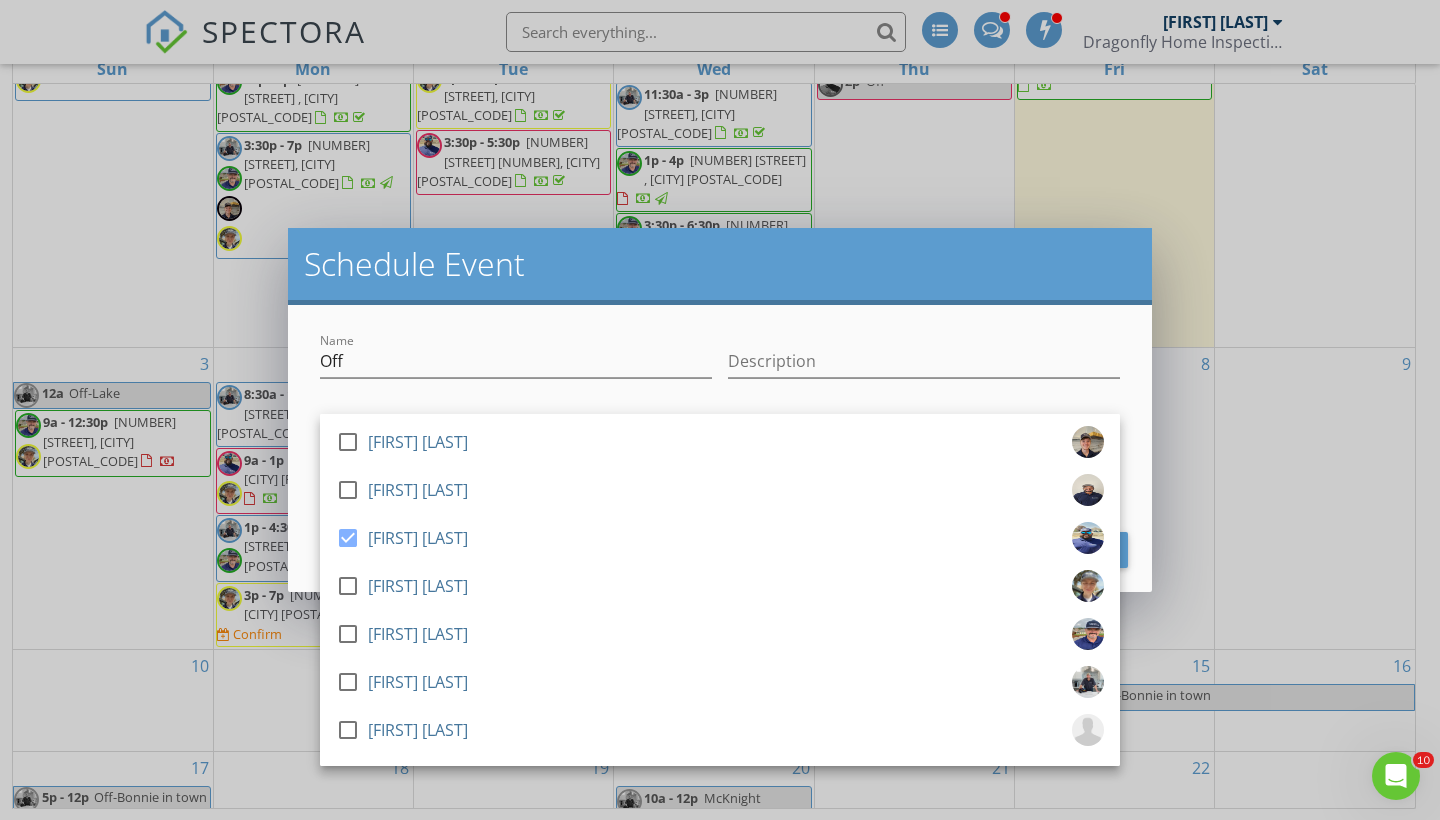 click on "Name Off   Description     check_box_outline_blank   Colton Norris   check_box_outline_blank   Noor Jabbar   check_box   Tremaine Reeves   check_box_outline_blank   Wyatt Ruten   check_box_outline_blank   Gene Rodgers   check_box_outline_blank   Christopher Ruten   check_box_outline_blank   Ryan Purcell   Tremaine Reeves arrow_drop_down   08/03/2025 12:00 AM   08/04/2025 12:00 AM         Cancel   Schedule Event" at bounding box center (720, 448) 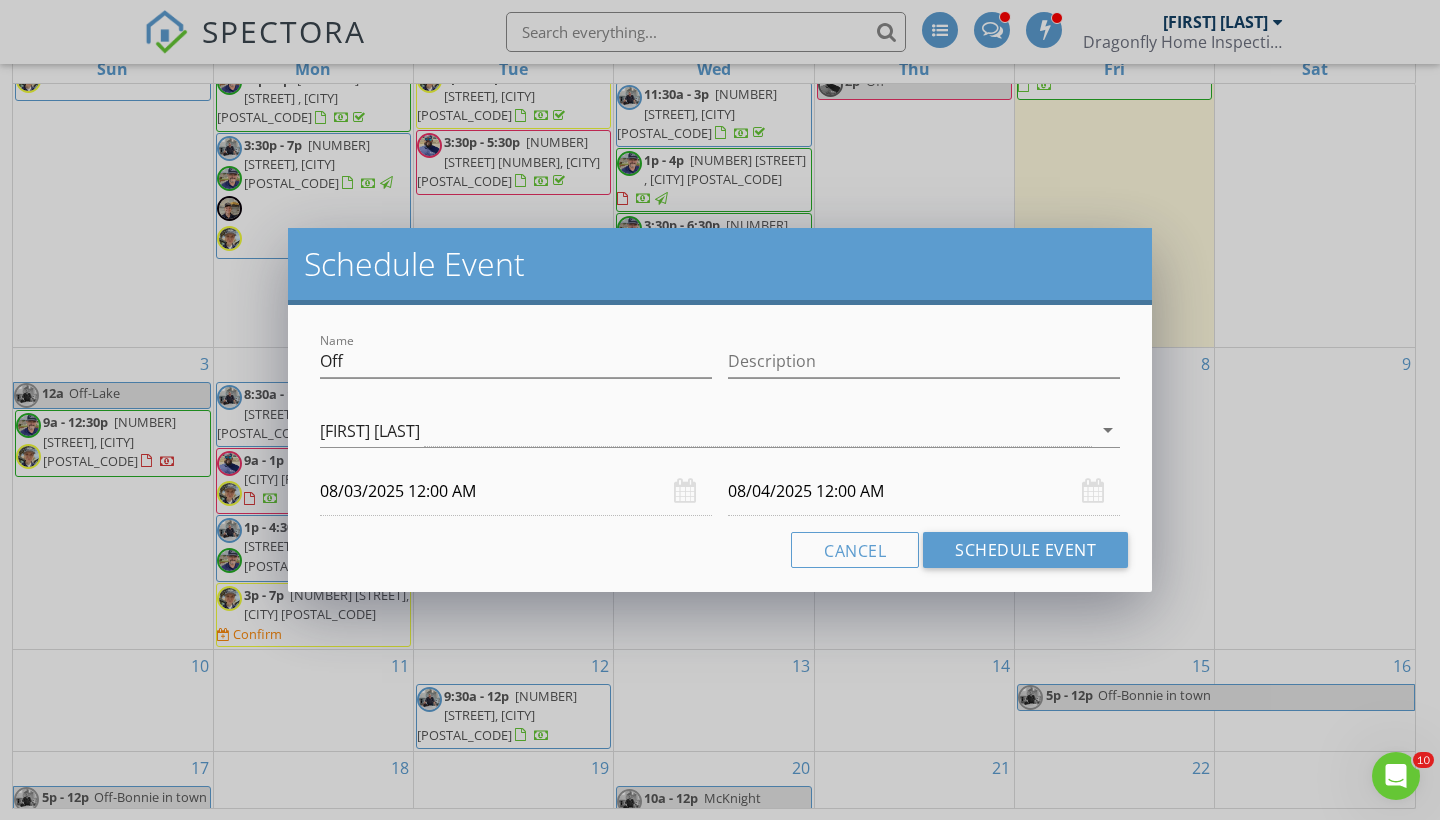 click on "08/03/2025 12:00 AM" at bounding box center (516, 491) 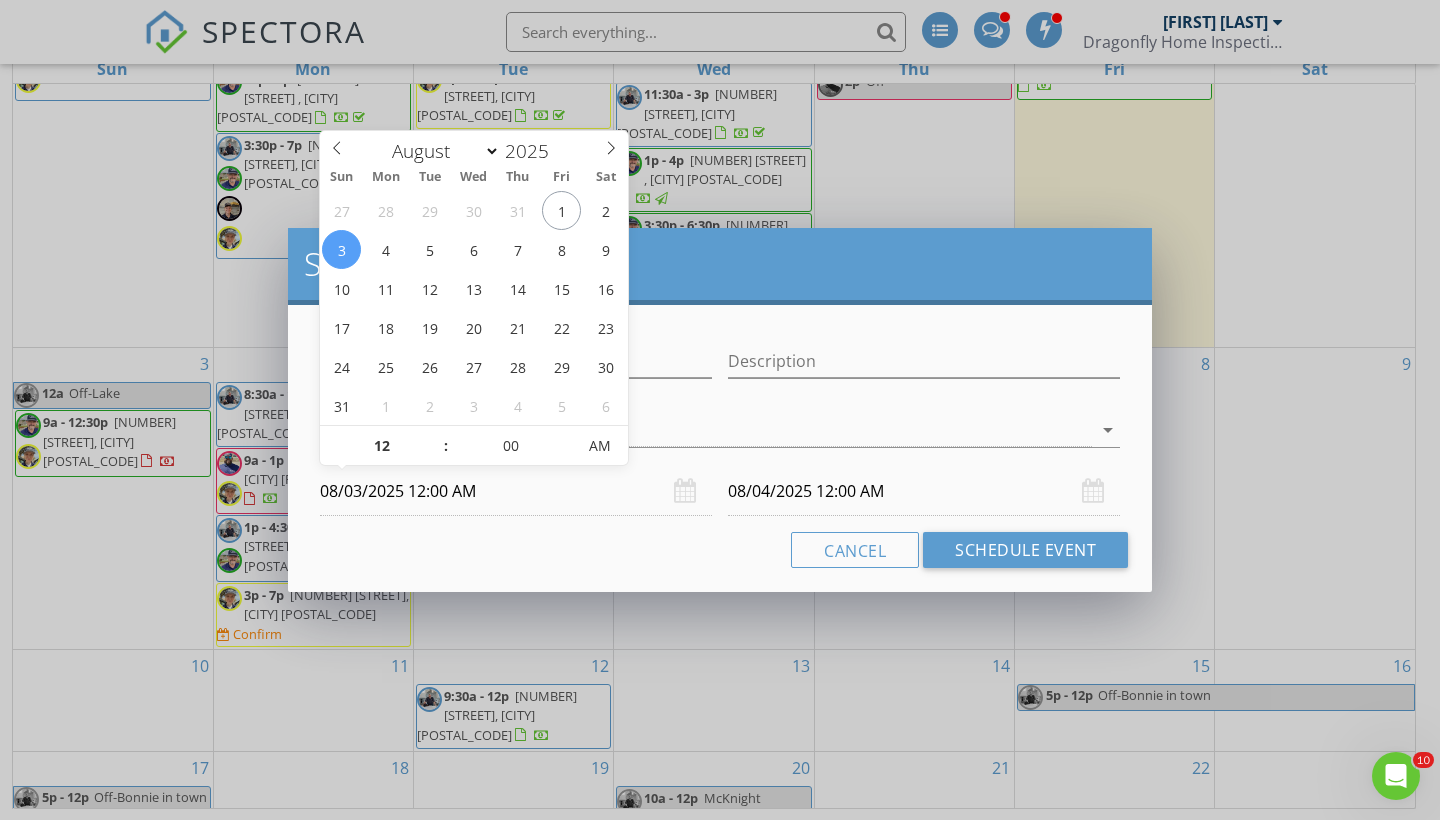 click on ":" at bounding box center [446, 446] 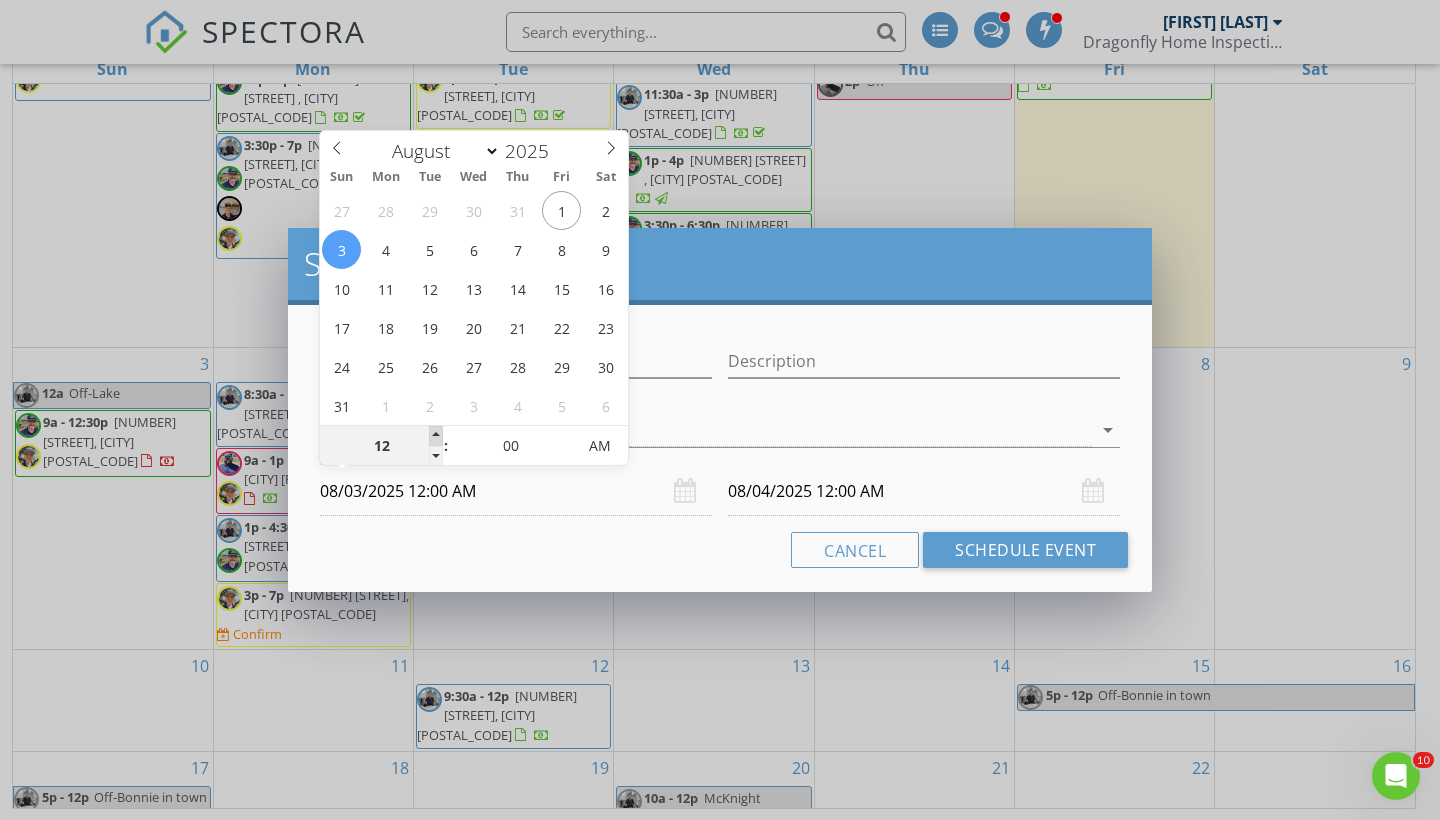 type on "01" 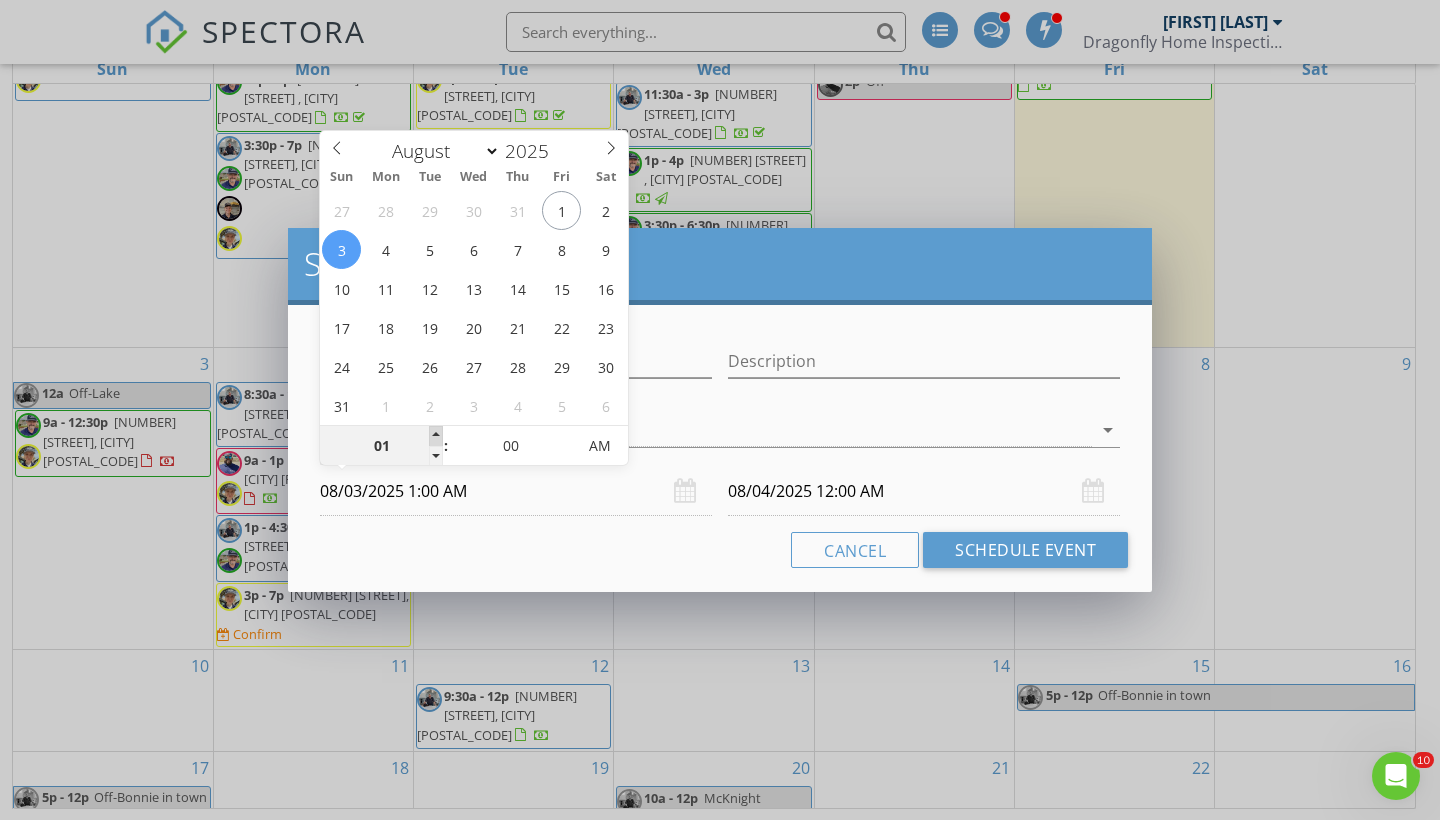 click at bounding box center (436, 436) 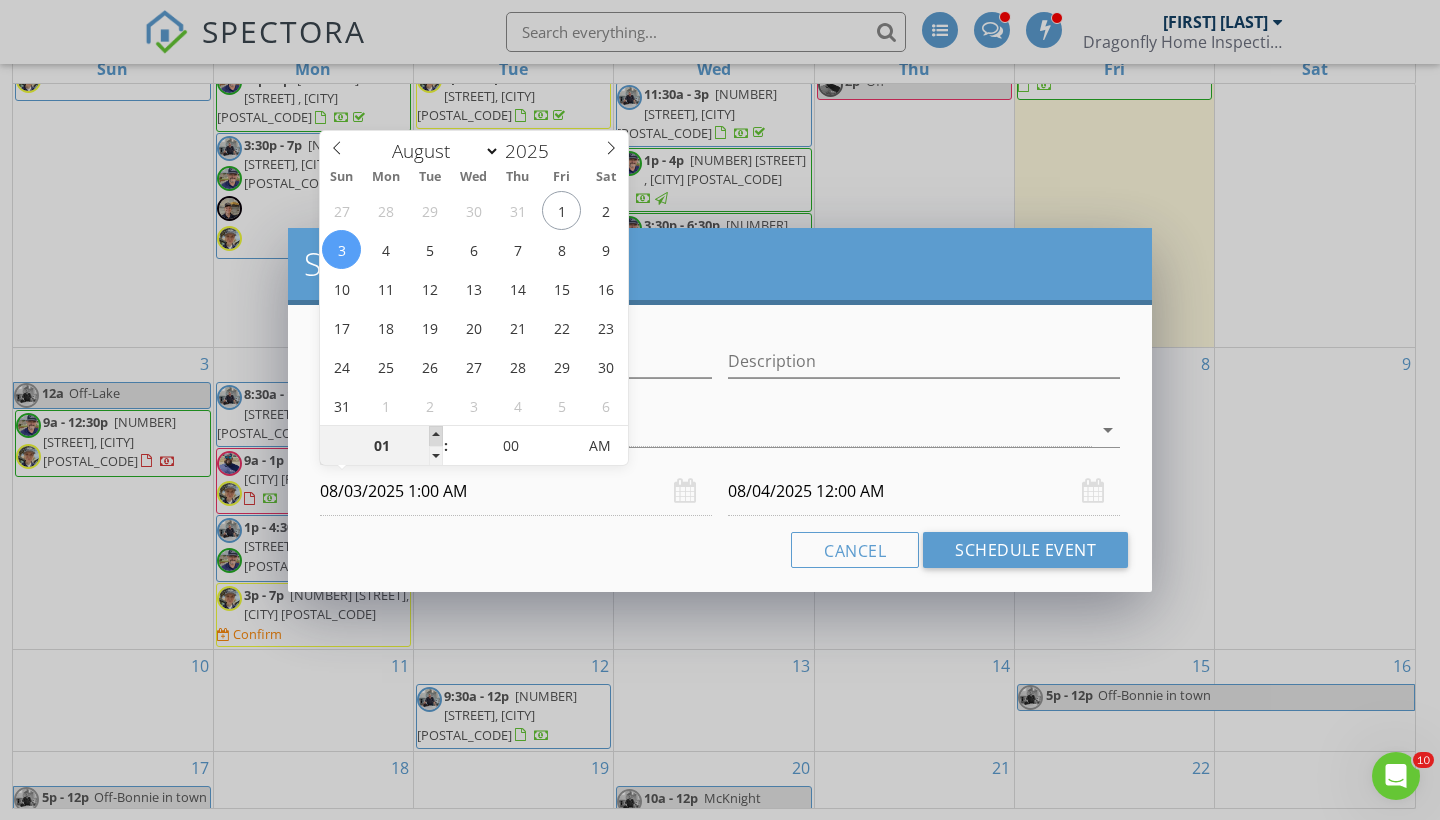 type on "02" 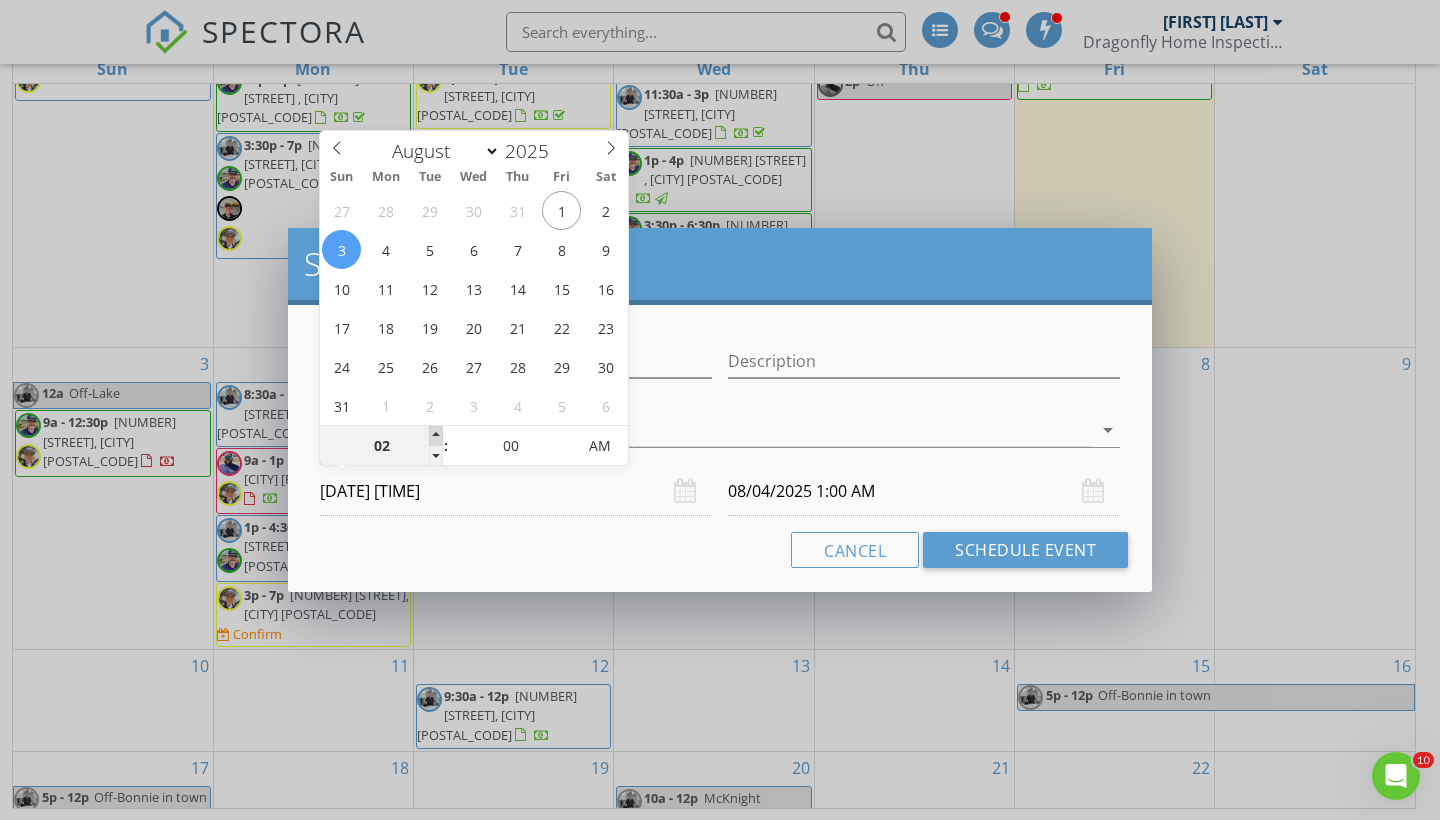 click at bounding box center (436, 436) 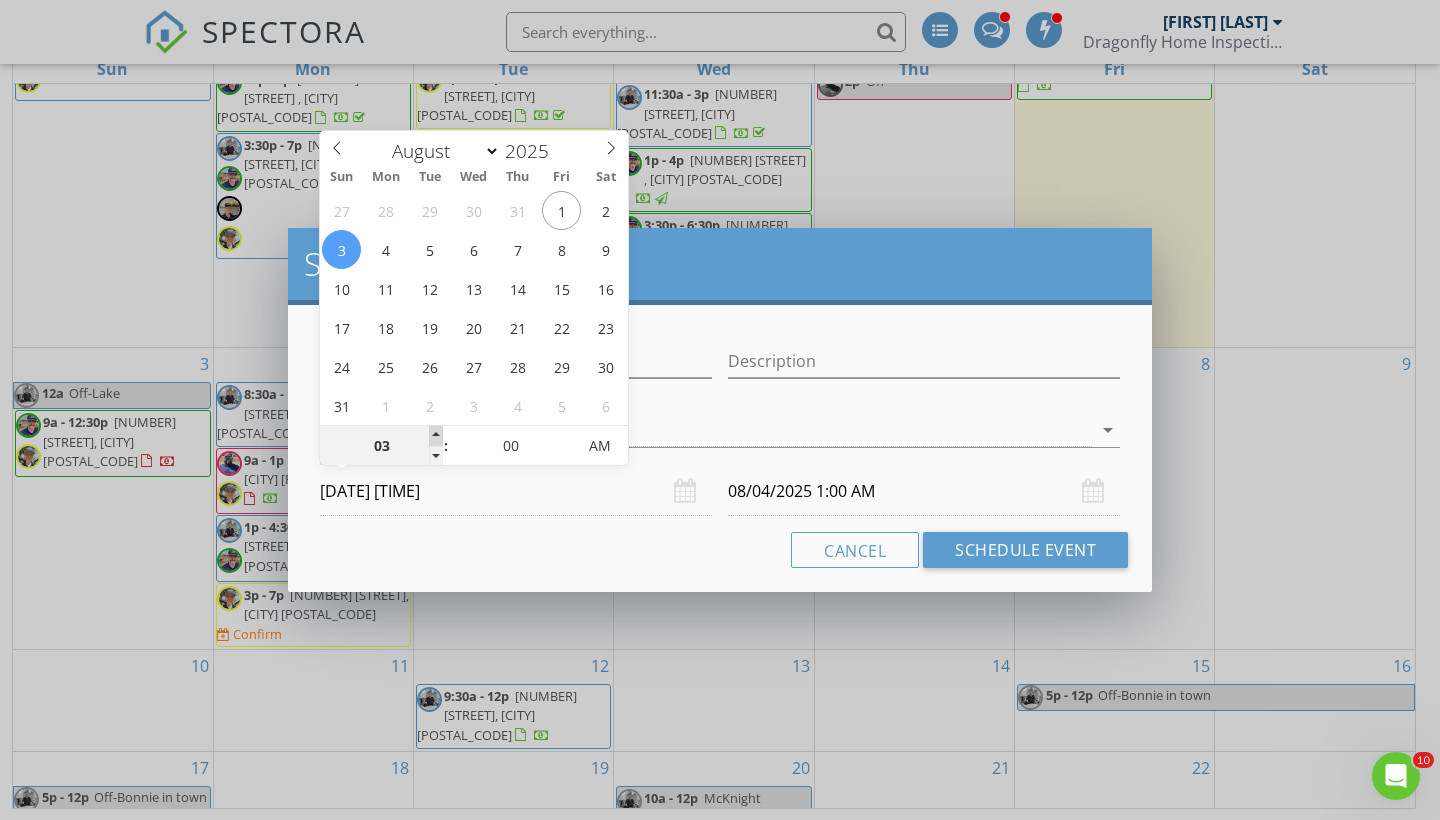 click at bounding box center (436, 436) 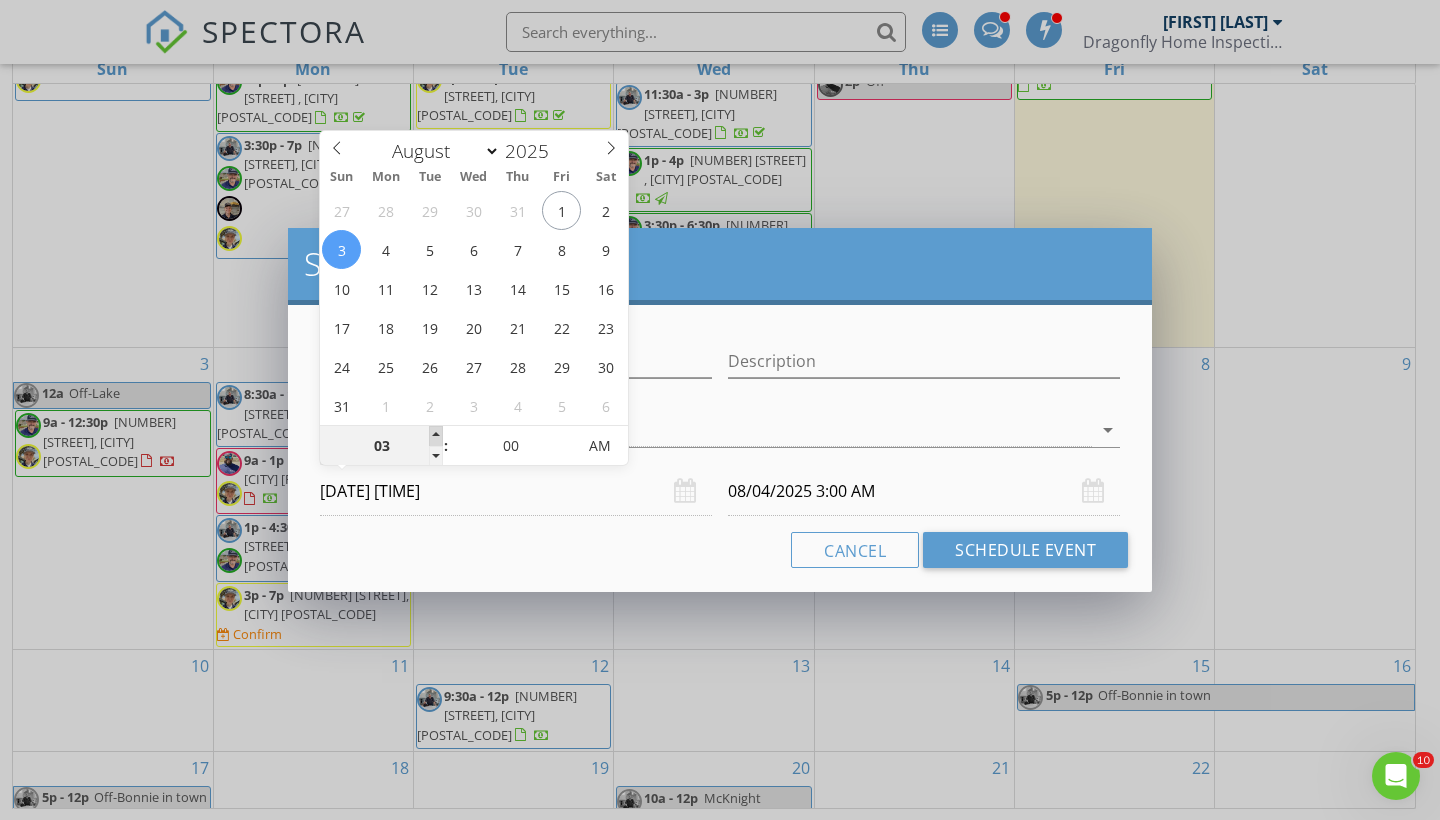 type on "04" 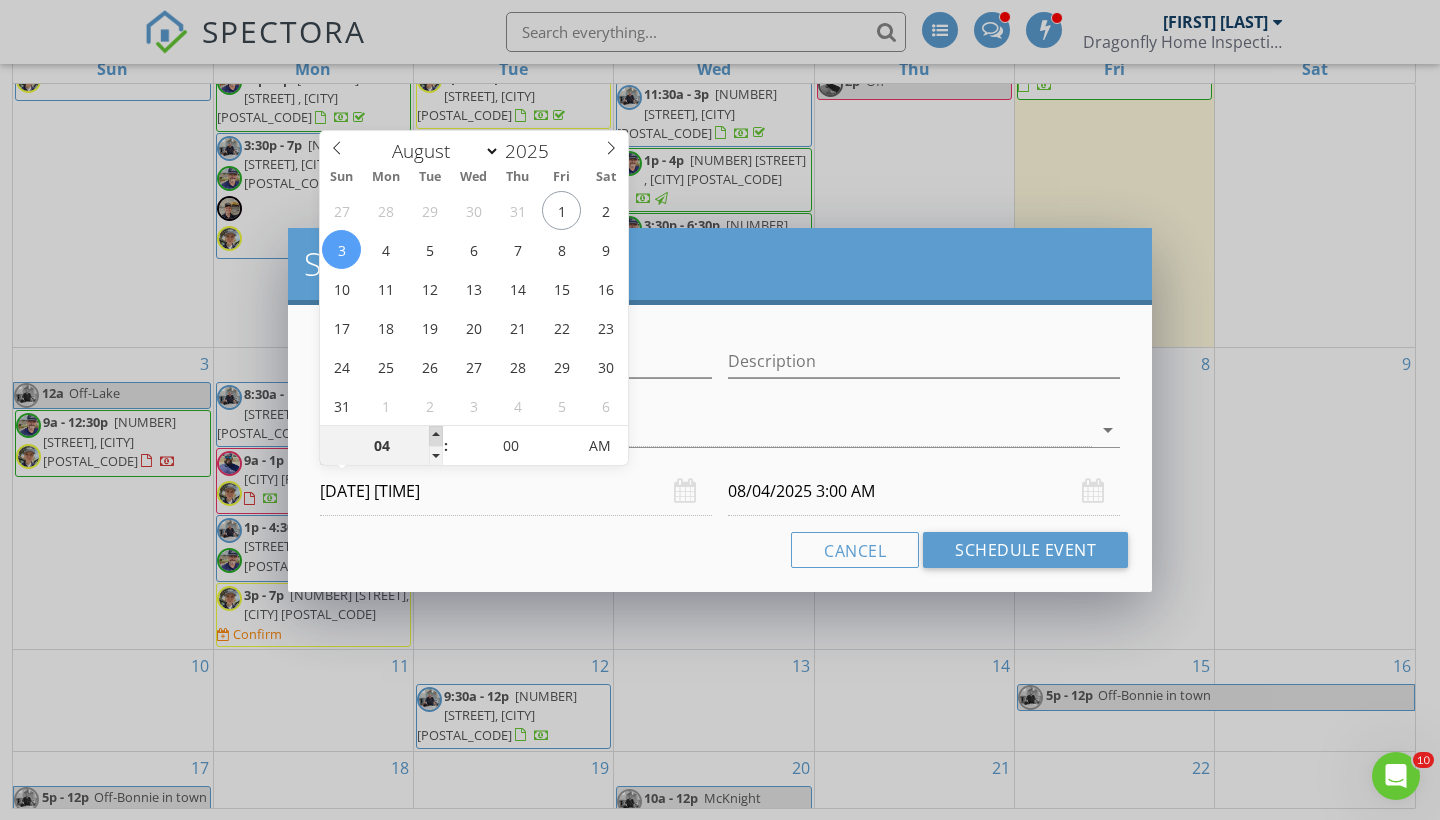 click at bounding box center (436, 436) 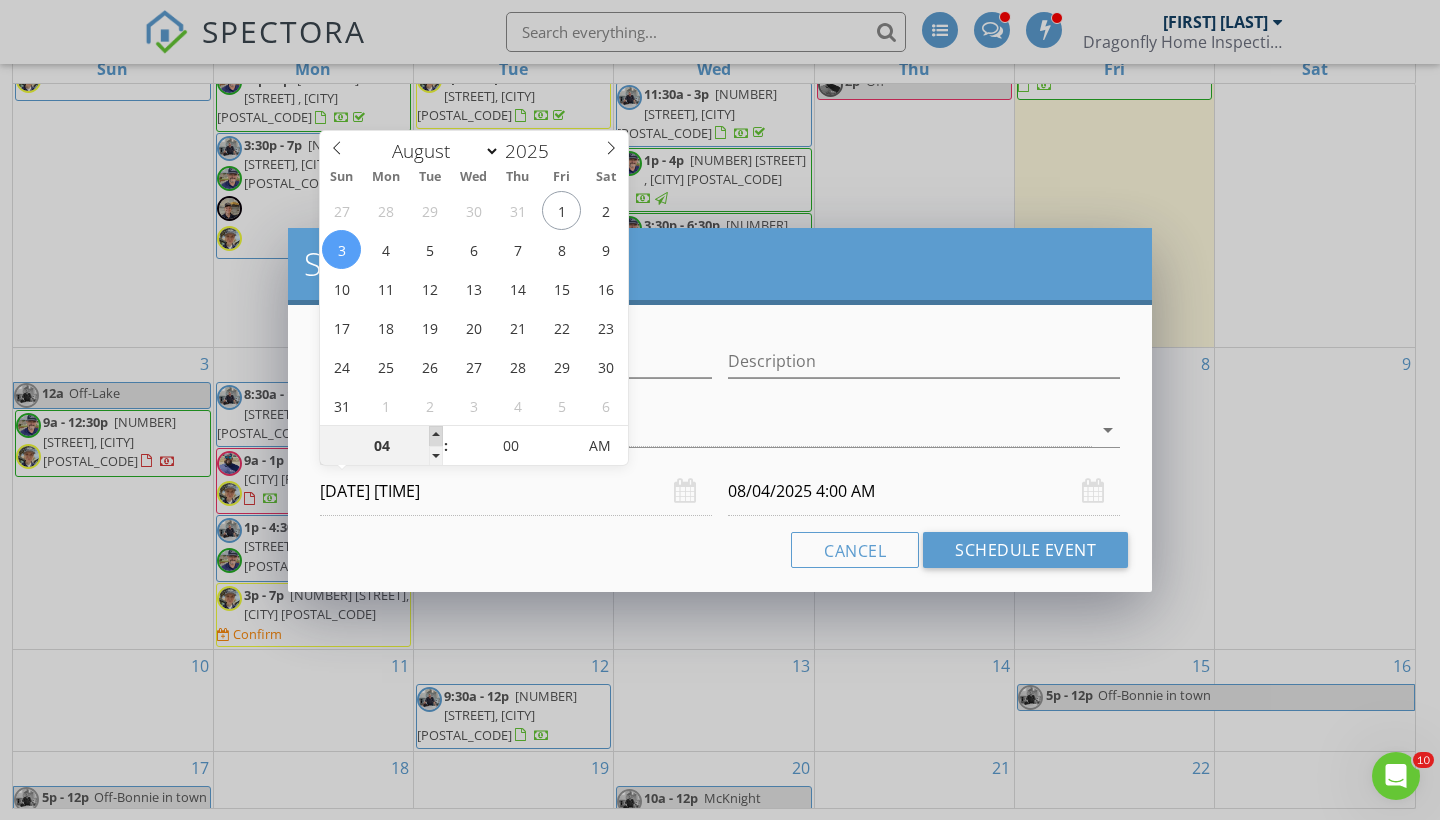 type on "05" 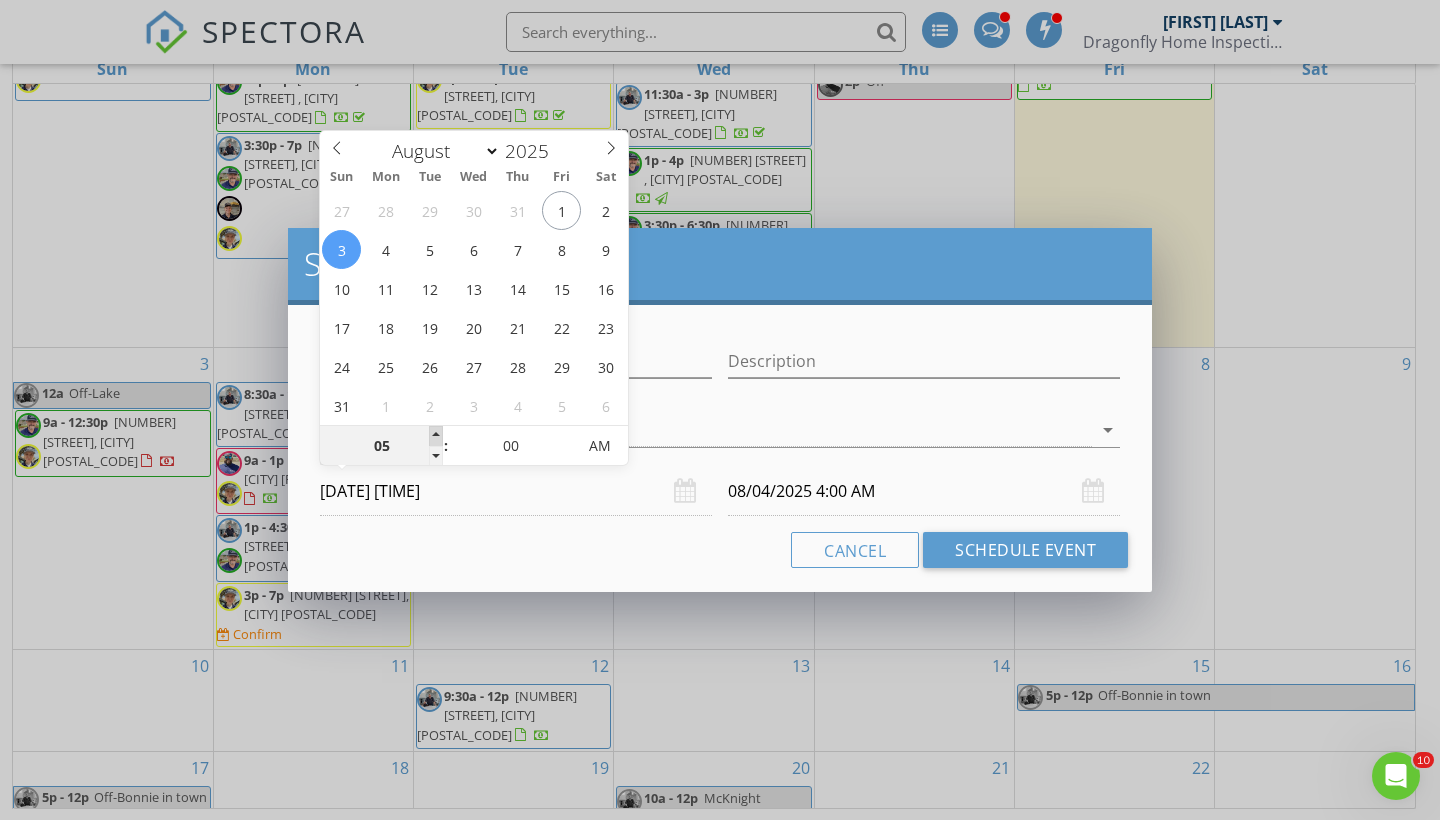 click at bounding box center [436, 436] 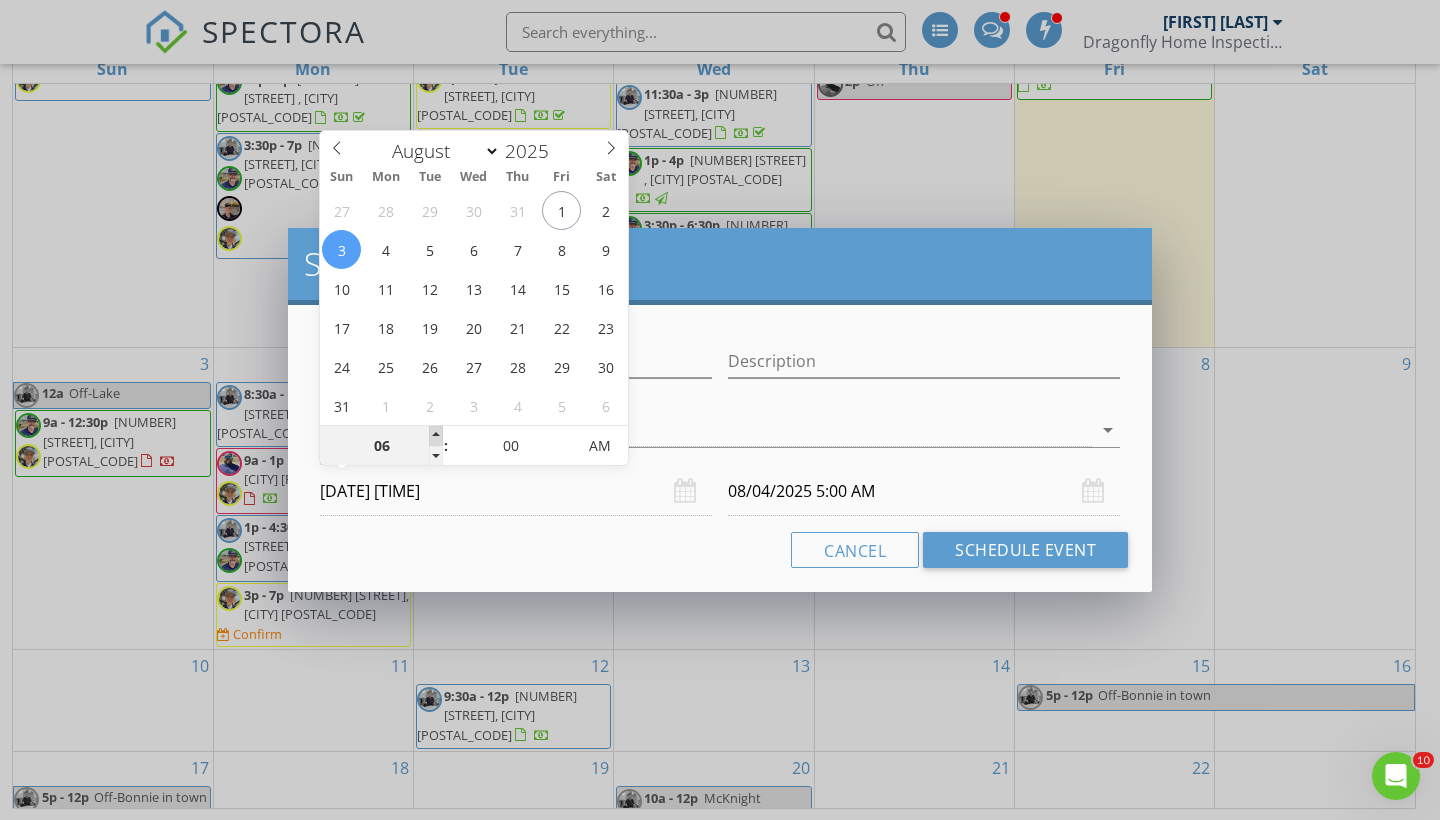click at bounding box center (436, 436) 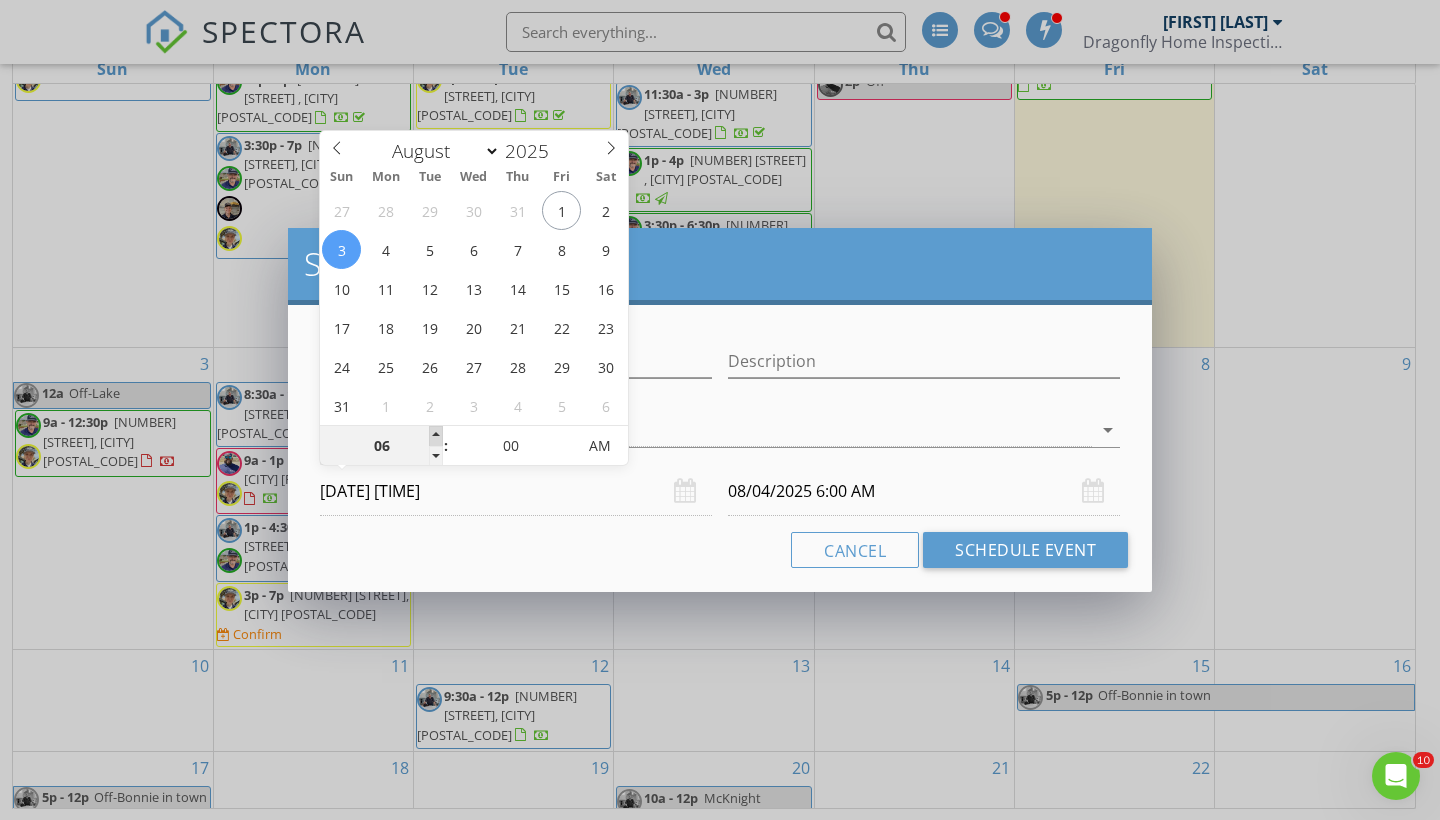 type on "07" 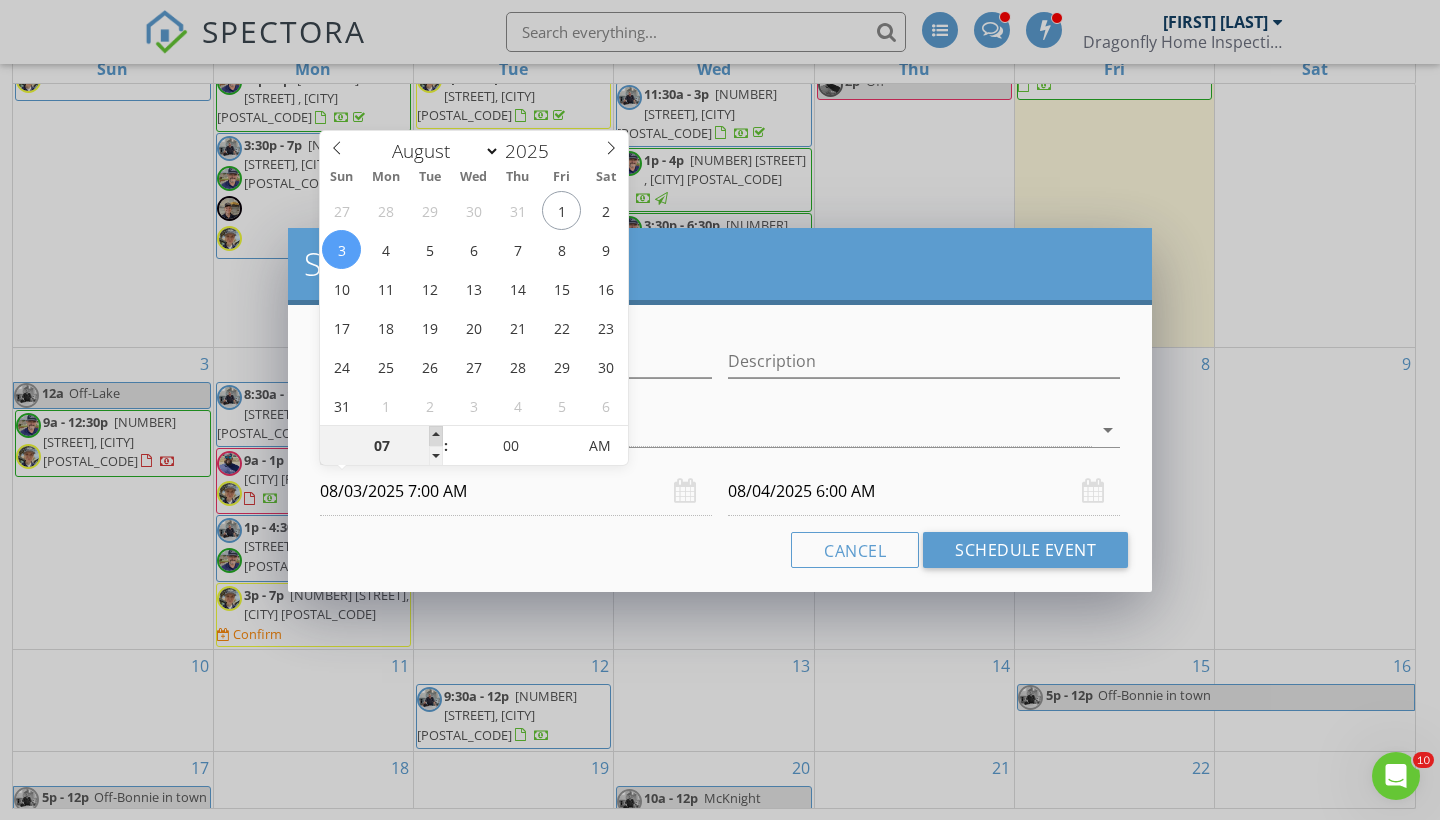 click at bounding box center (436, 436) 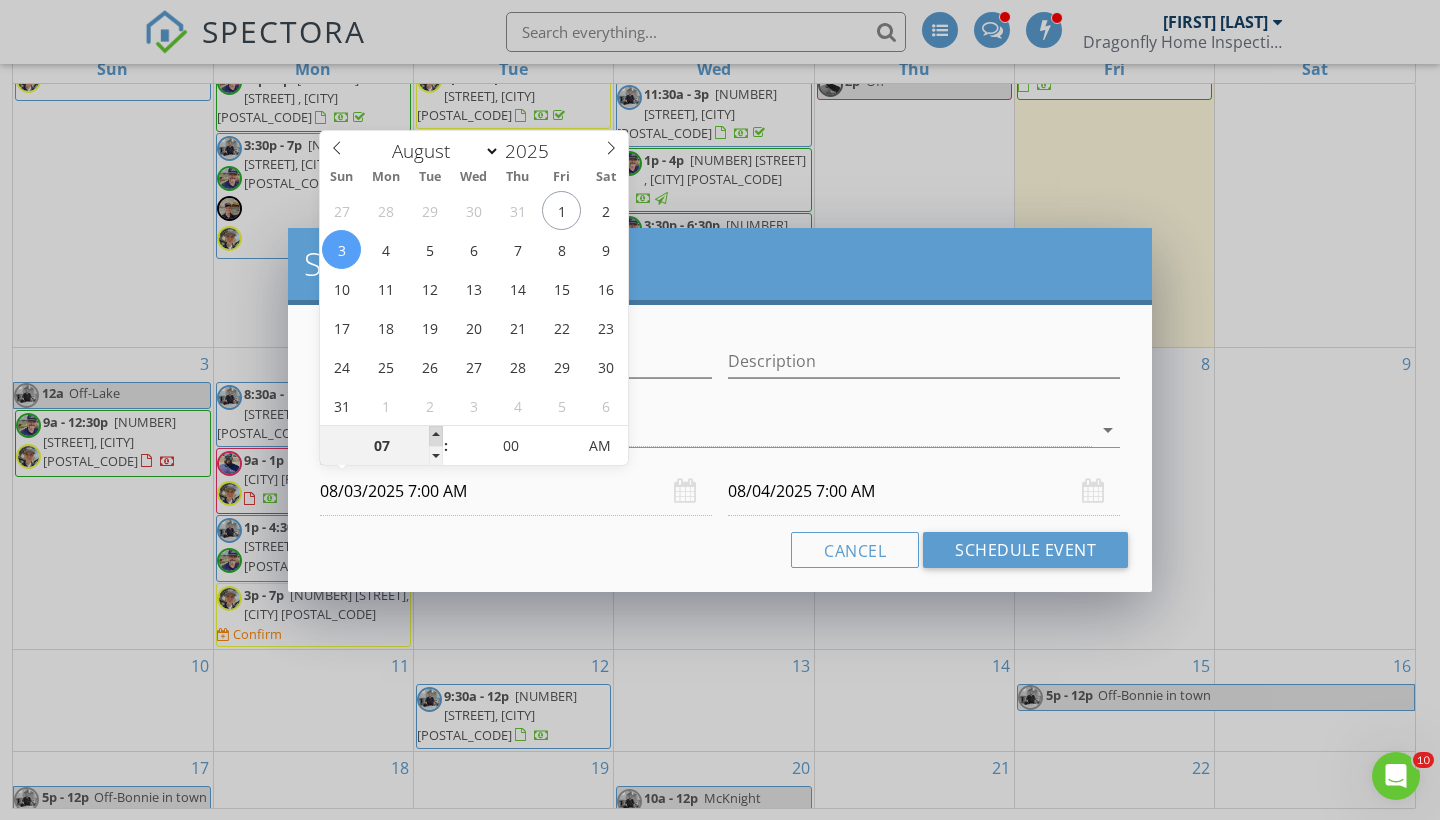 type on "08" 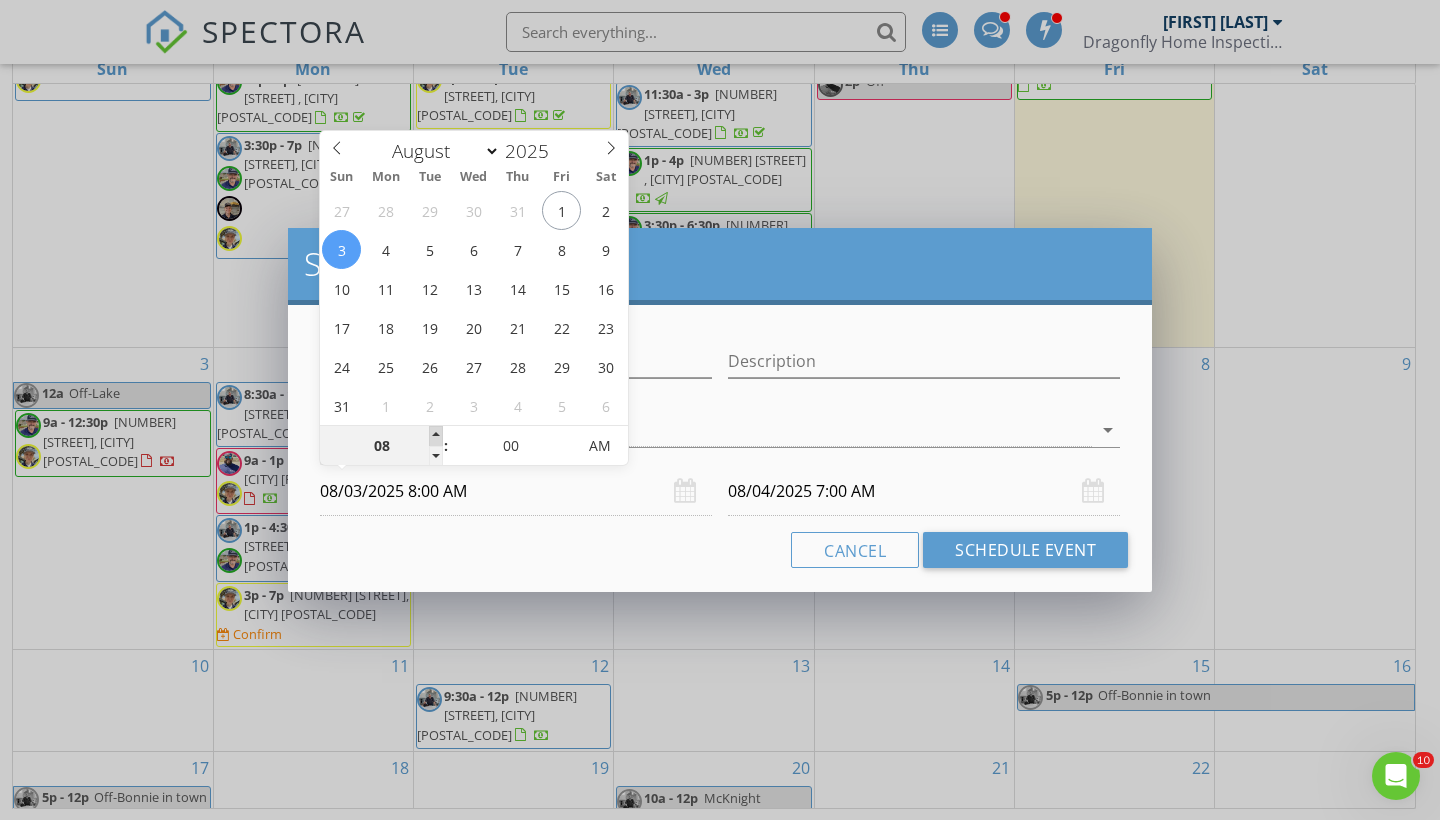 click at bounding box center [436, 436] 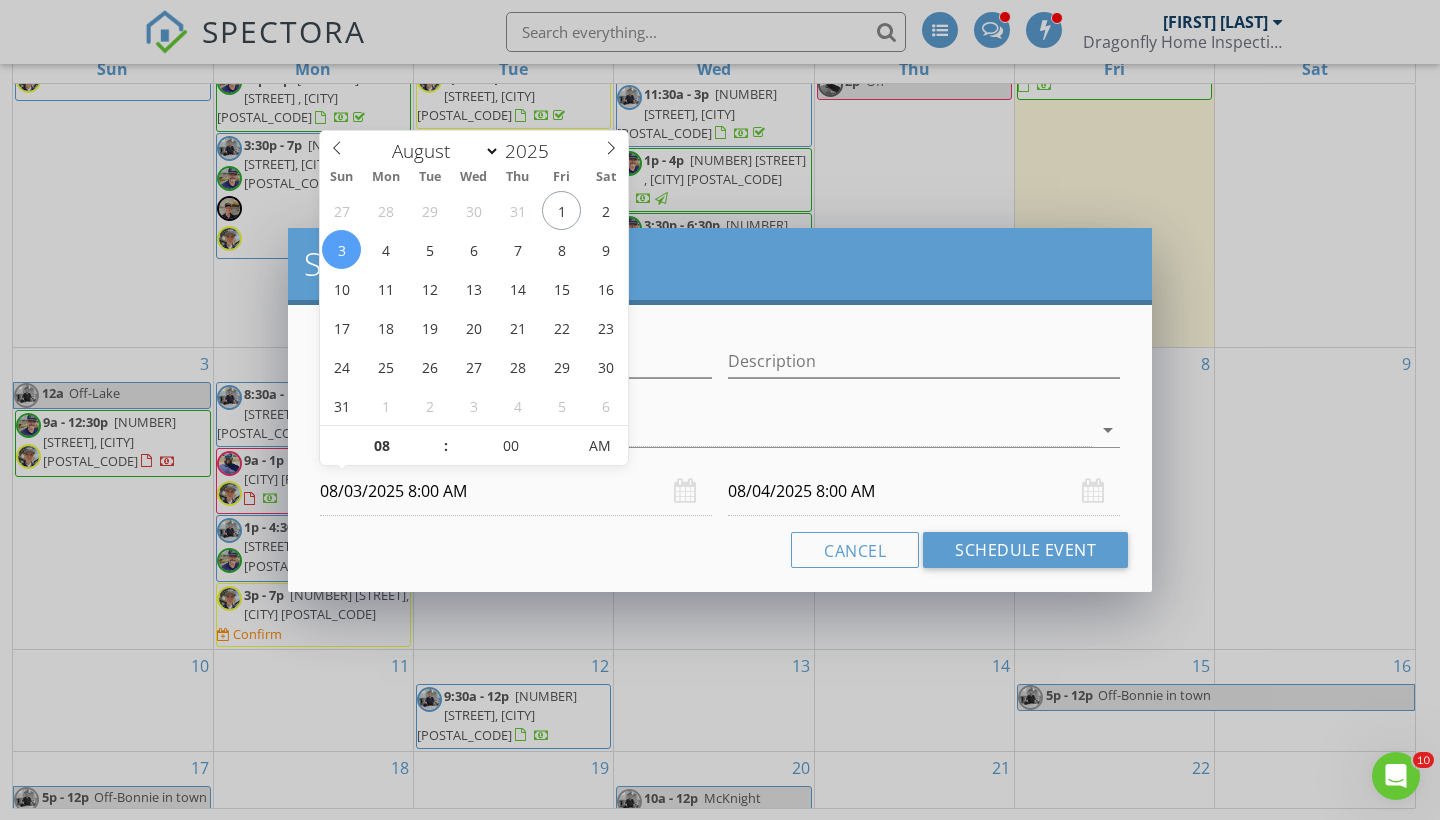 click on "Cancel   Schedule Event" at bounding box center (720, 550) 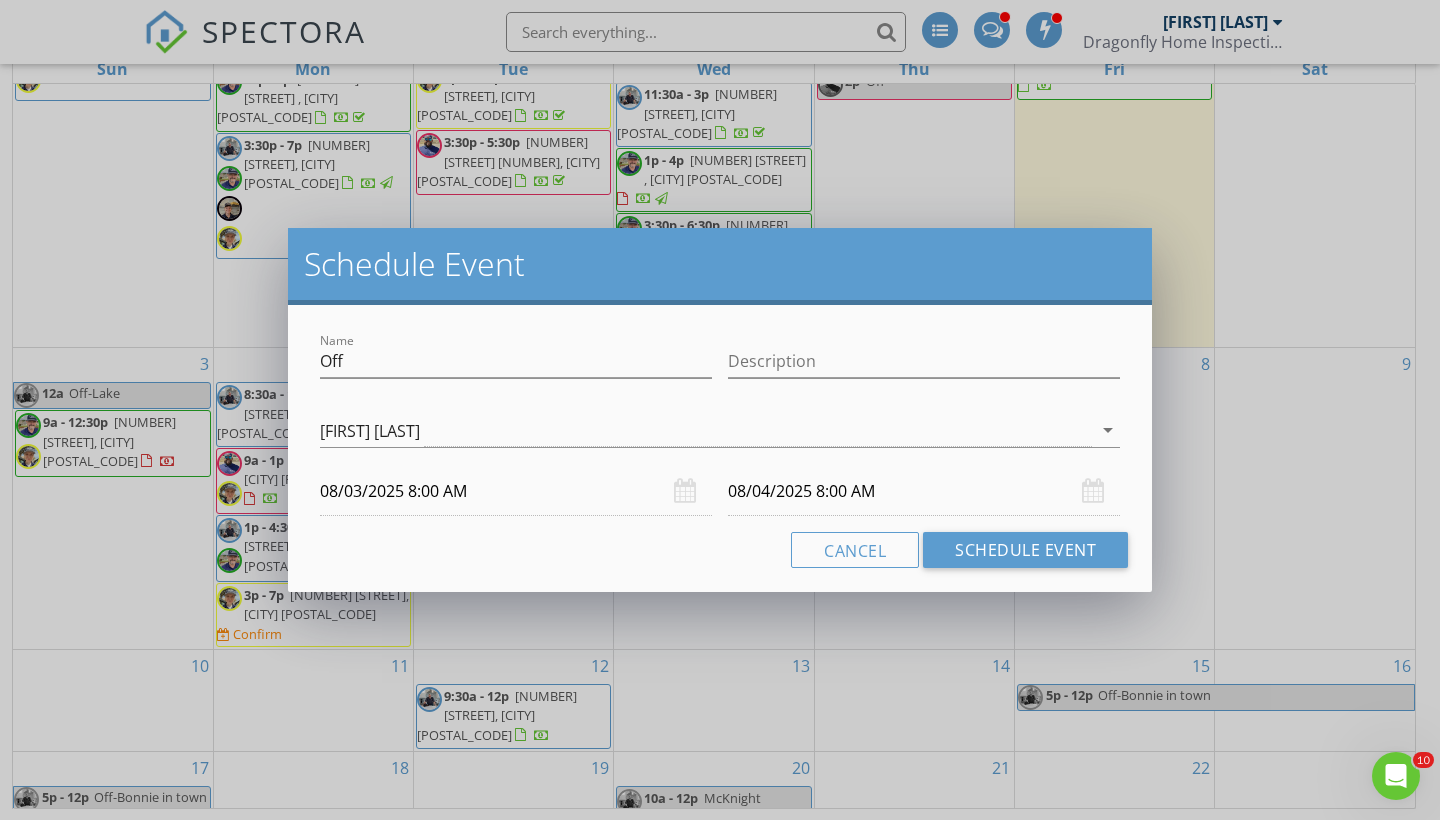 click on "08/04/2025 8:00 AM" at bounding box center (924, 491) 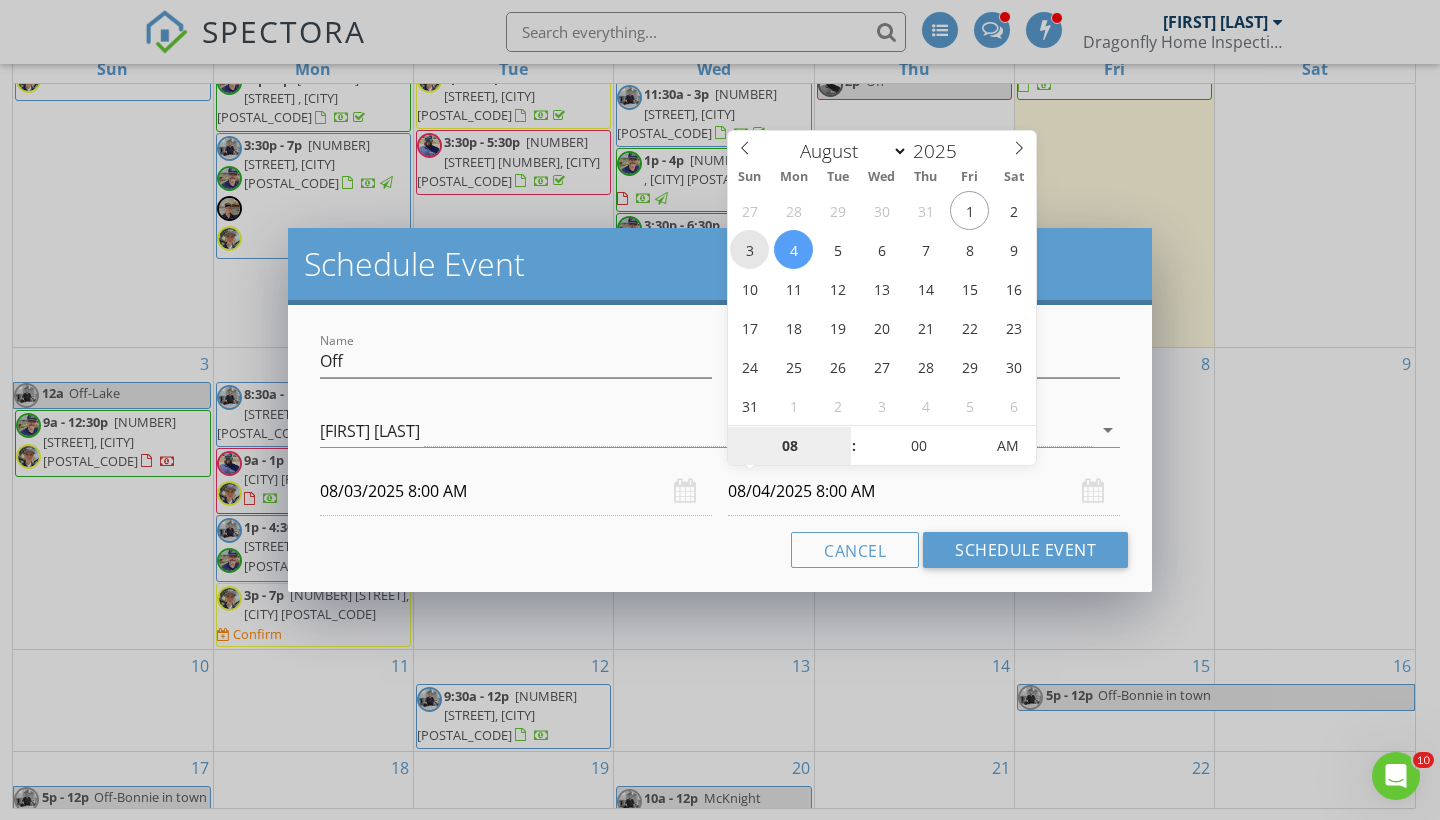 type on "08/03/2025 8:00 AM" 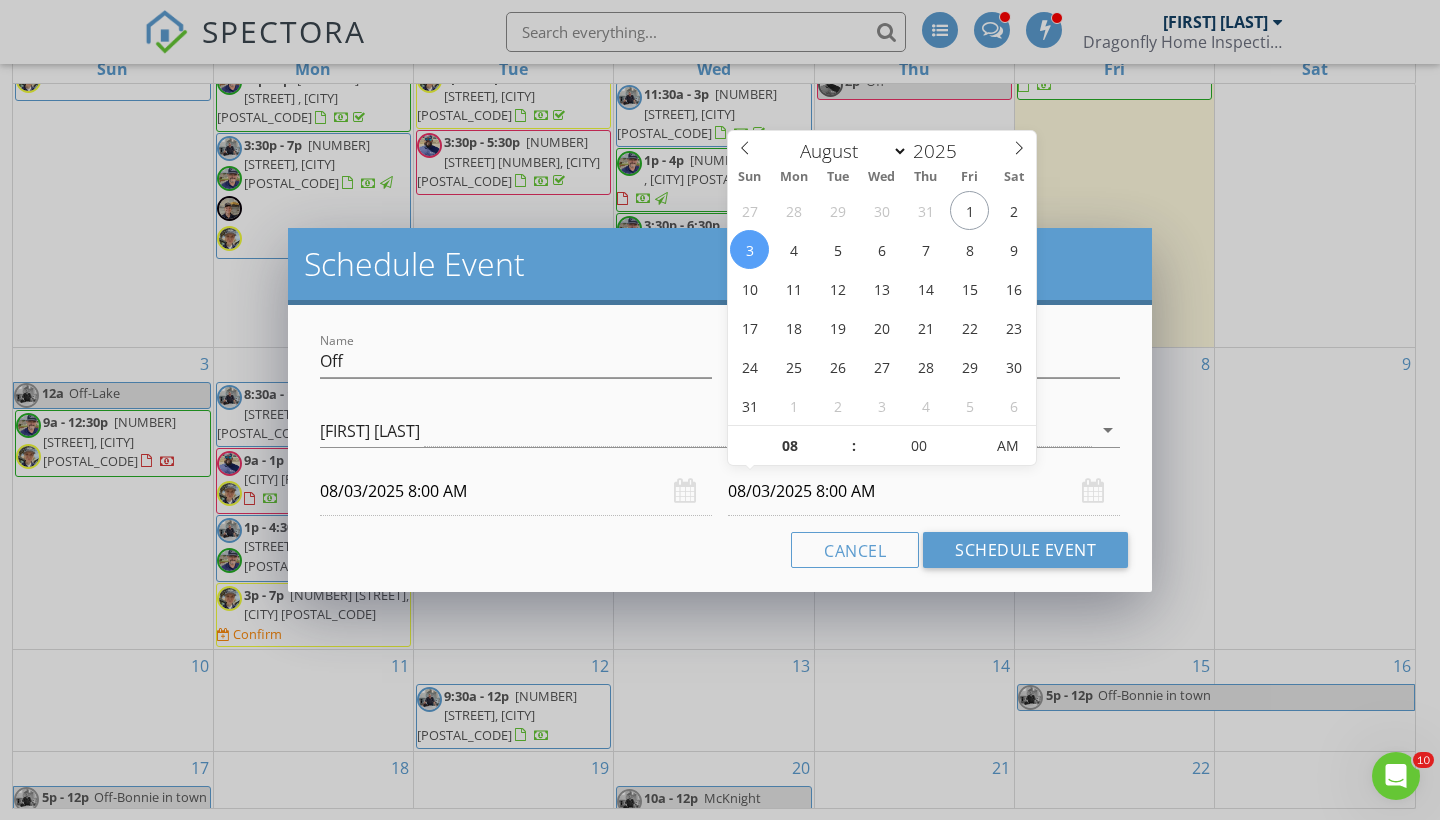 click on "Cancel   Schedule Event" at bounding box center [720, 550] 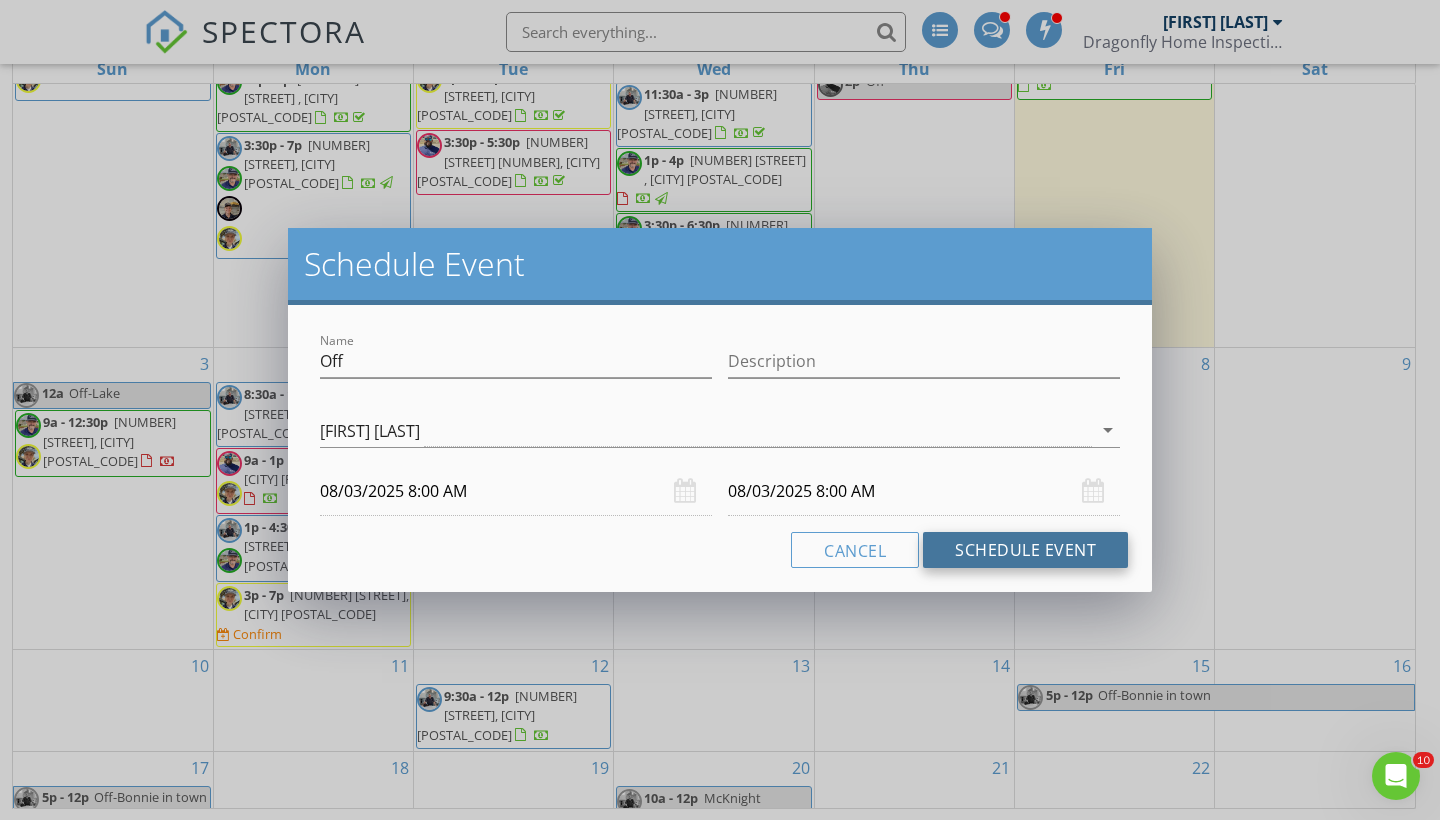 click on "Schedule Event" at bounding box center (1025, 550) 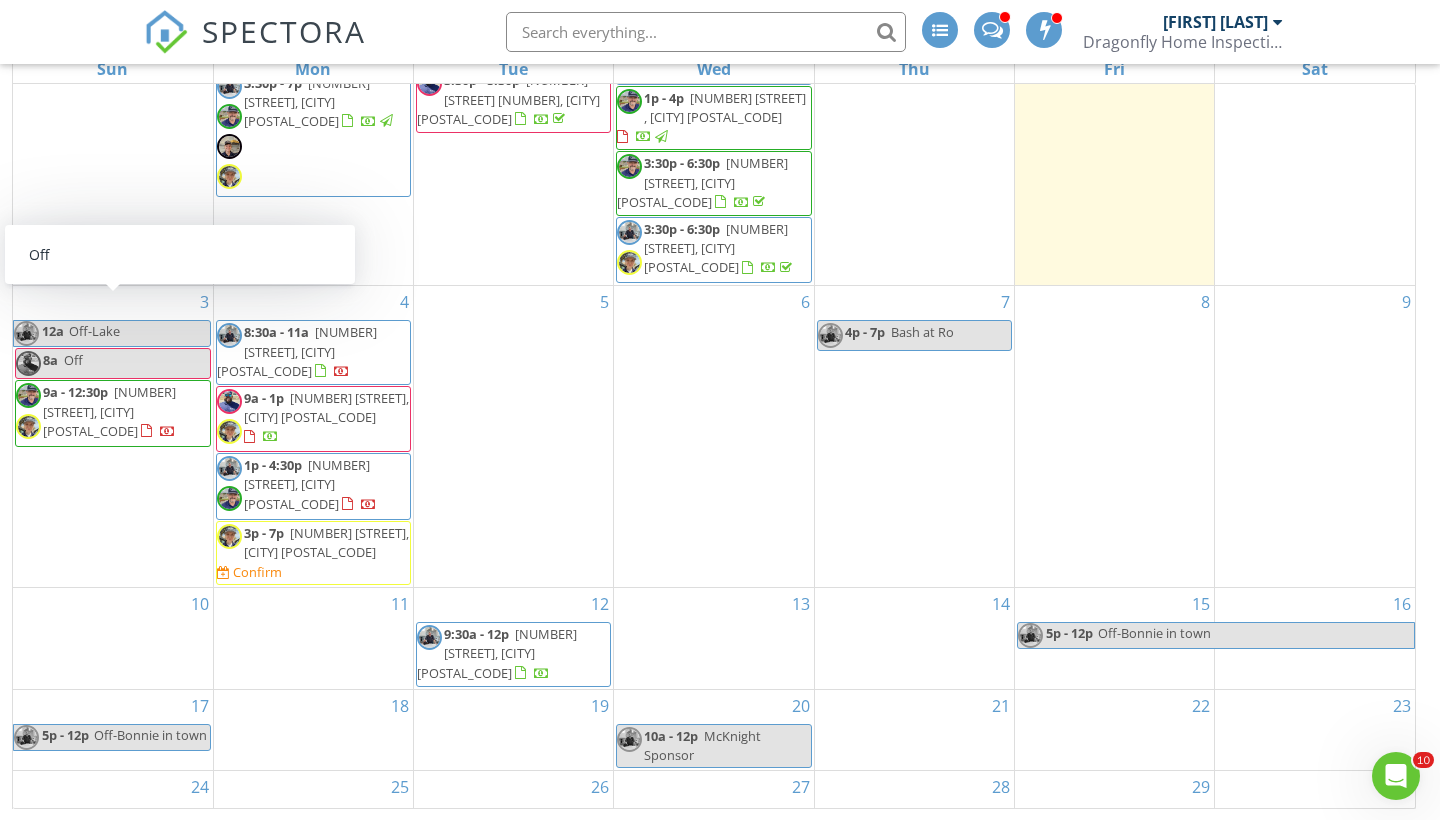 scroll, scrollTop: 354, scrollLeft: 0, axis: vertical 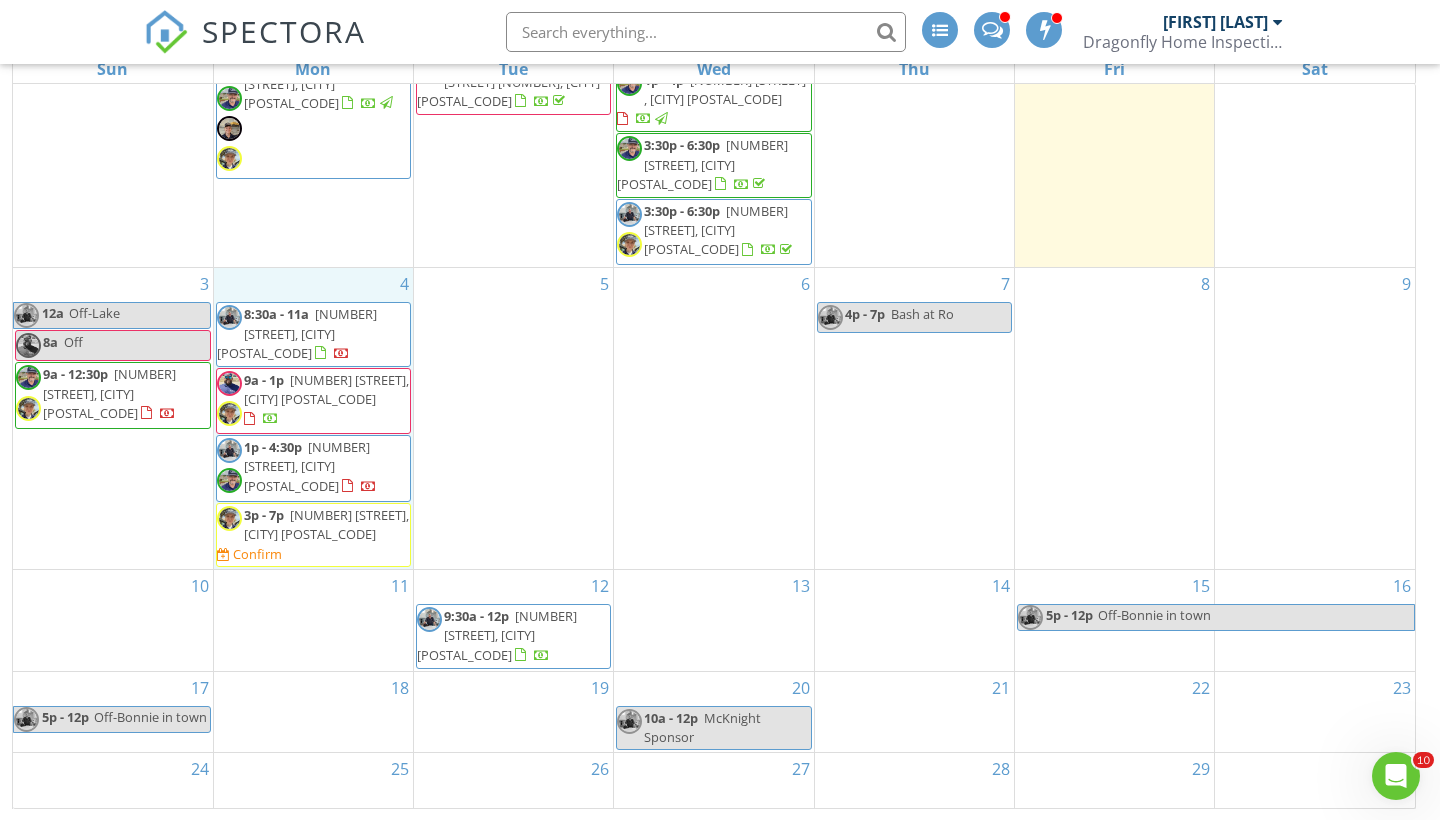 click on "4
8:30a - 11a
1745 Cornwall St, Haslet 12345
9a - 1p
3421 Greenbrier Dr, Frisco 75033
1p - 4:30p
1514 Dublin Cir, Grapevine 76051
3p - 7p
5216 Copper Creek Dr, Fort Worth 76244
Confirm" at bounding box center (313, 418) 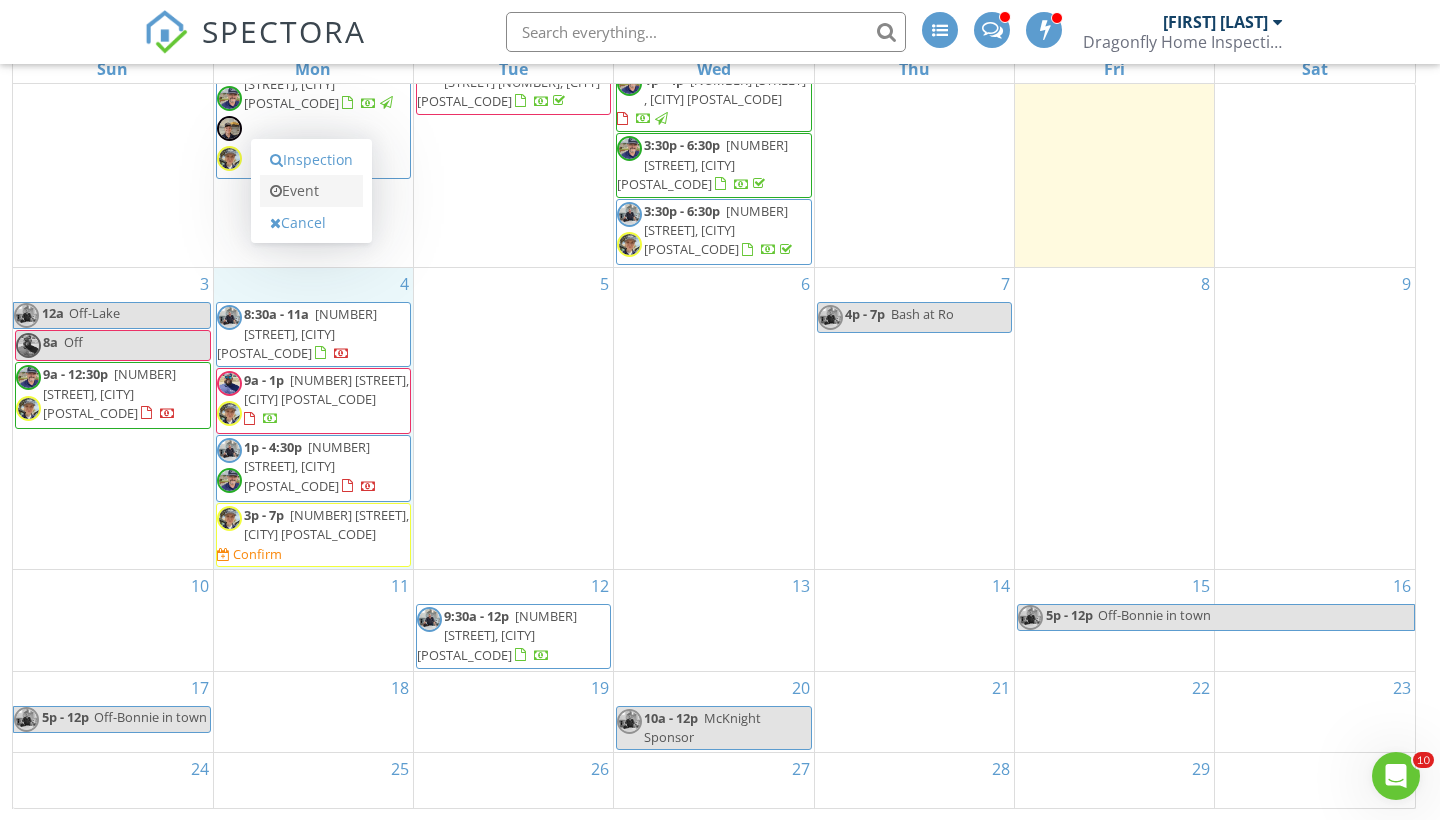 click on "Event" at bounding box center (311, 191) 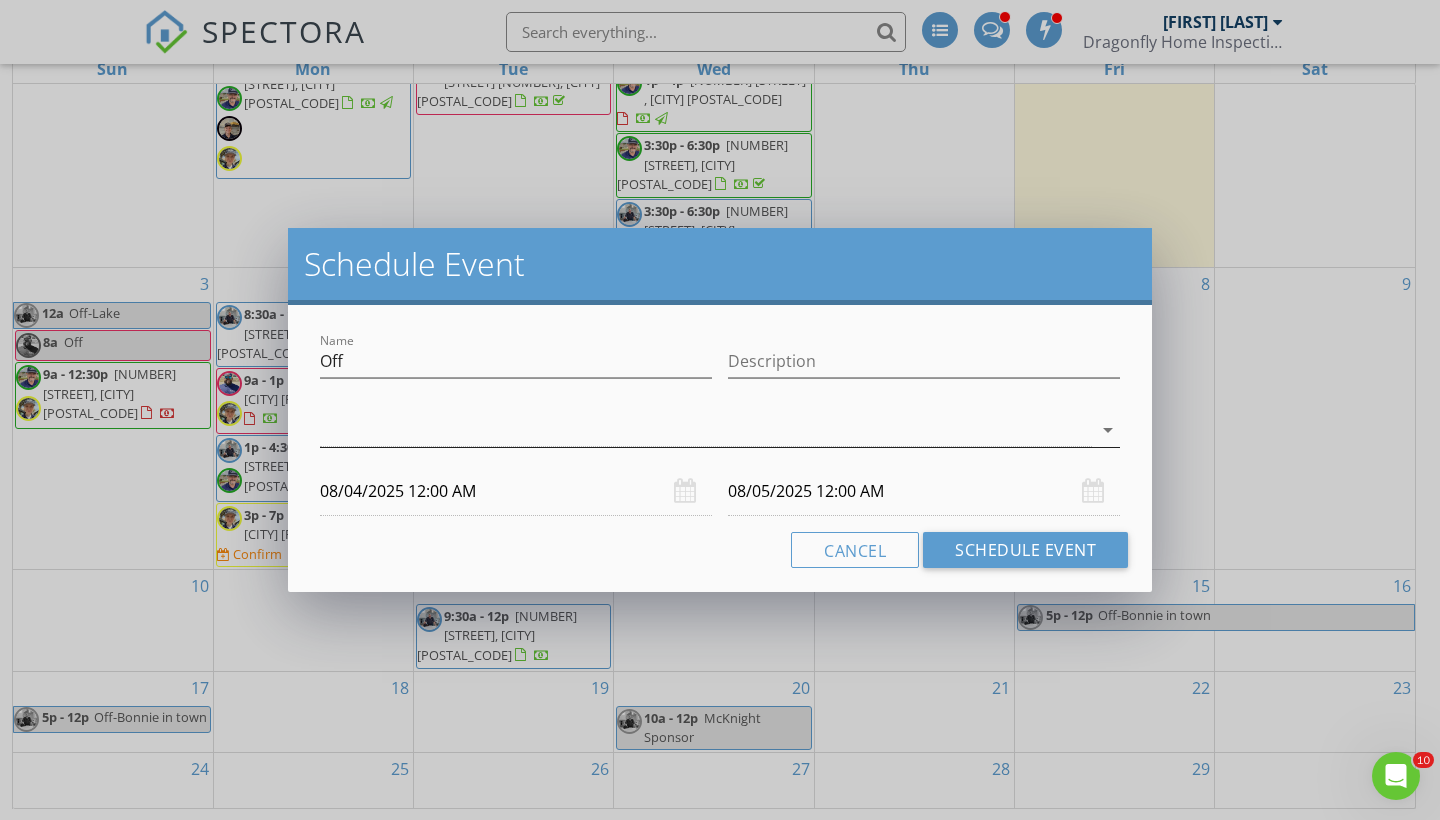 click at bounding box center [706, 430] 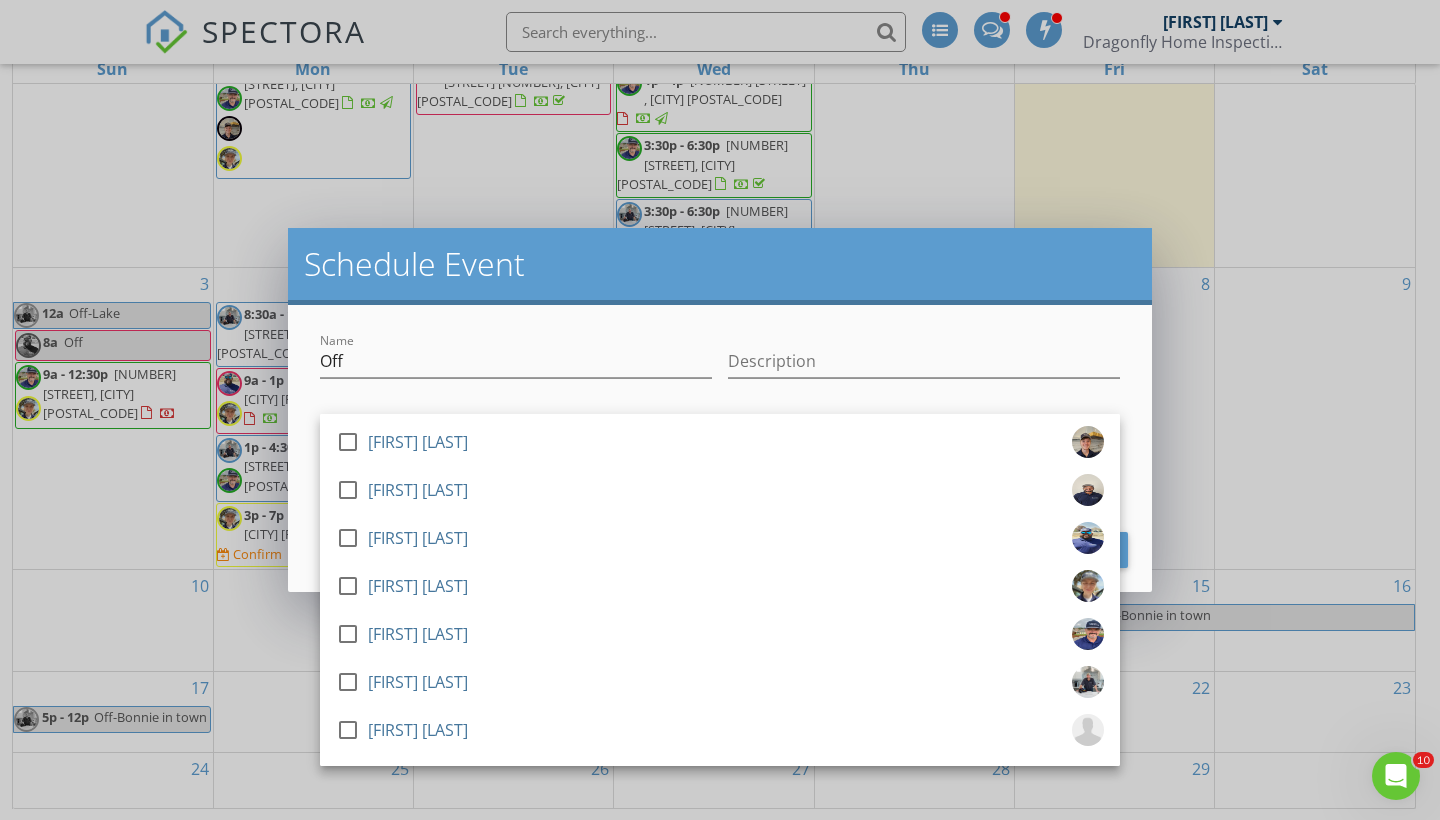 click on "Schedule Event   Name Off   Description     check_box_outline_blank   Colton Norris   check_box_outline_blank   Noor Jabbar   check_box_outline_blank   Tremaine Reeves   check_box_outline_blank   Wyatt Ruten   check_box_outline_blank   Gene Rodgers   check_box_outline_blank   Christopher Ruten   check_box_outline_blank   Ryan Purcell   arrow_drop_down   08/04/2025 12:00 AM   08/05/2025 12:00 AM         Cancel   Schedule Event" at bounding box center [720, 410] 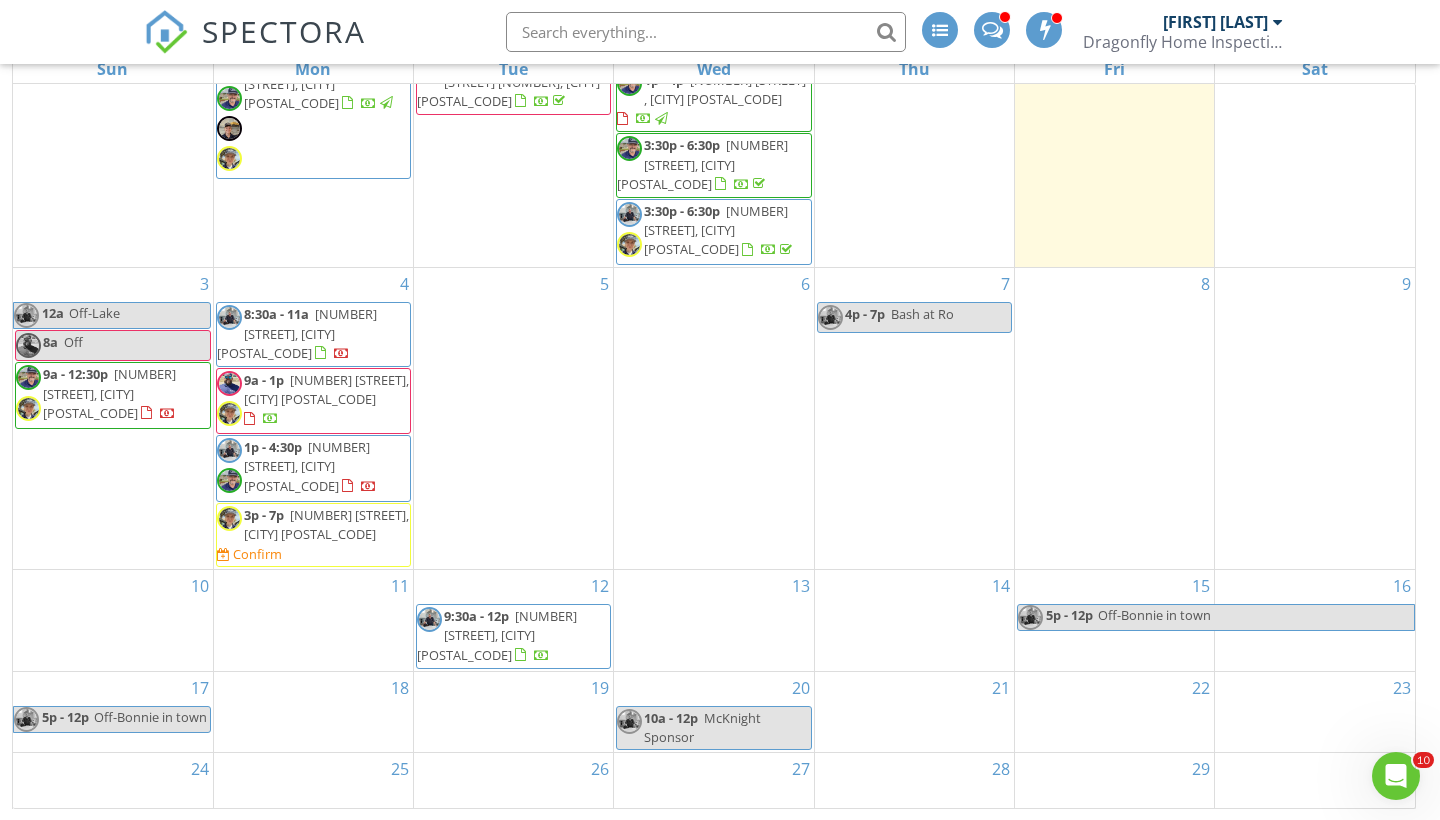 click on "8a
Off" at bounding box center (113, 345) 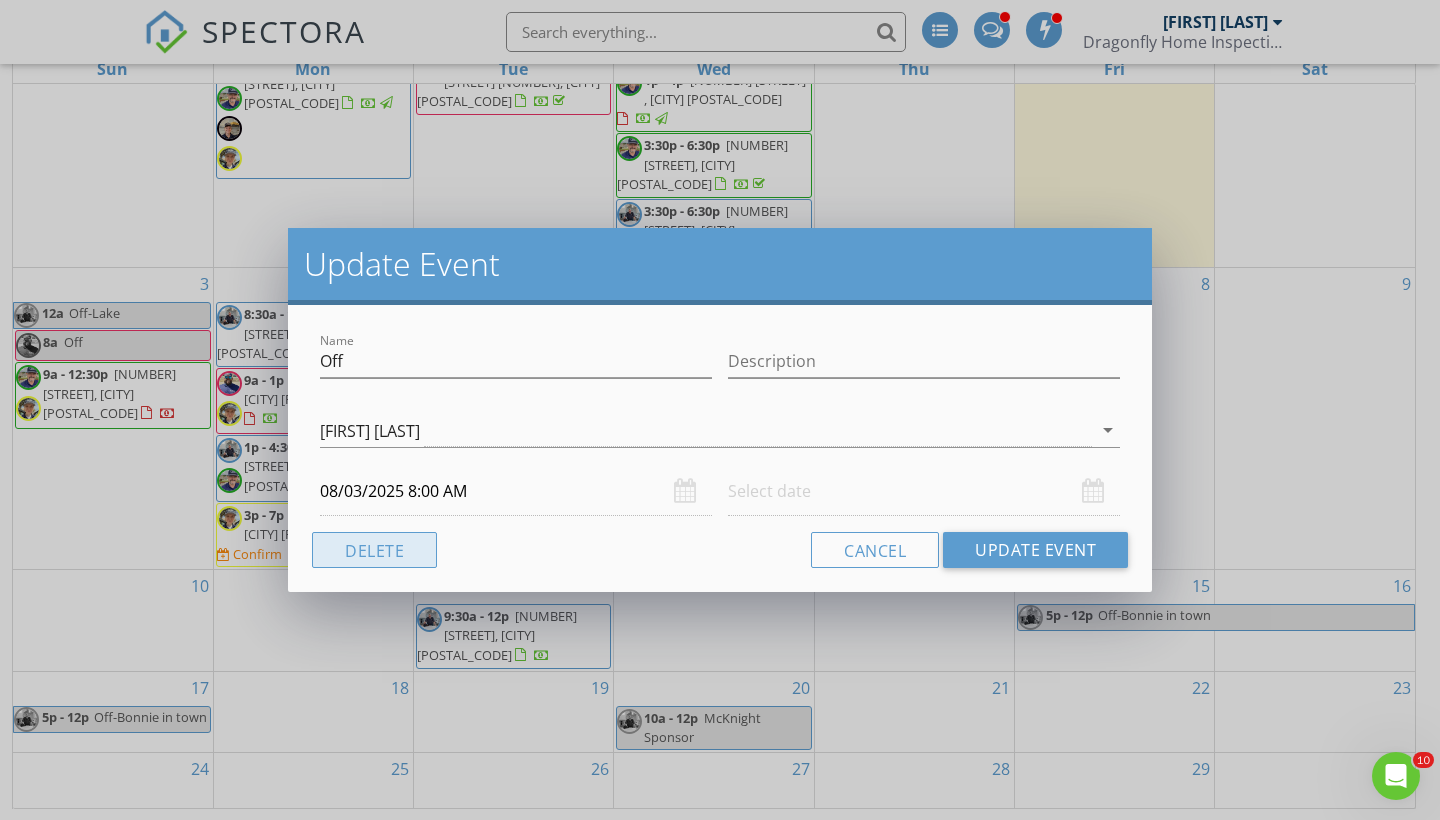 click on "Delete" at bounding box center [374, 550] 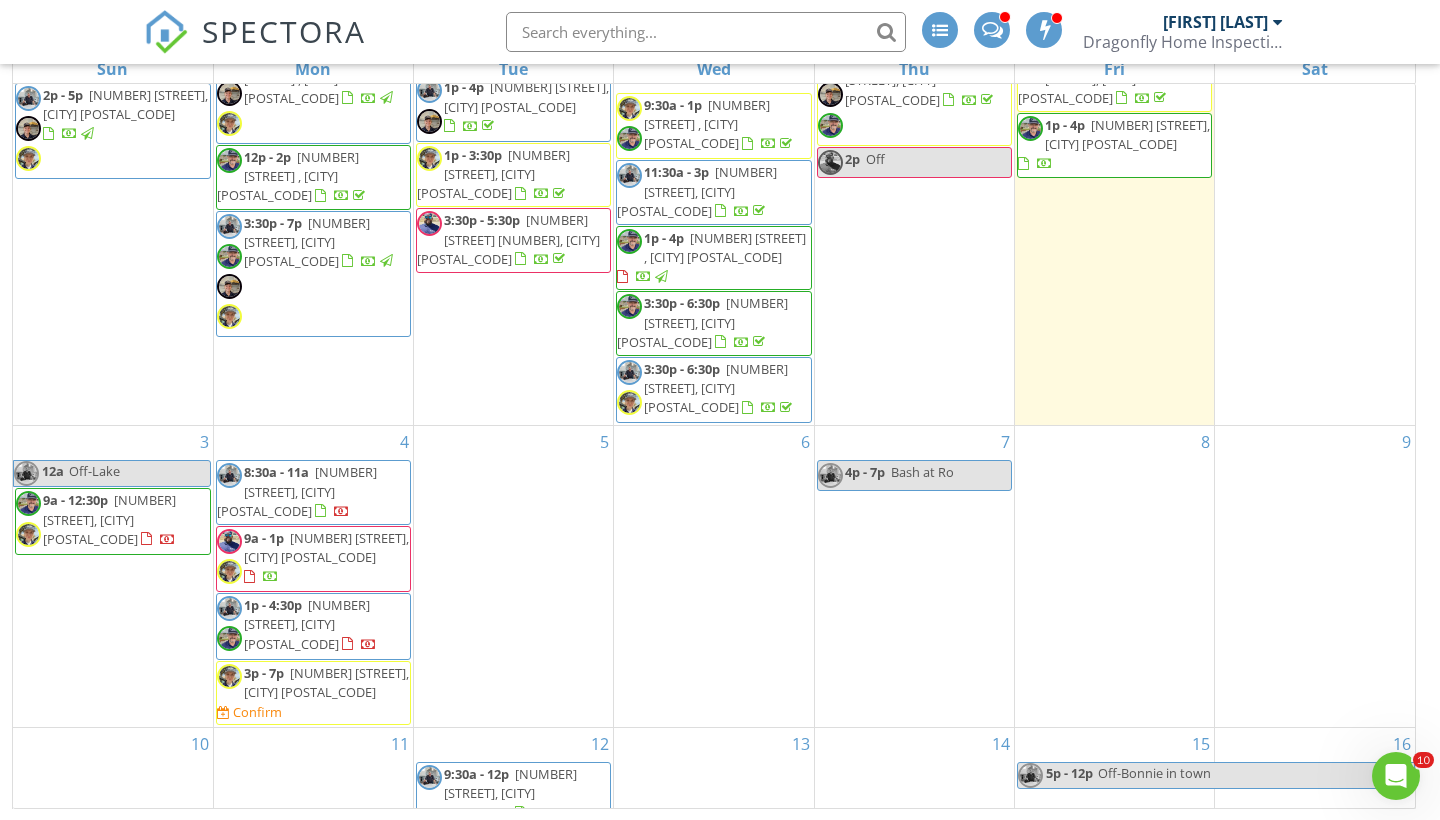 scroll, scrollTop: 203, scrollLeft: 0, axis: vertical 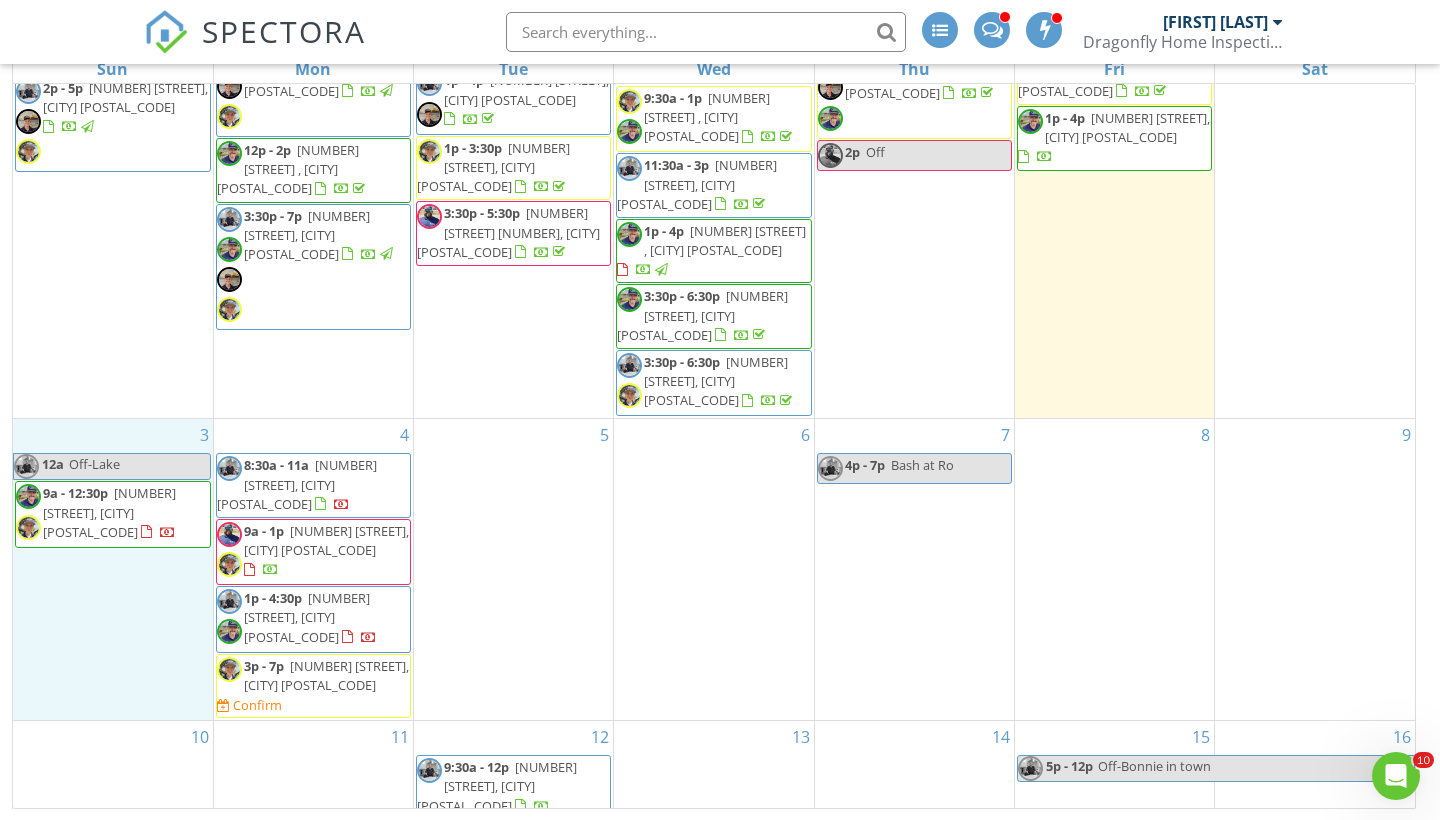 click on "3
12a
Off-Lake
9a - 12:30p
2525 Still Springs Dr, Little Elm 75068" at bounding box center (113, 569) 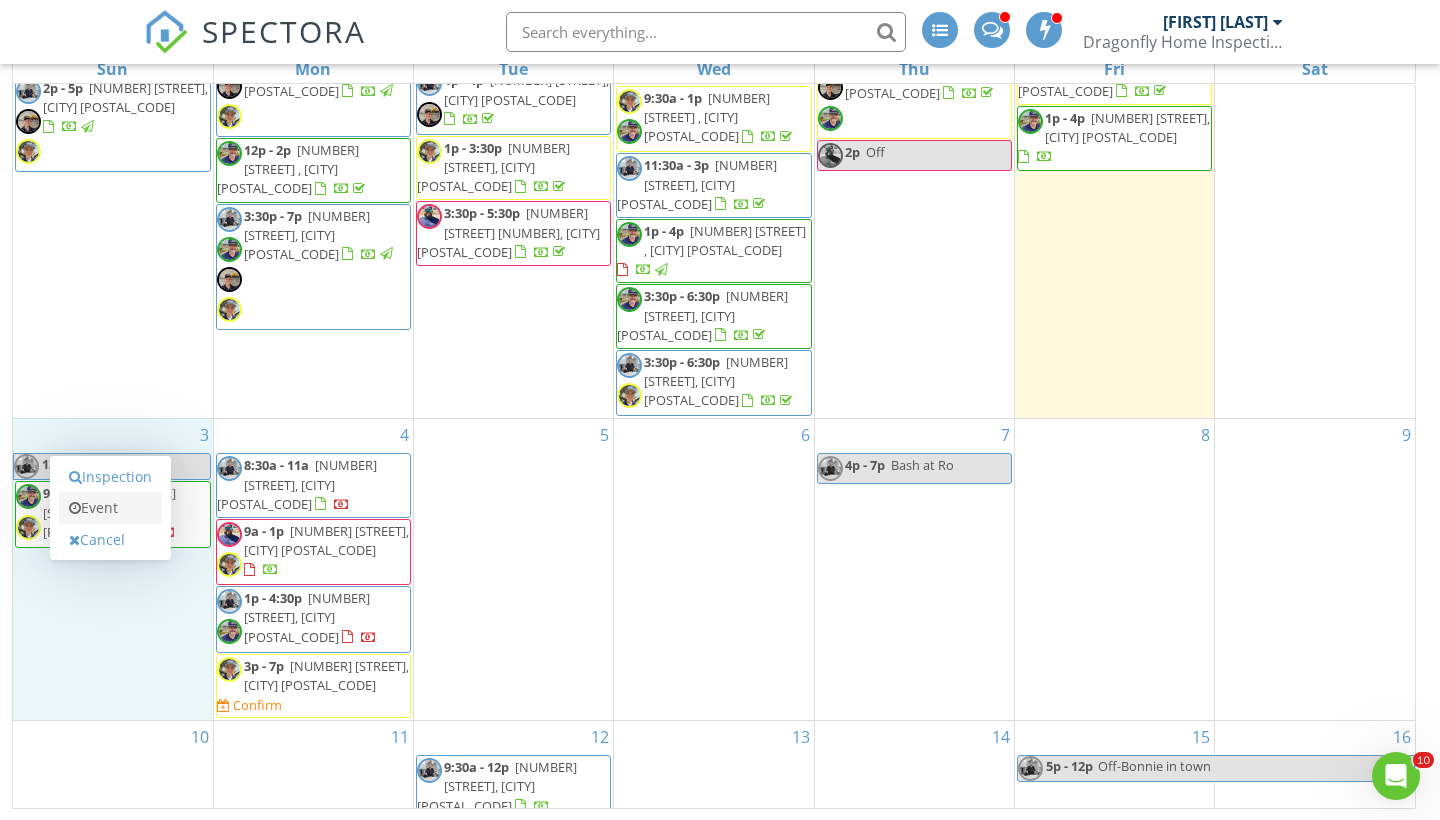 click on "Event" at bounding box center (110, 508) 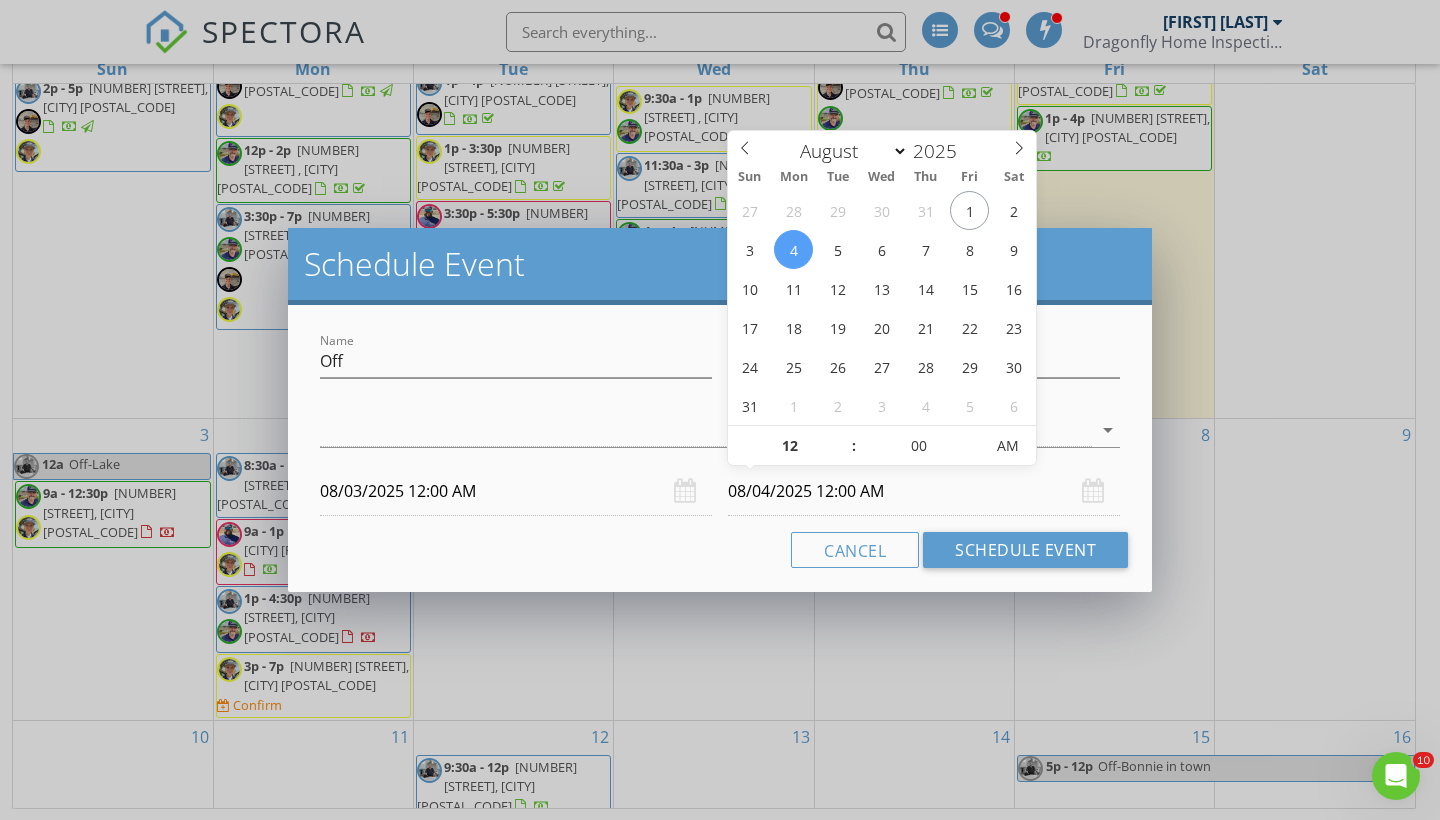 click on "08/04/2025 12:00 AM" at bounding box center [924, 491] 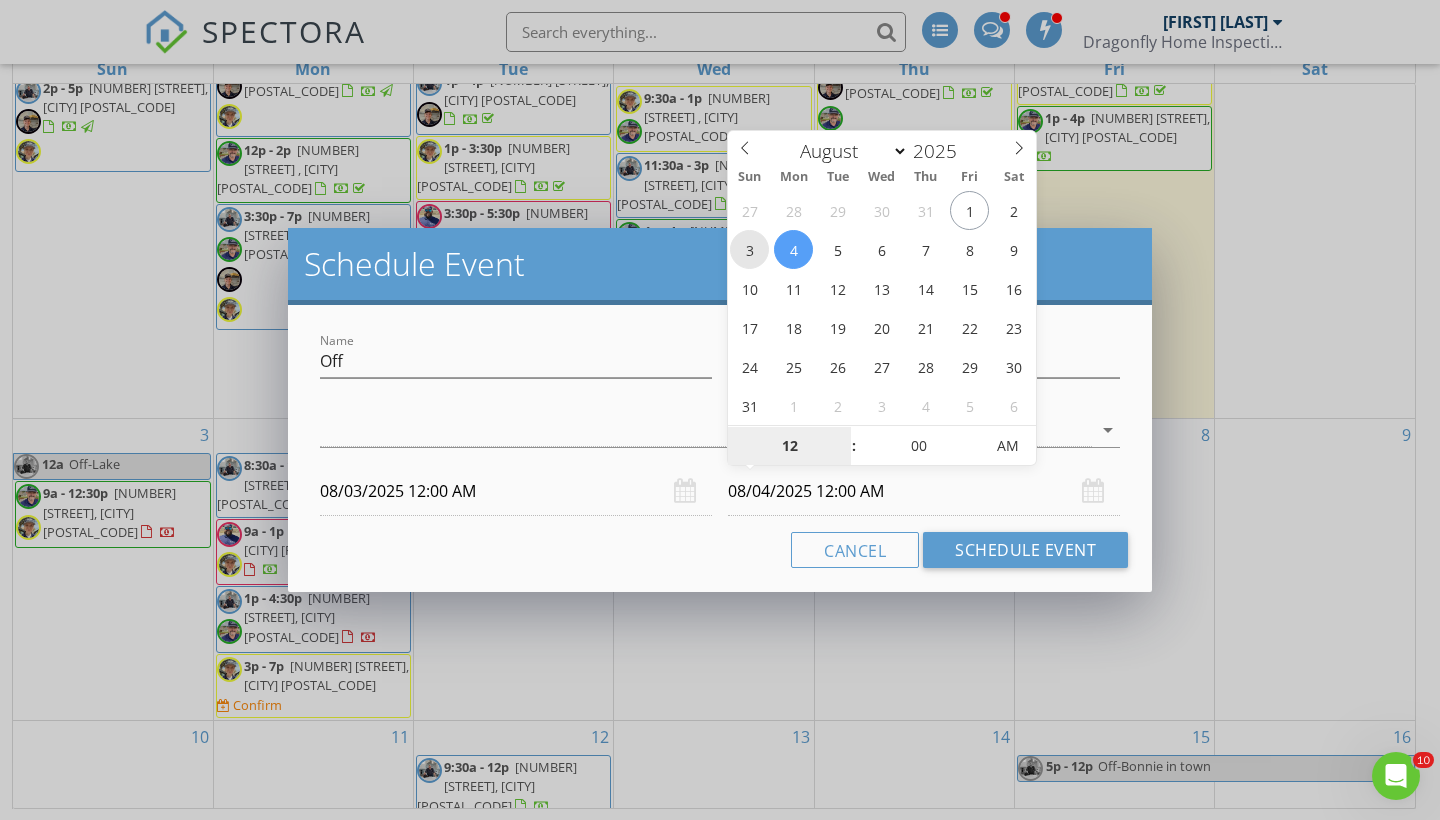 type on "08/03/2025 12:00 AM" 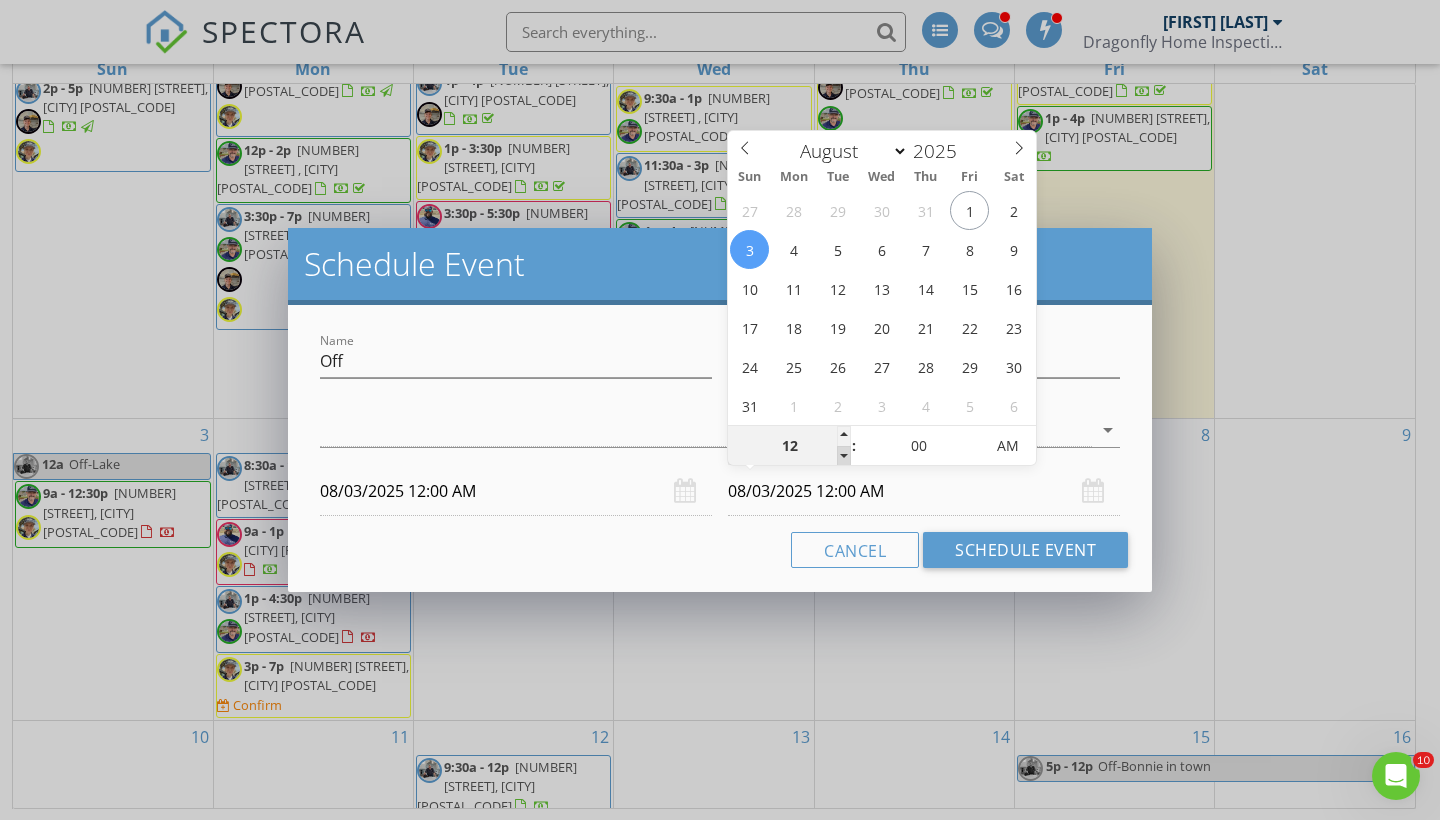 type on "11" 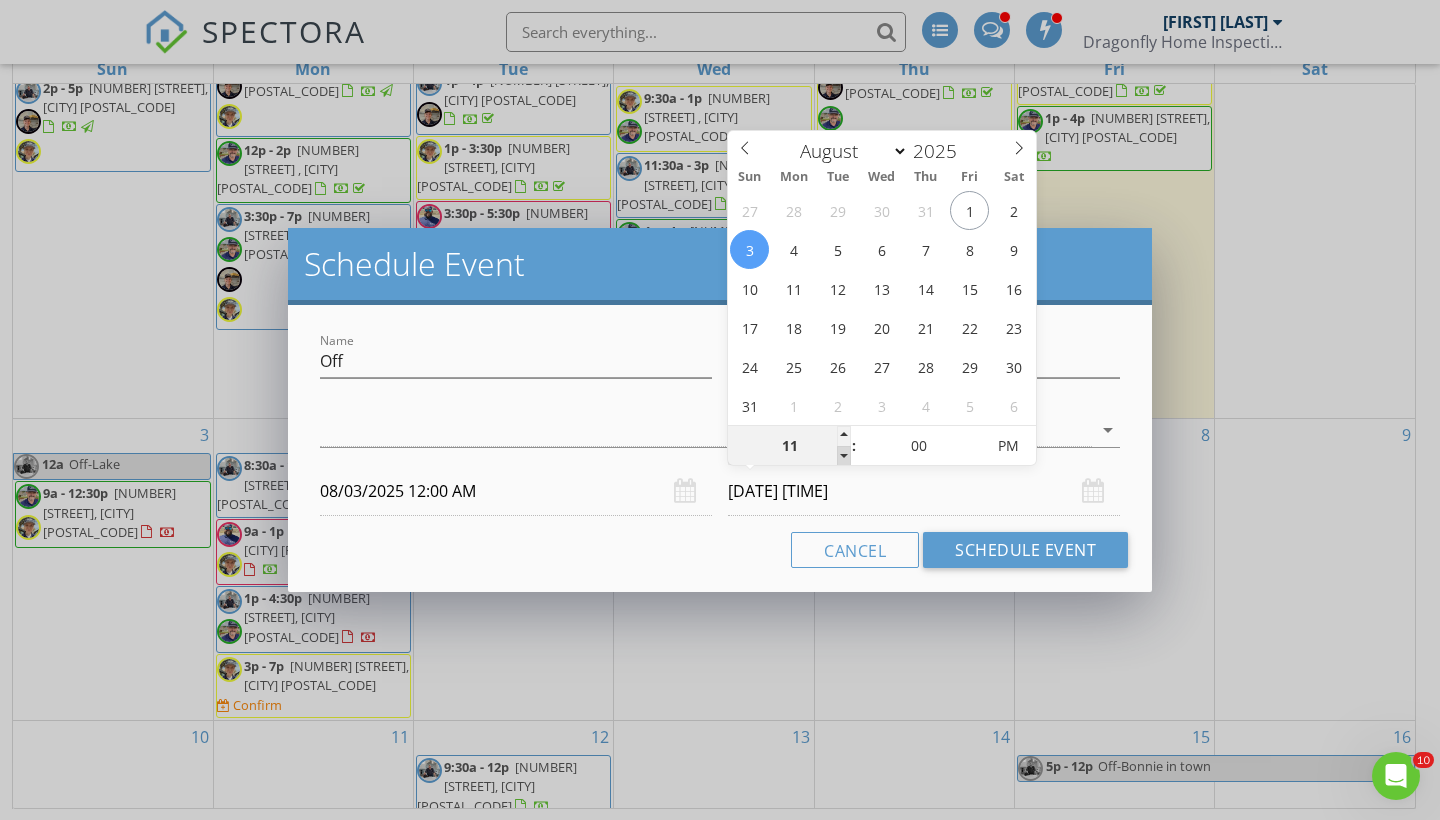 click at bounding box center (844, 456) 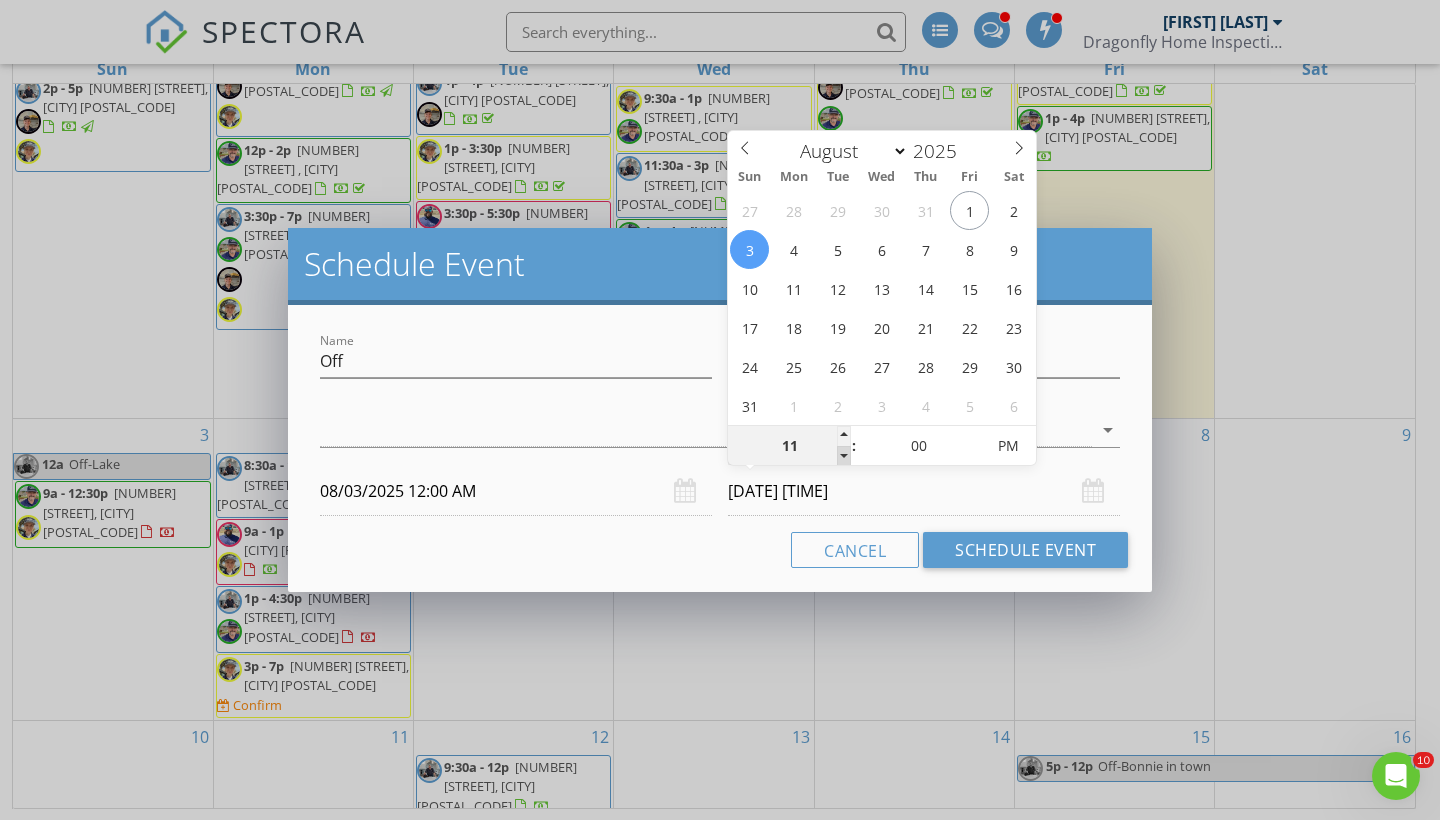 type on "10" 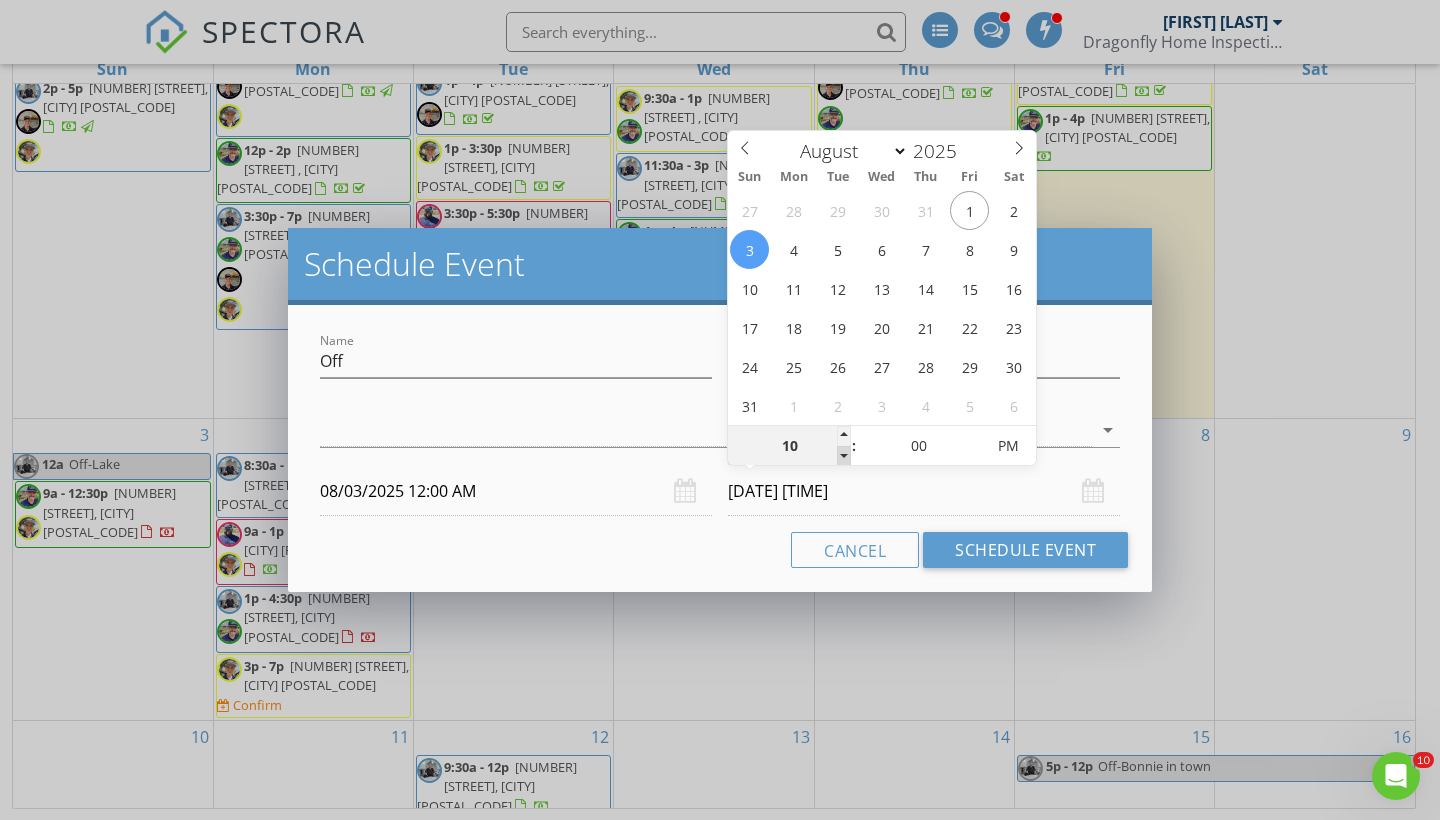 click at bounding box center (844, 456) 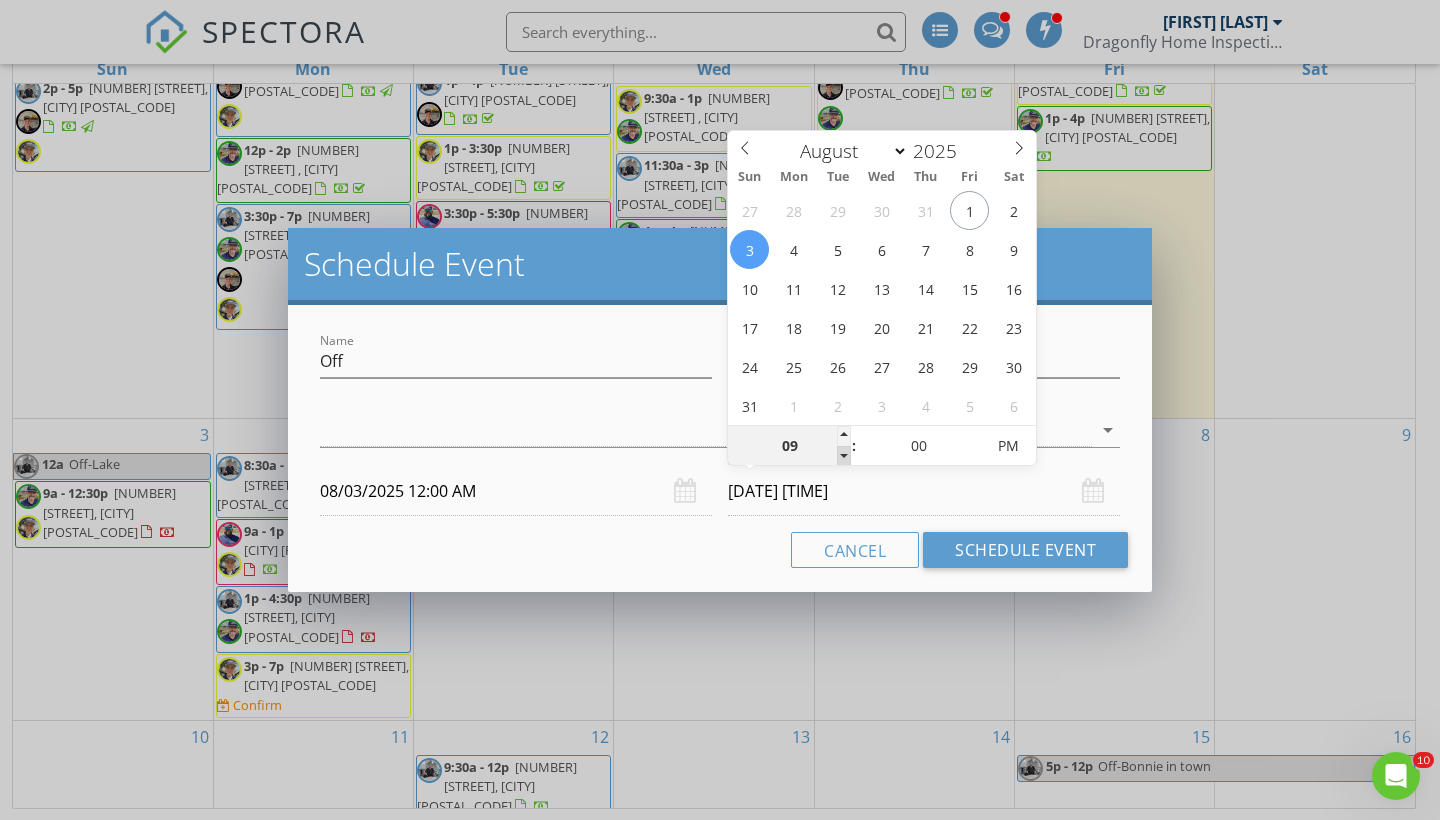 click at bounding box center [844, 456] 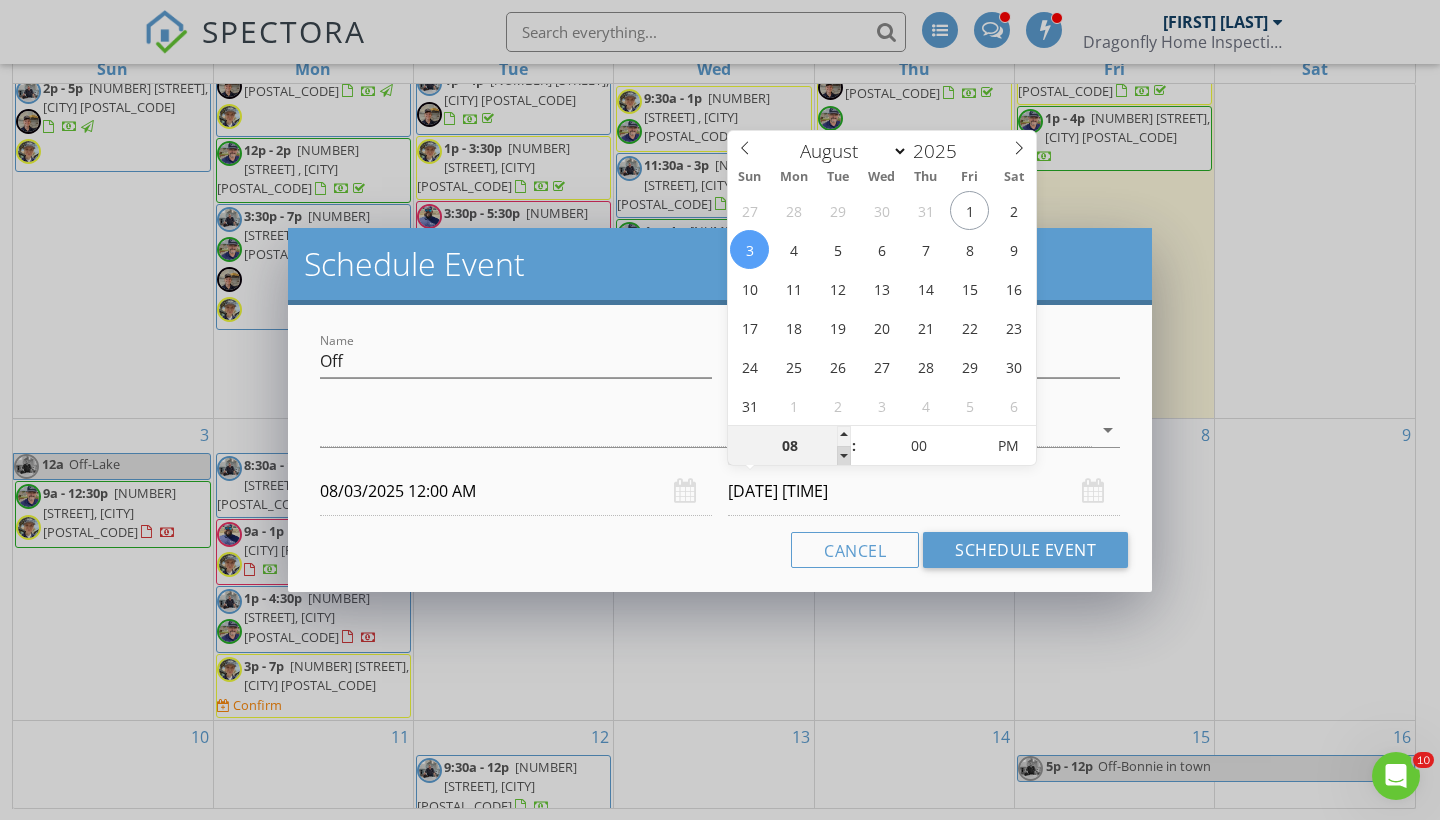 click at bounding box center (844, 456) 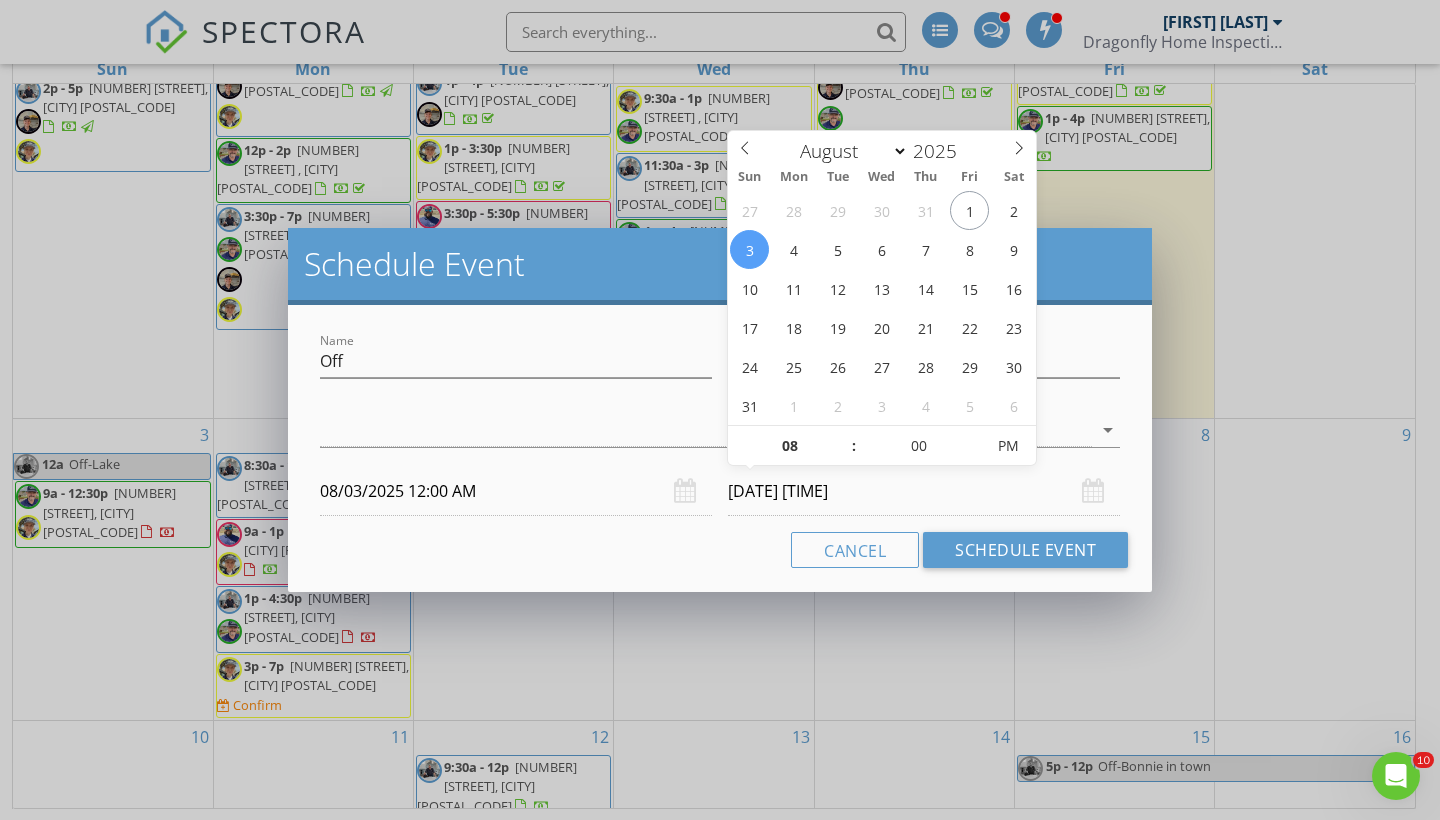 click on "Name Off   Description     check_box_outline_blank   Colton Norris   check_box_outline_blank   Noor Jabbar   check_box_outline_blank   Tremaine Reeves   check_box_outline_blank   Wyatt Ruten   check_box_outline_blank   Gene Rodgers   check_box_outline_blank   Christopher Ruten   check_box_outline_blank   Ryan Purcell   arrow_drop_down   08/03/2025 12:00 AM   08/03/2025 8:00 PM         Cancel   Schedule Event" at bounding box center (720, 448) 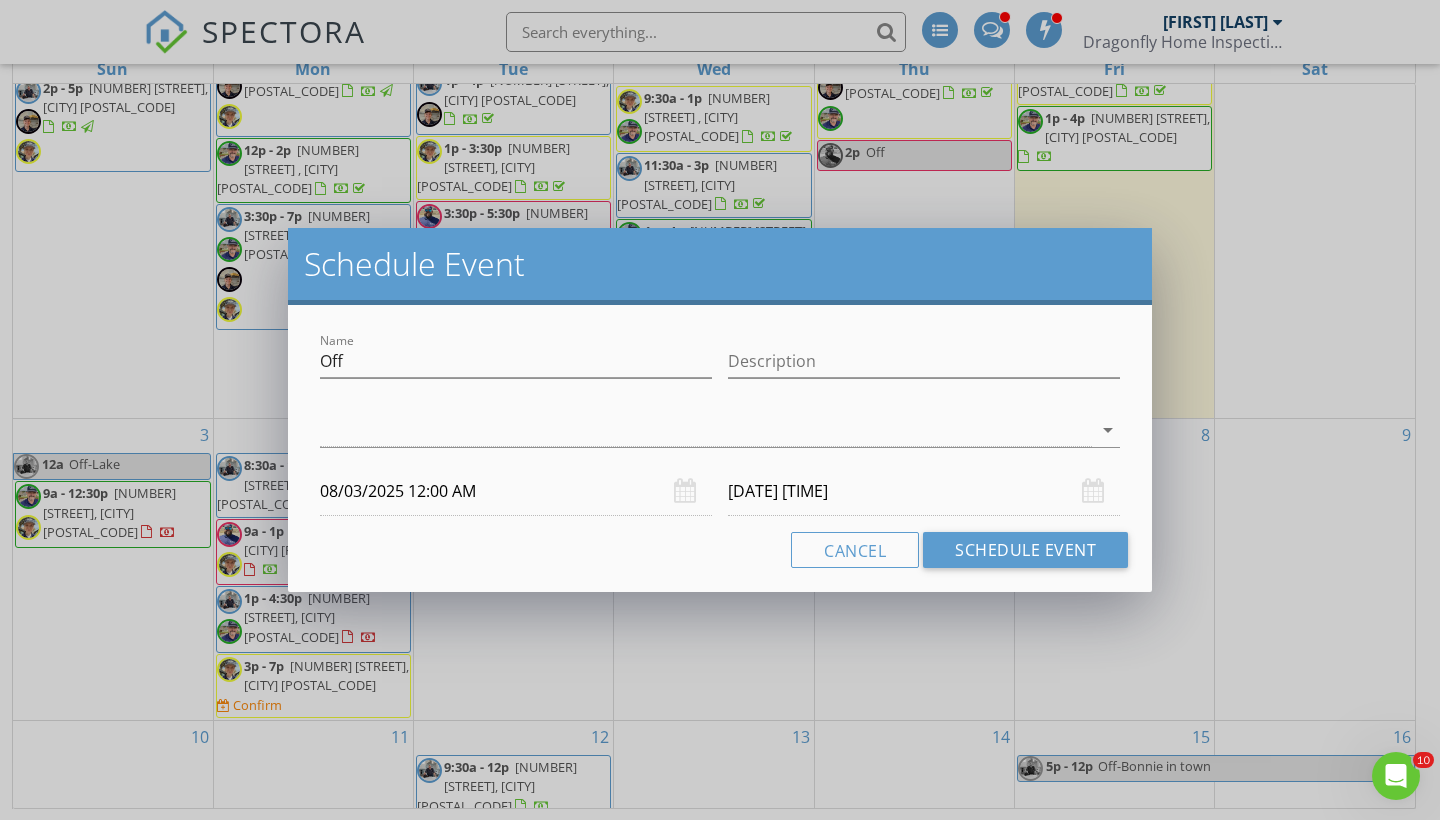 click on "08/03/2025 12:00 AM" at bounding box center [516, 491] 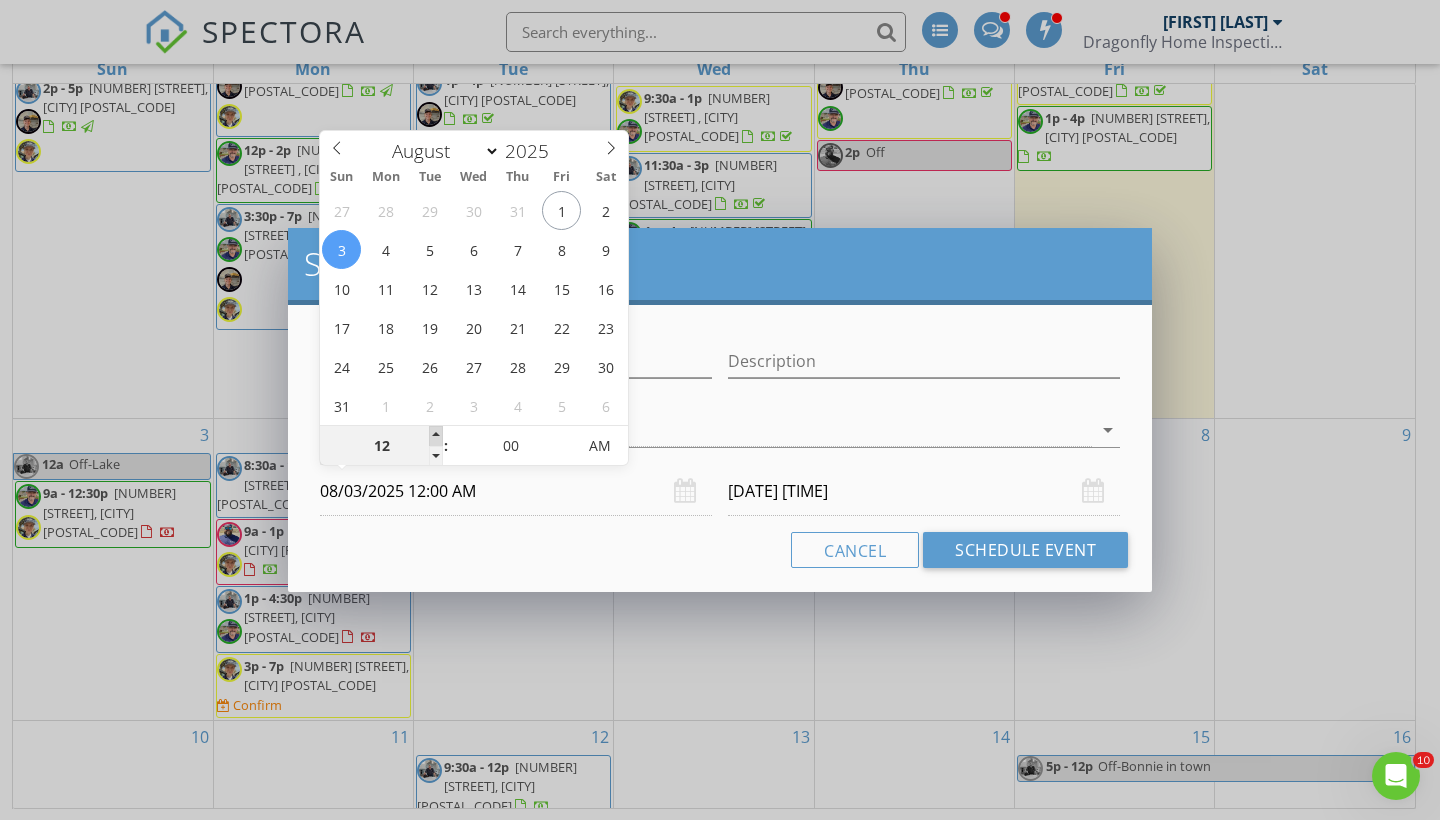 type on "01" 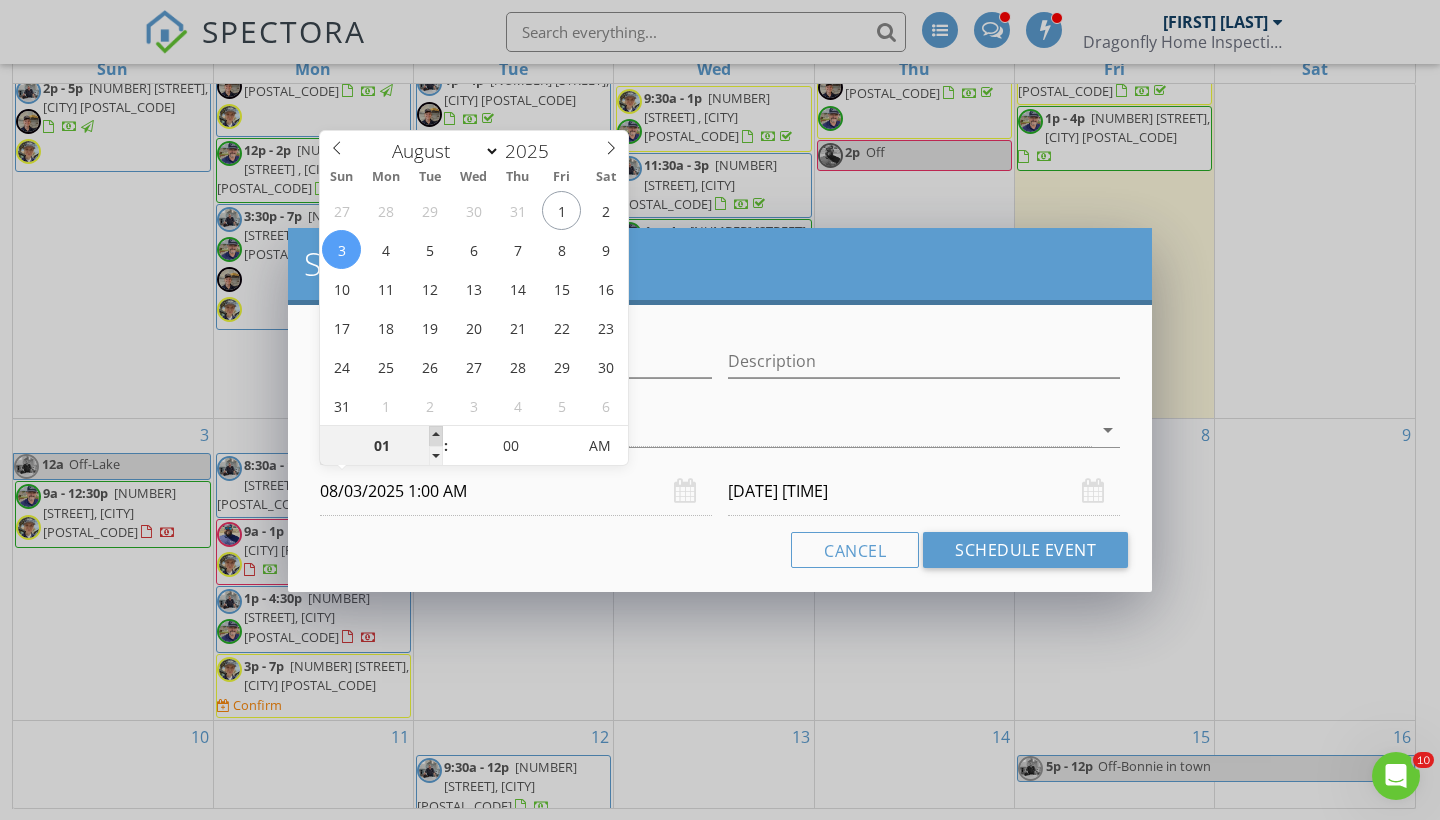 click at bounding box center (436, 436) 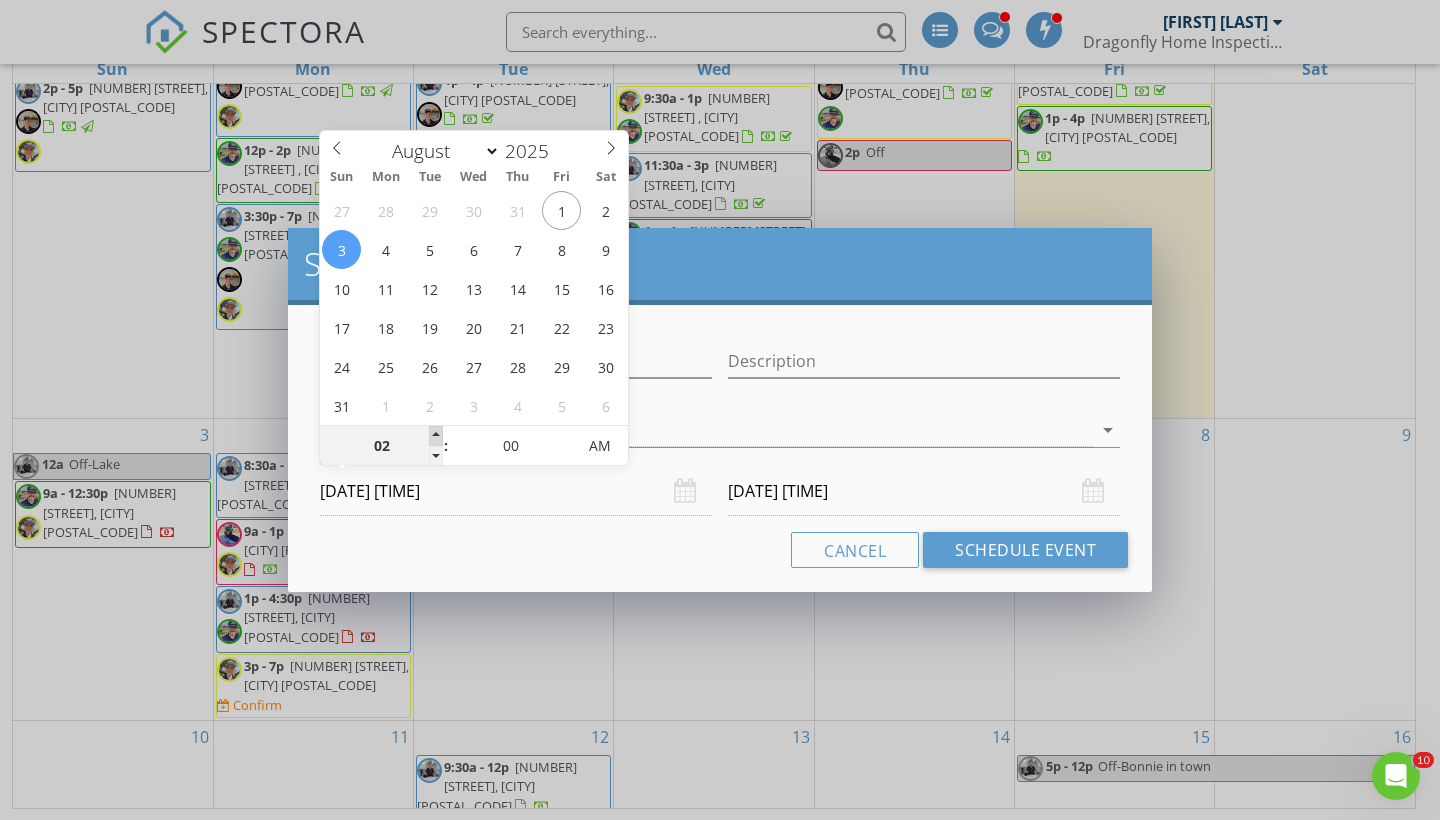 click at bounding box center (436, 436) 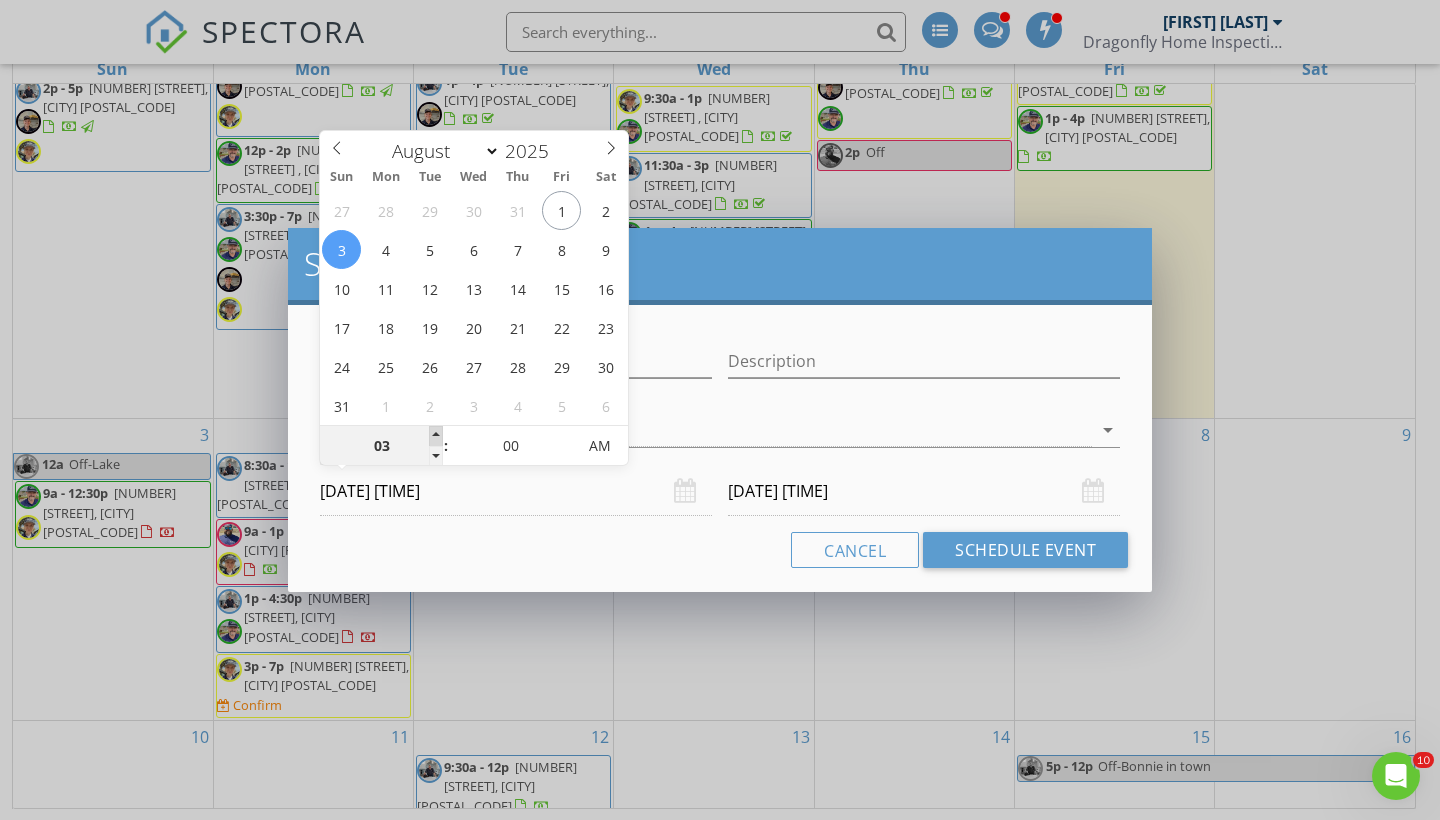 click at bounding box center [436, 436] 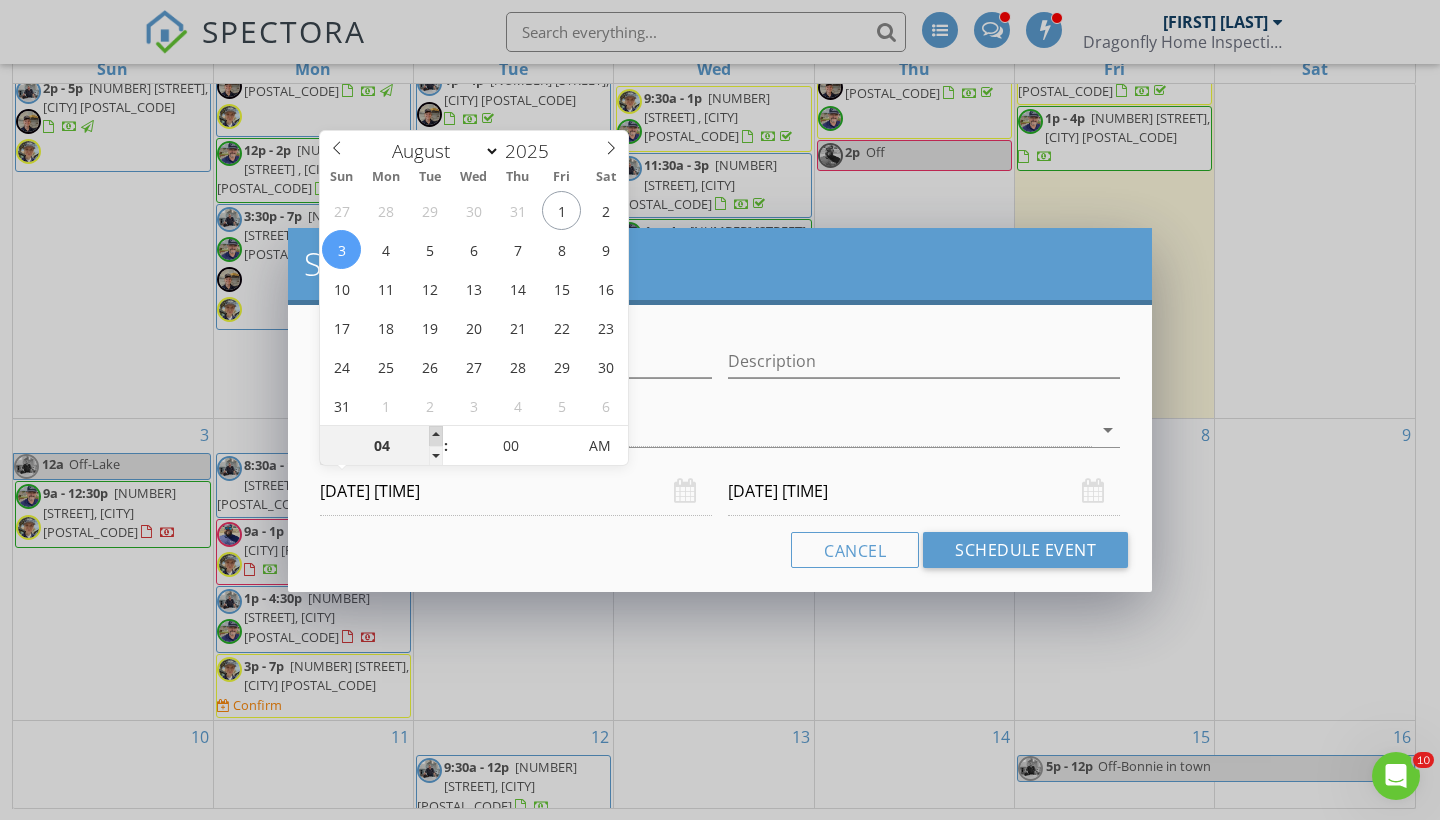 click at bounding box center [436, 436] 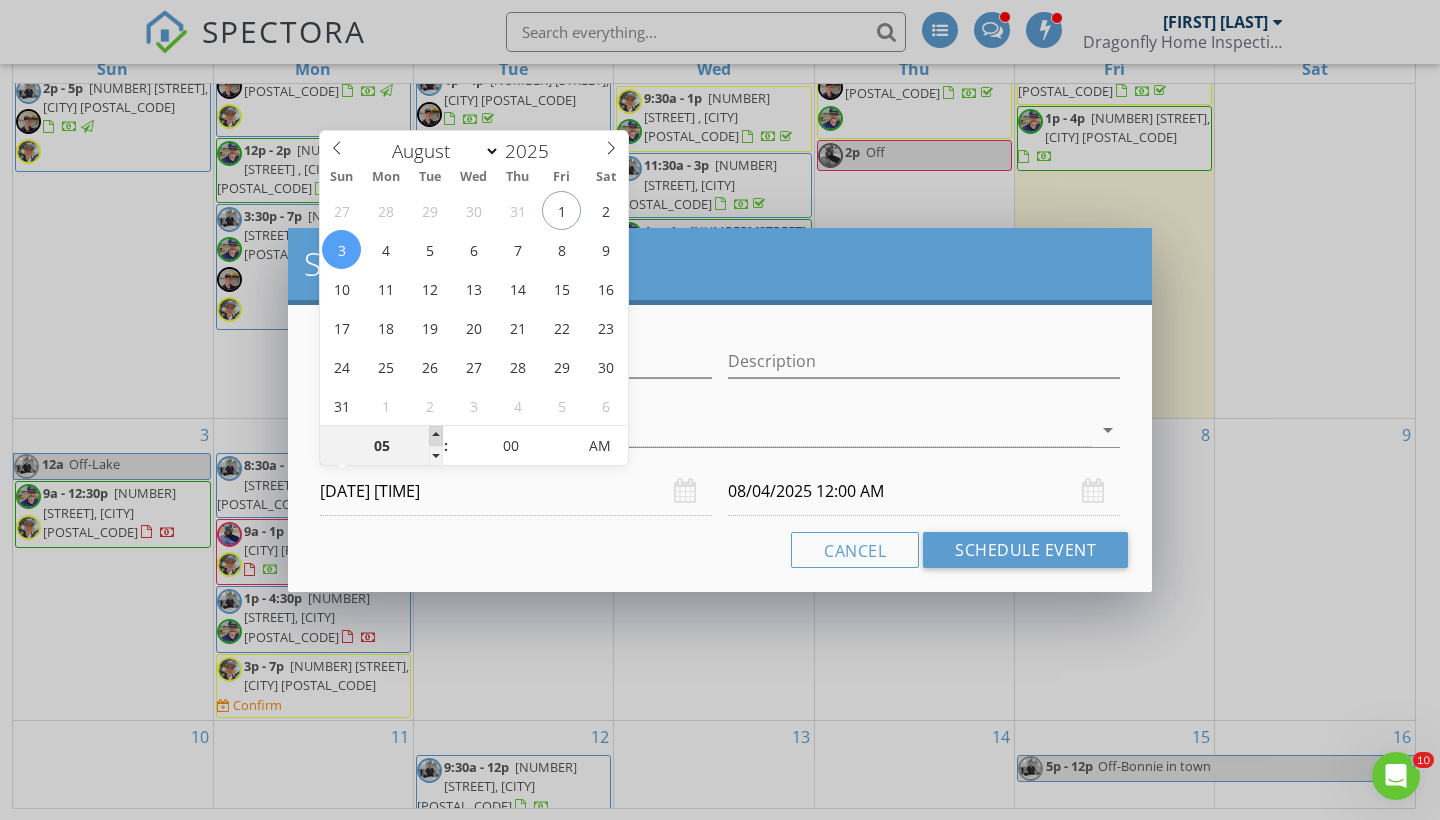 click at bounding box center (436, 436) 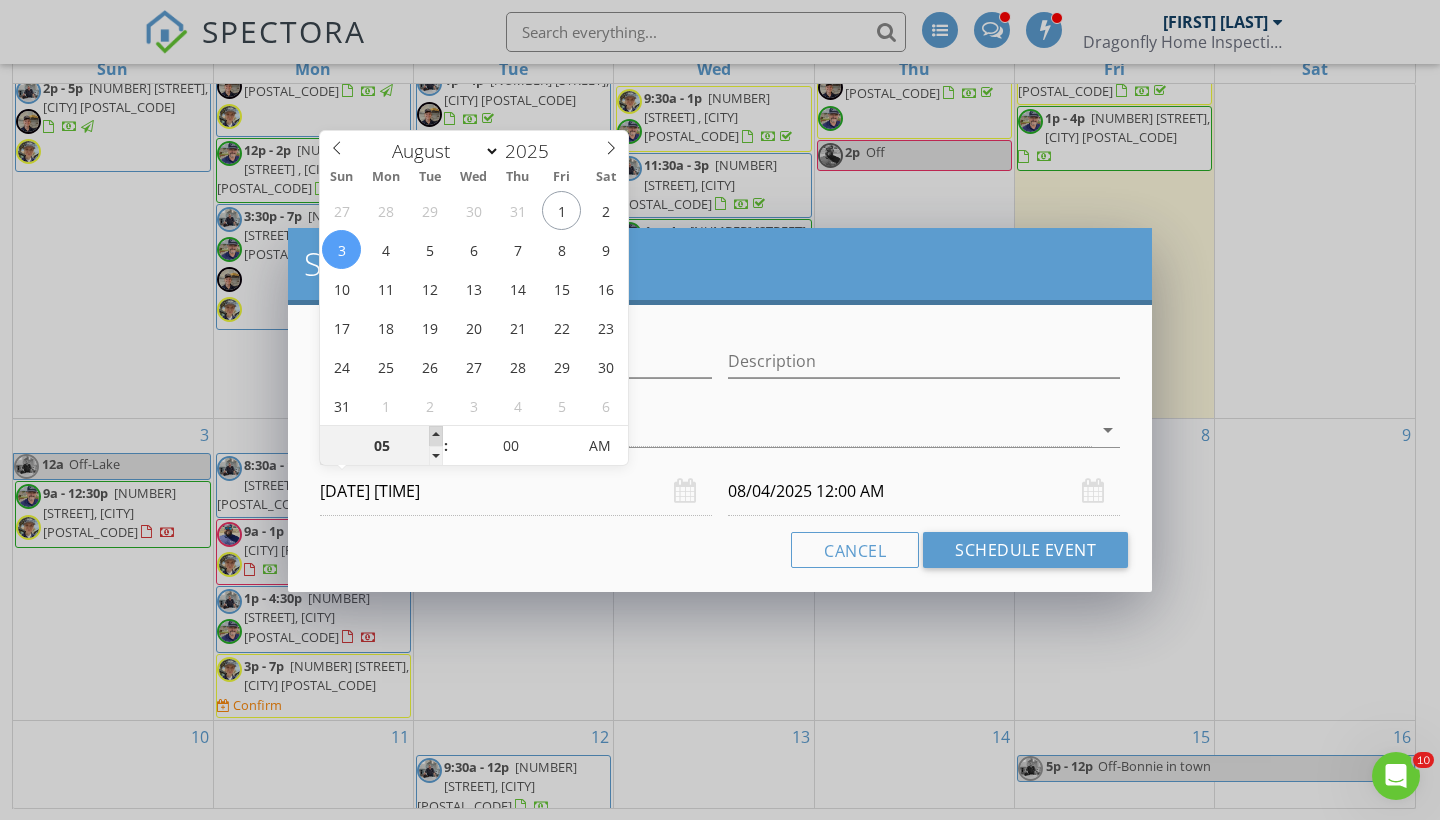 type on "06" 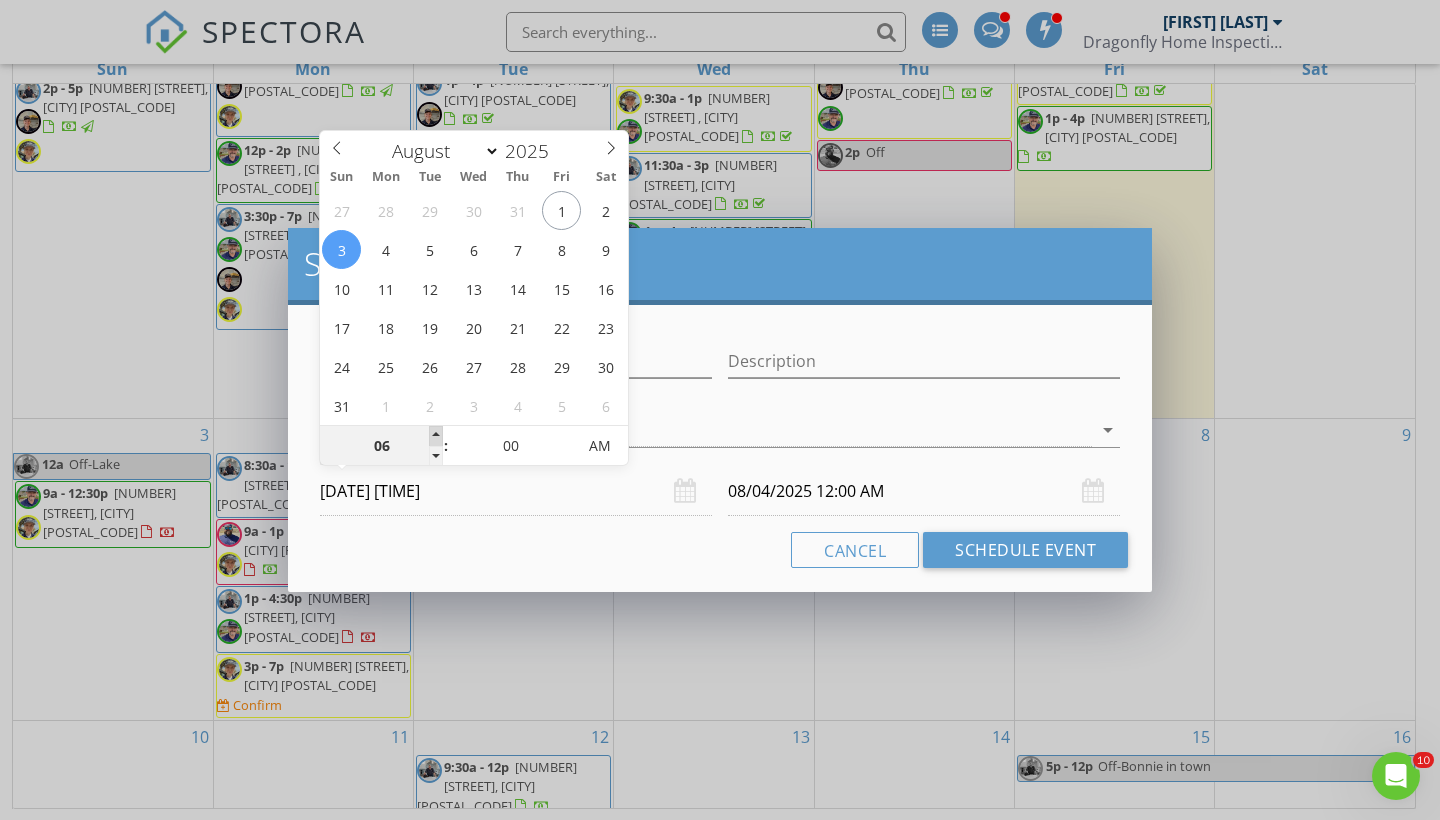 click at bounding box center [436, 436] 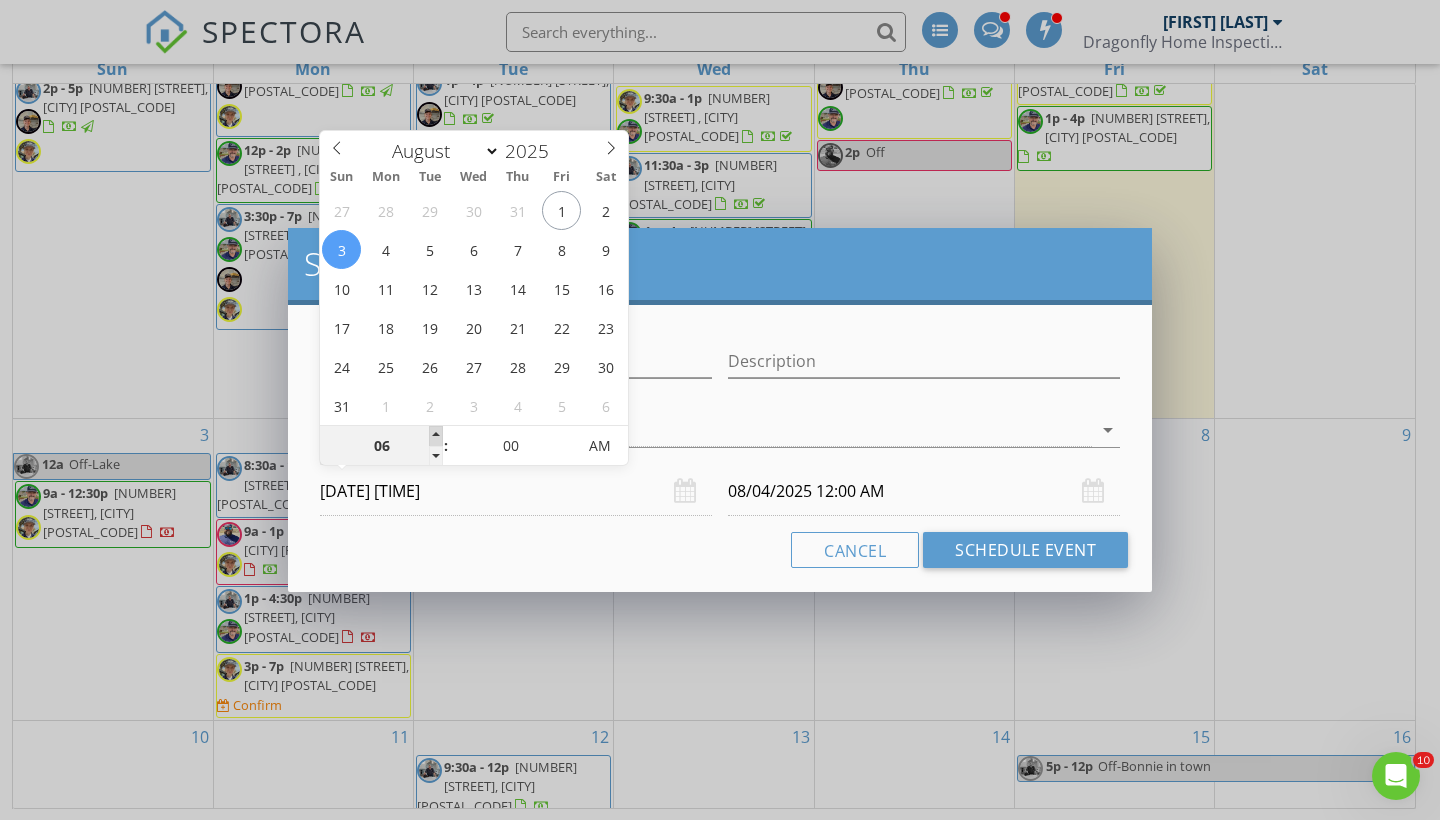 type on "08/04/2025 2:00 AM" 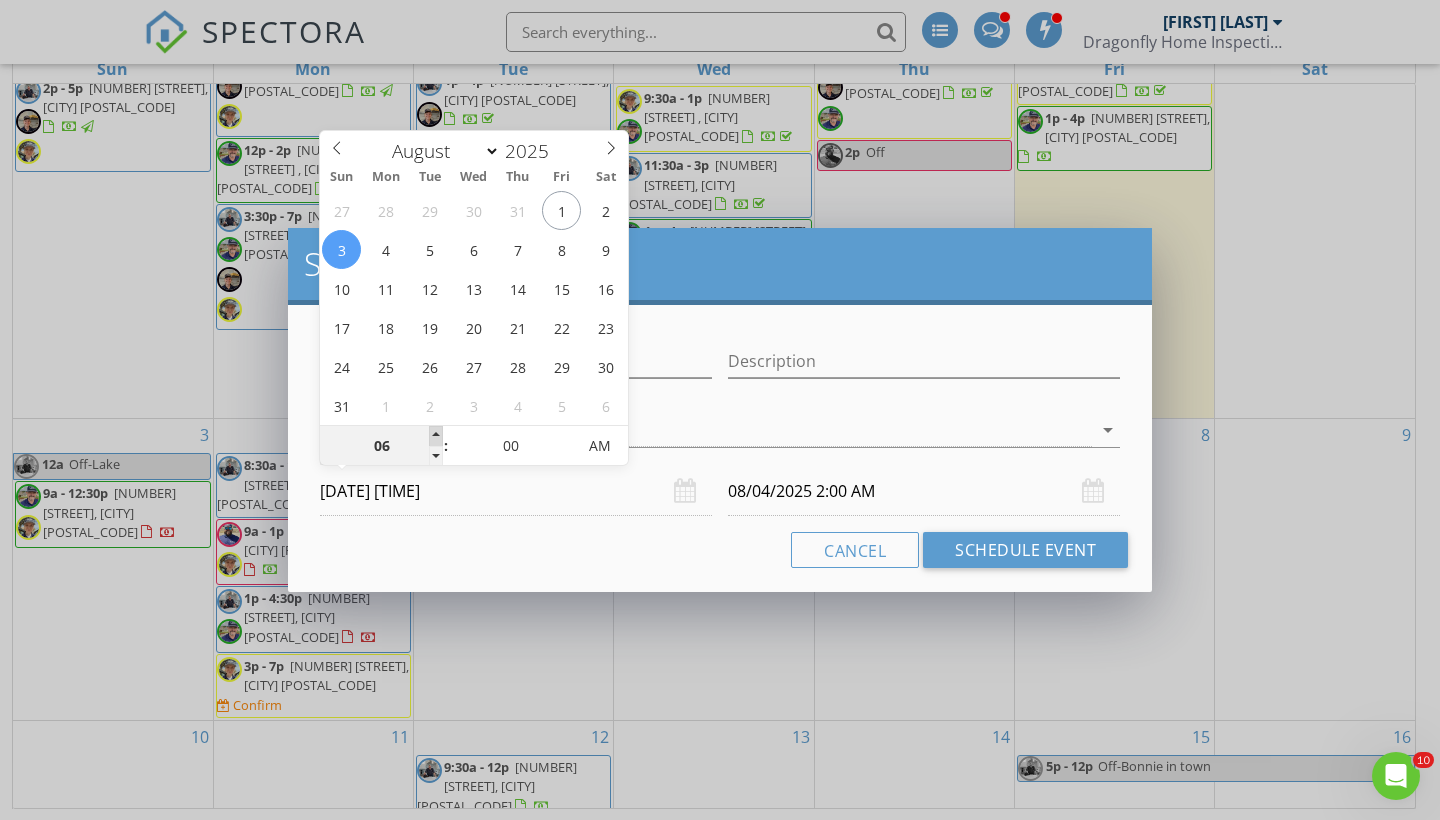 type on "07" 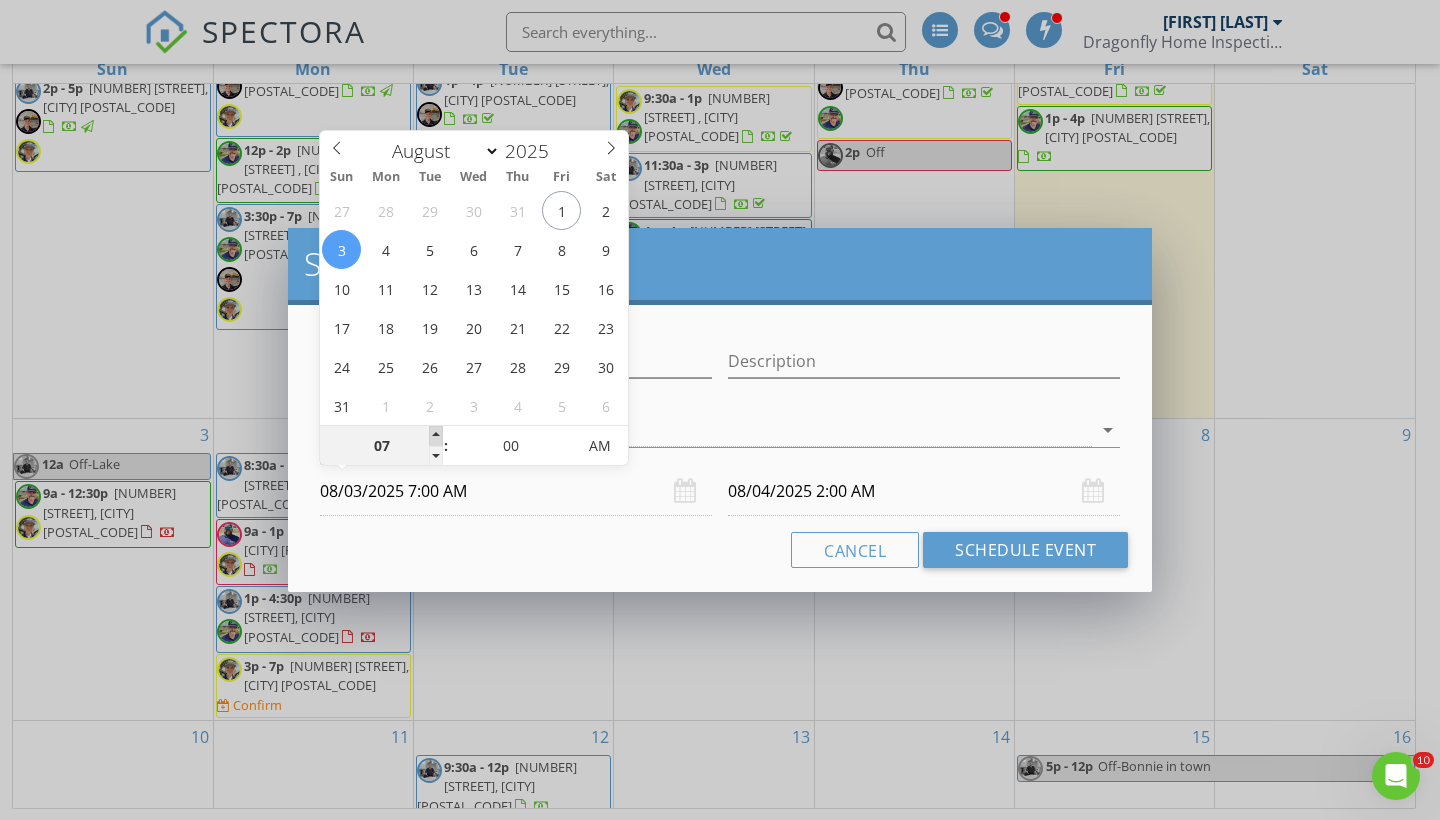 click at bounding box center (436, 436) 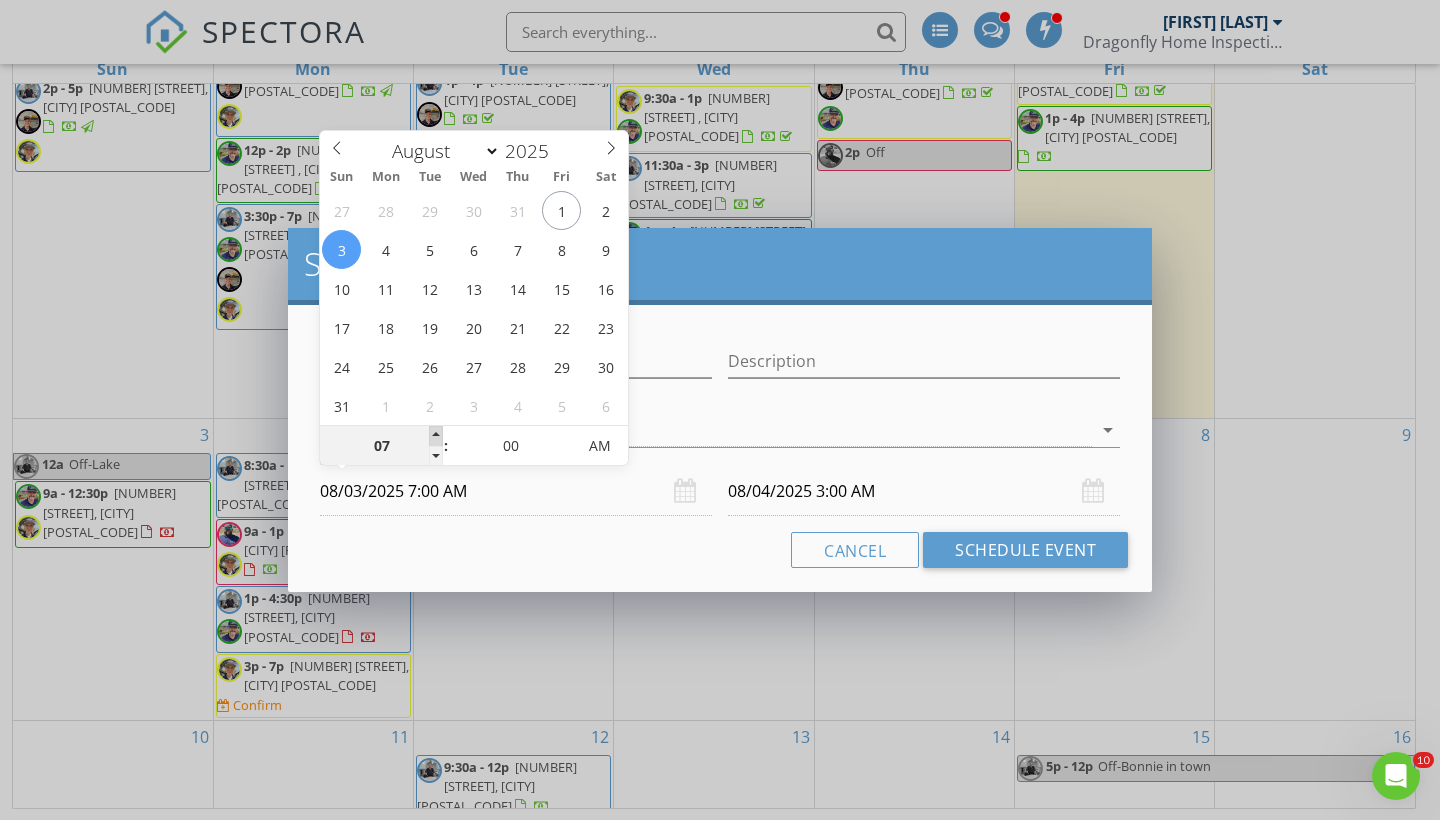 type on "08" 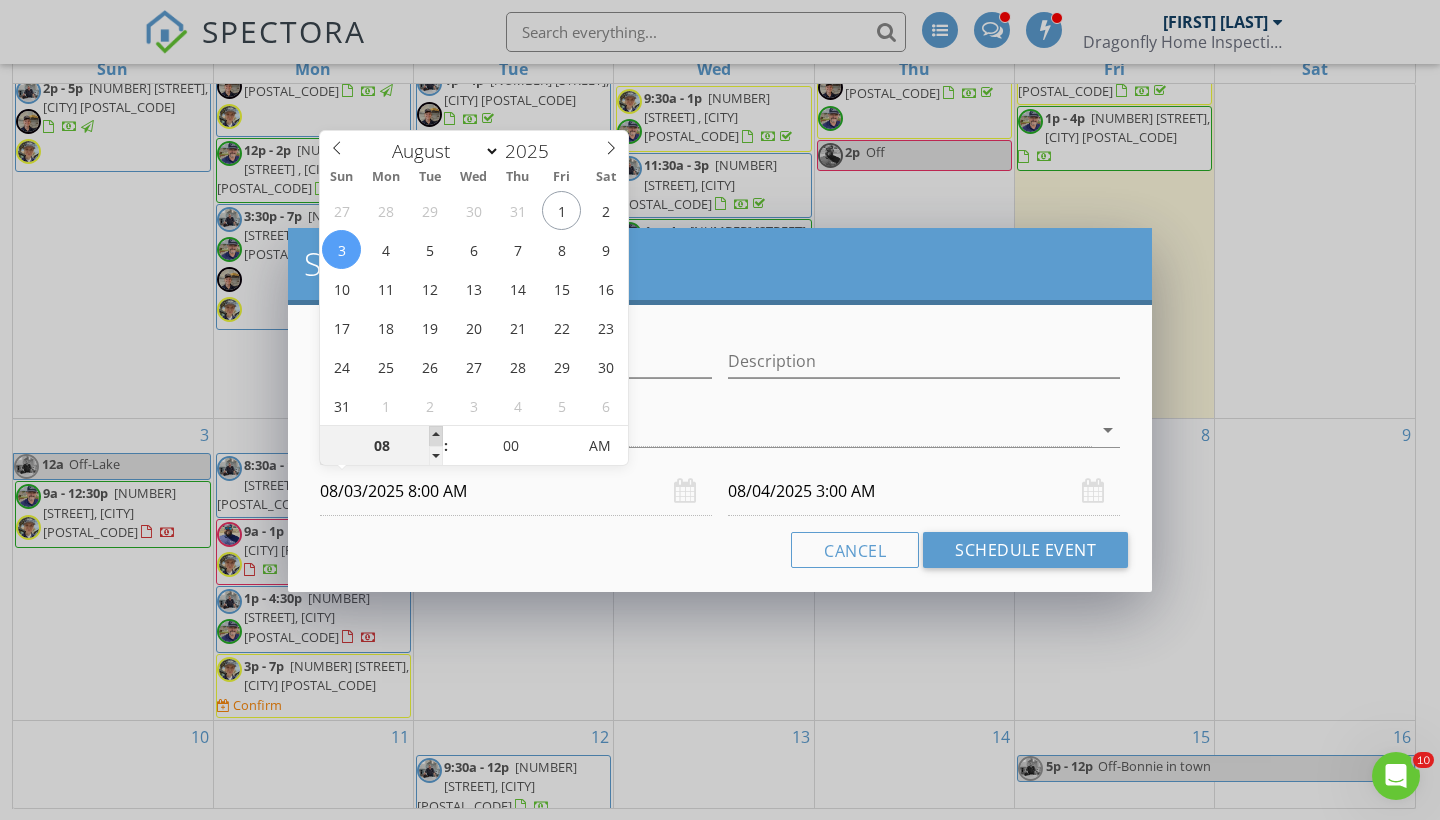 click at bounding box center (436, 436) 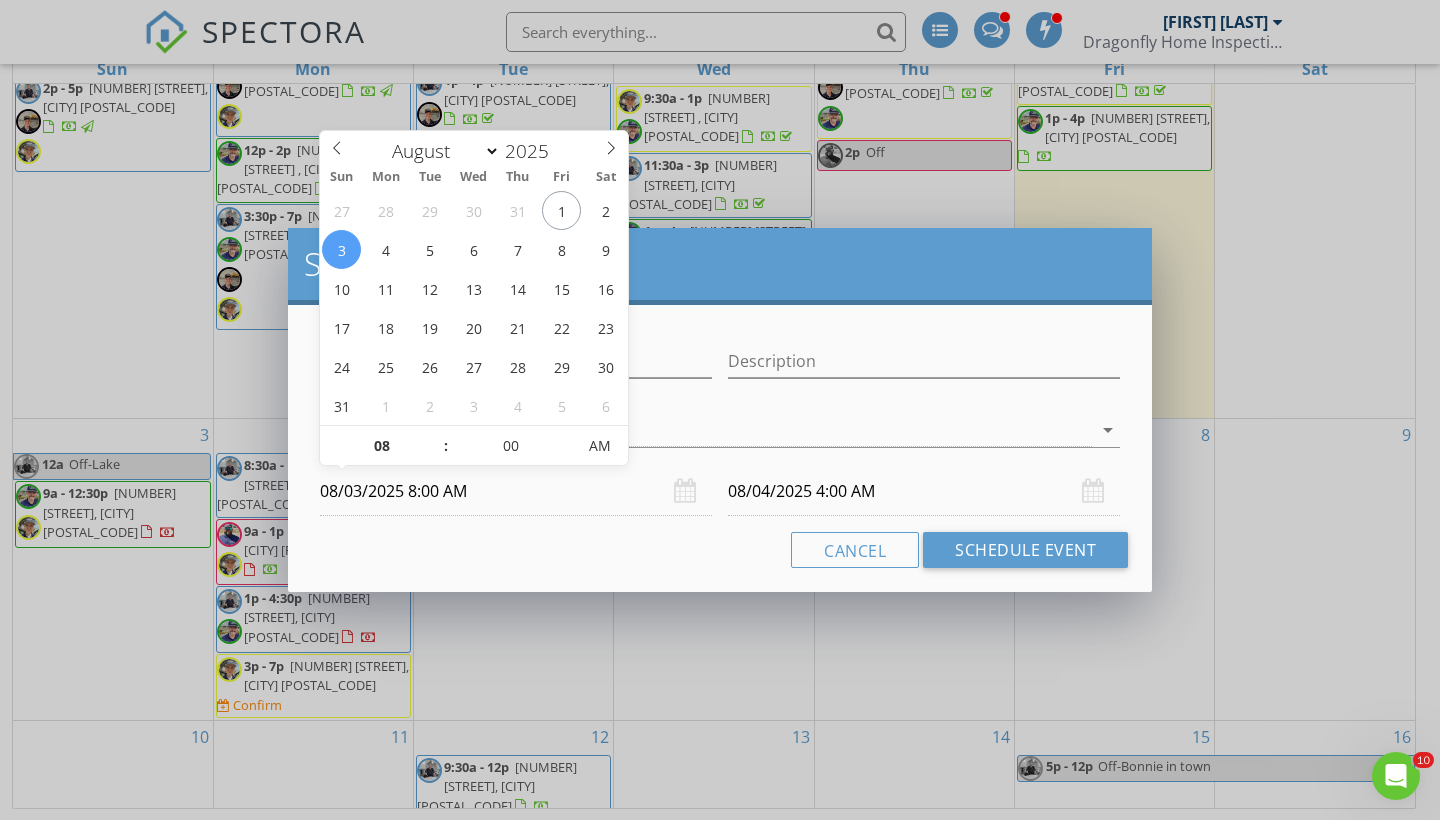 click on "Cancel   Schedule Event" at bounding box center [720, 550] 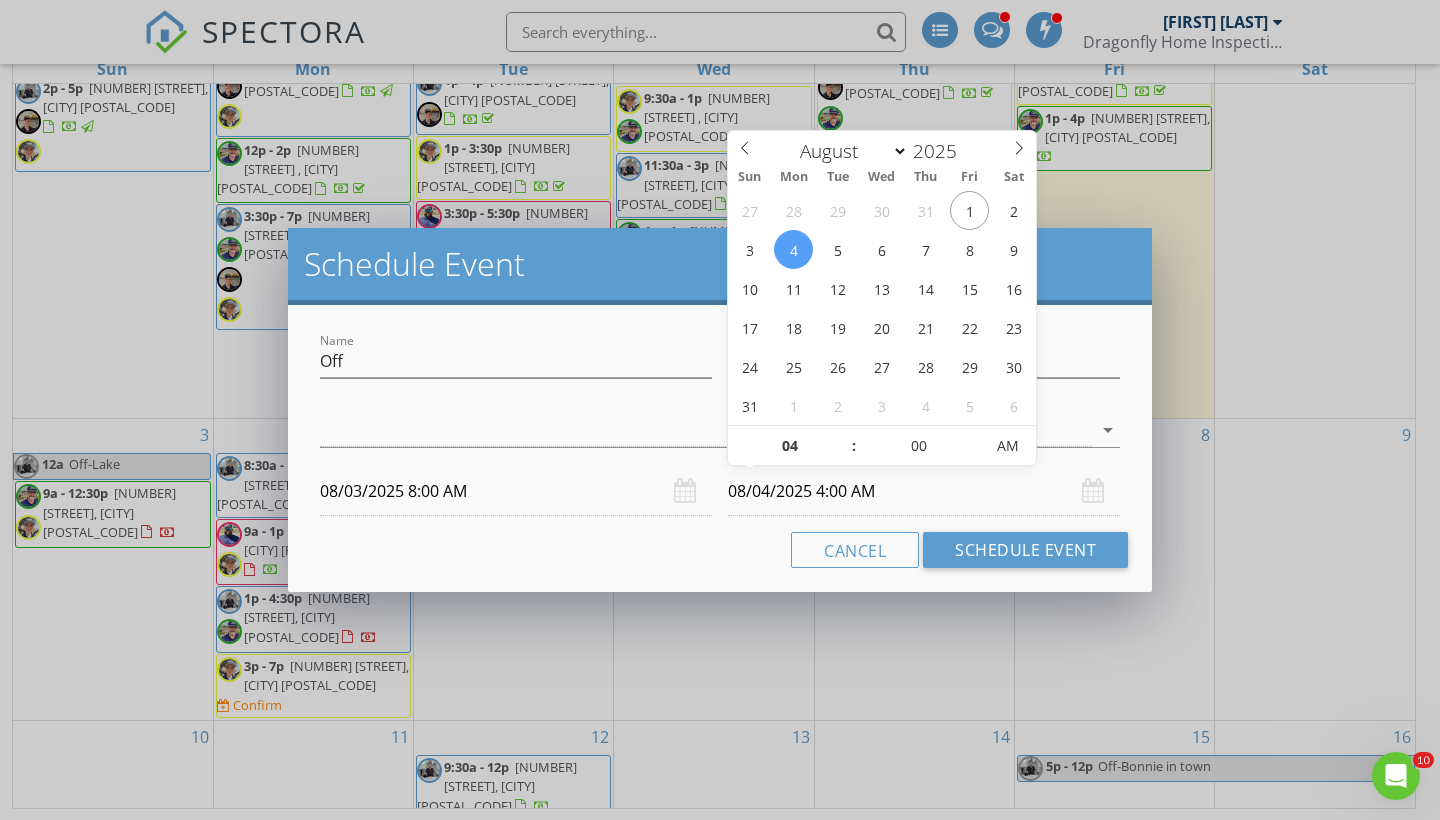 click on "08/04/2025 4:00 AM" at bounding box center (924, 491) 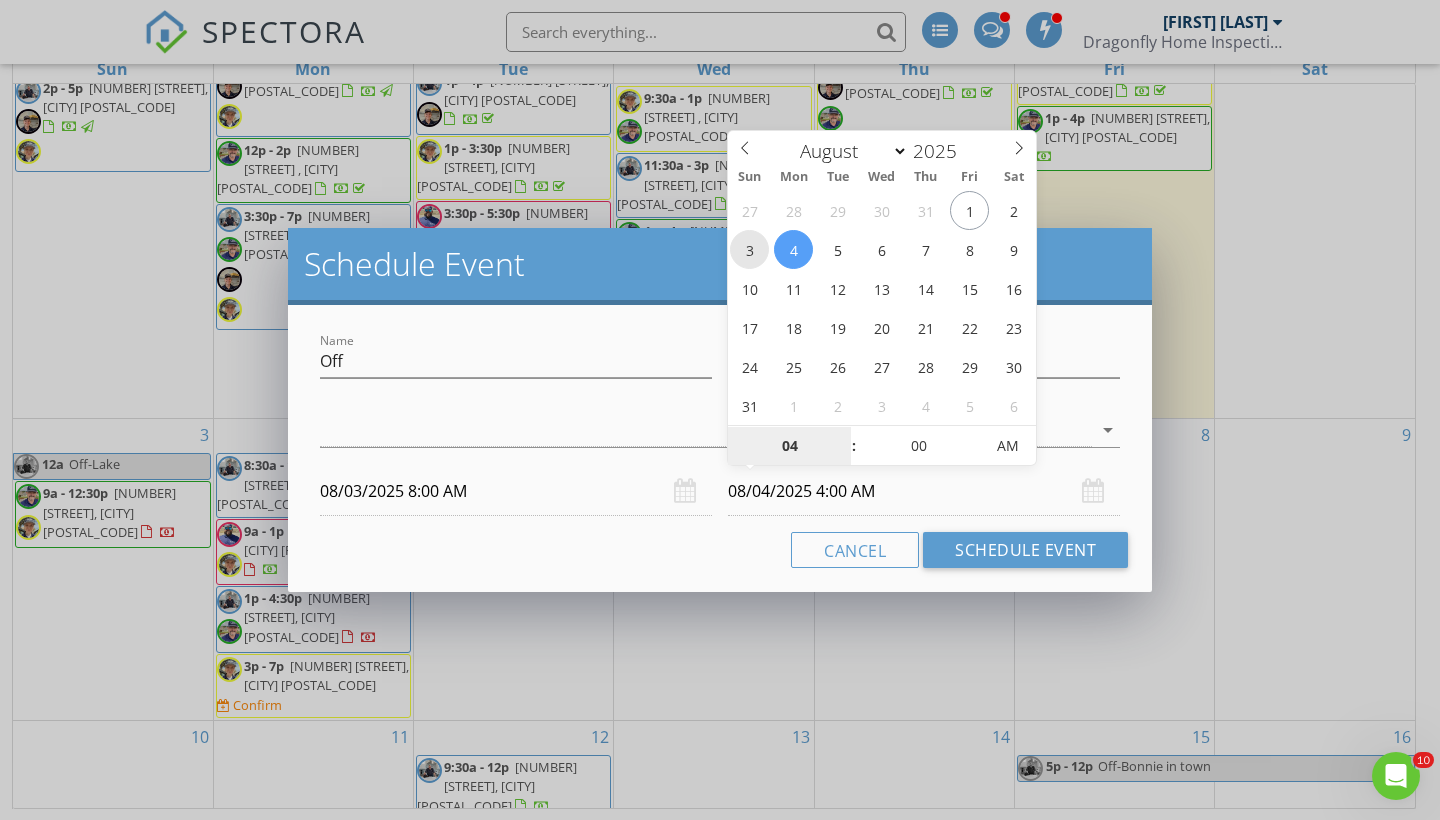 type on "08/03/2025 4:00 AM" 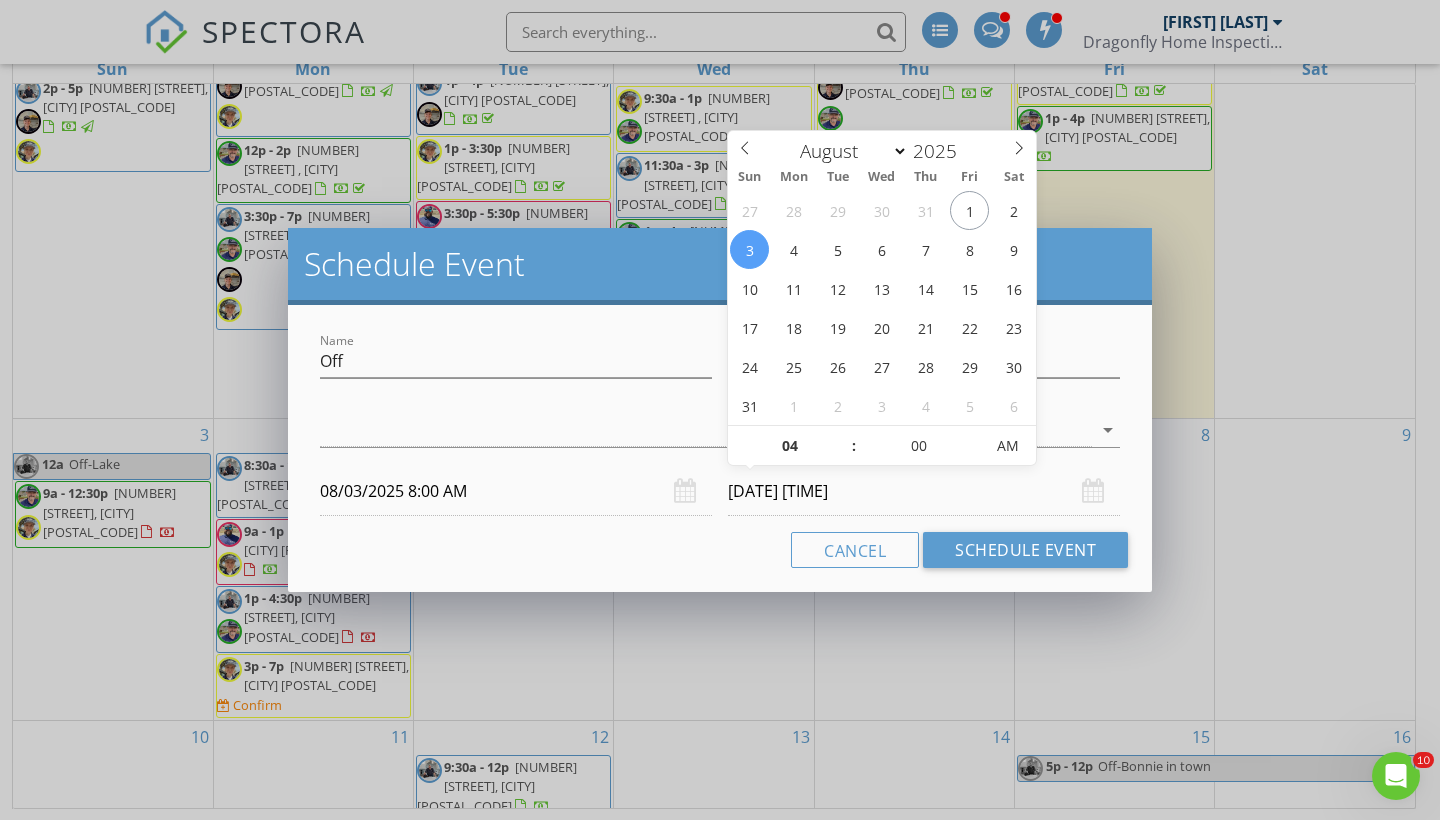 click on "Cancel   Schedule Event" at bounding box center (720, 550) 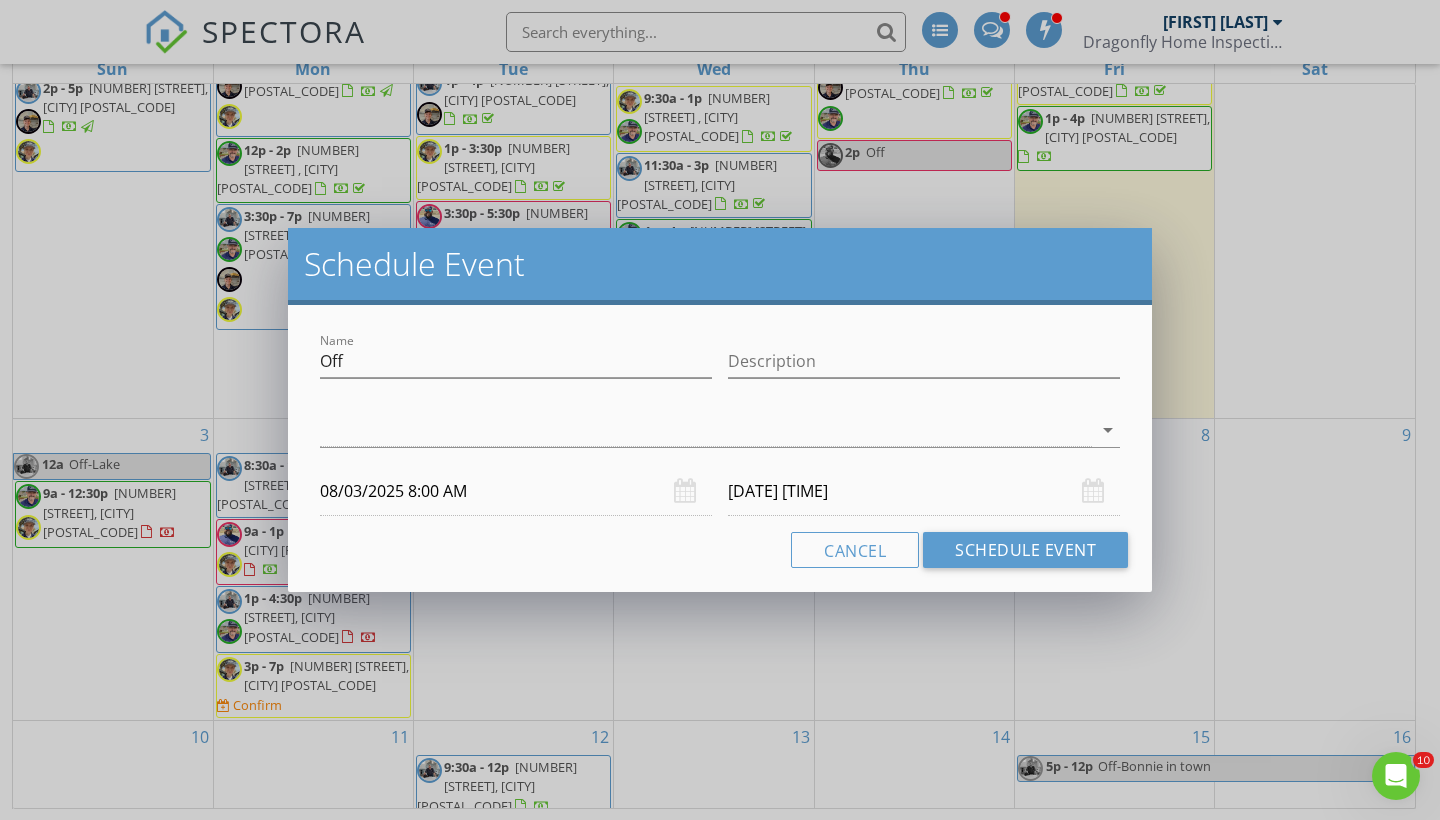 click on "08/03/2025 8:00 AM" at bounding box center [516, 491] 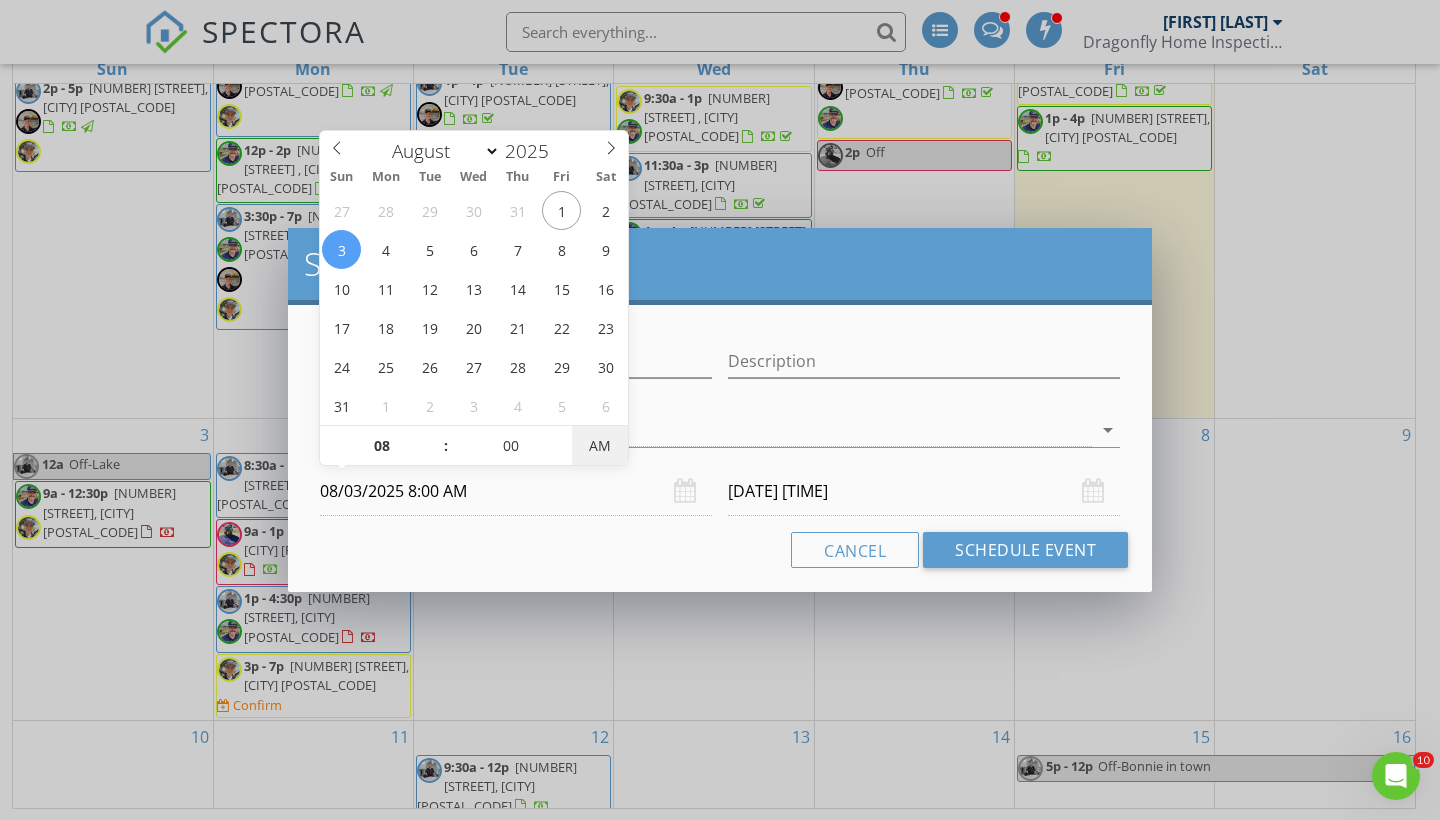 type on "08/03/2025 8:00 PM" 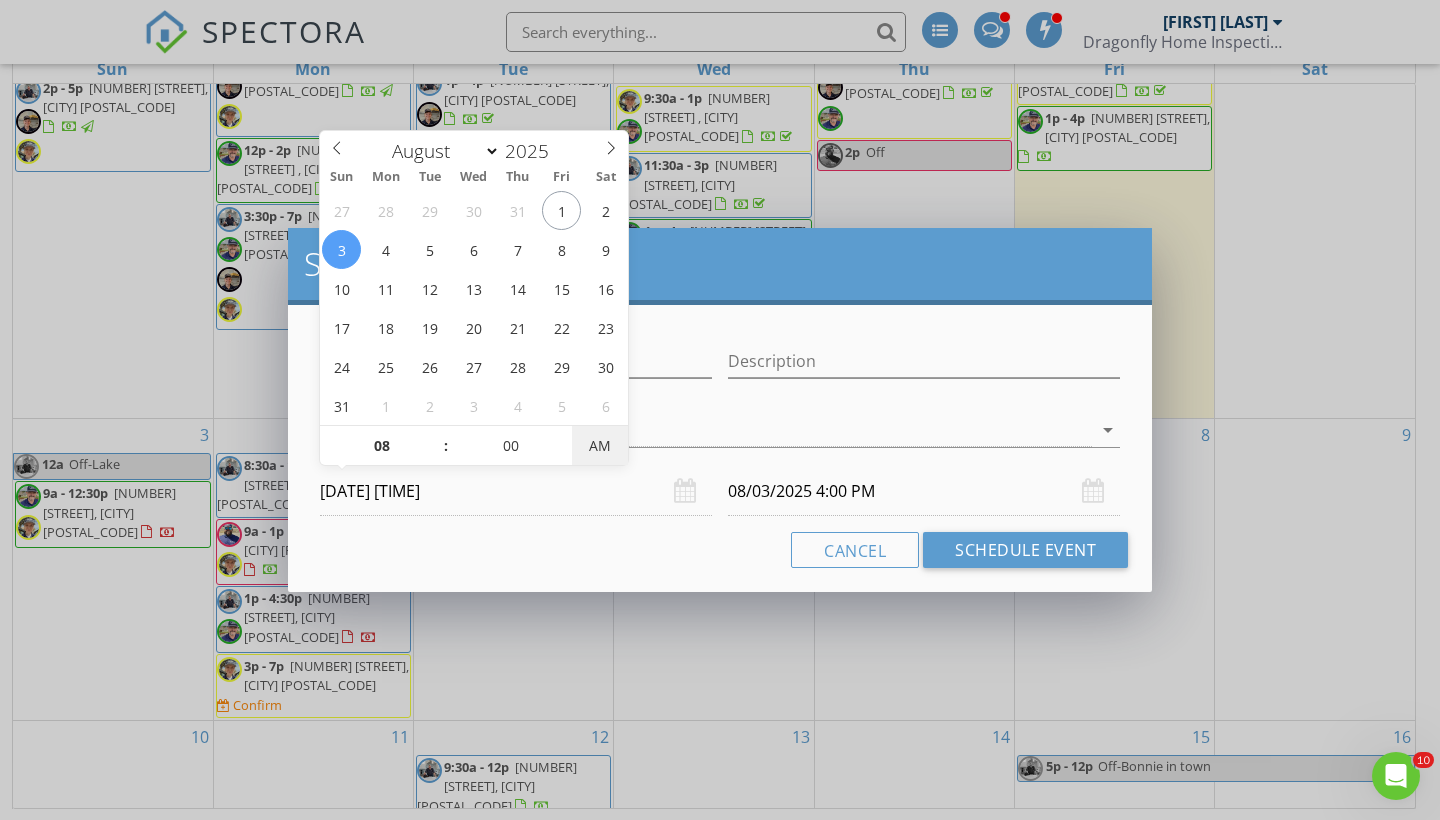 click on "AM" at bounding box center [599, 446] 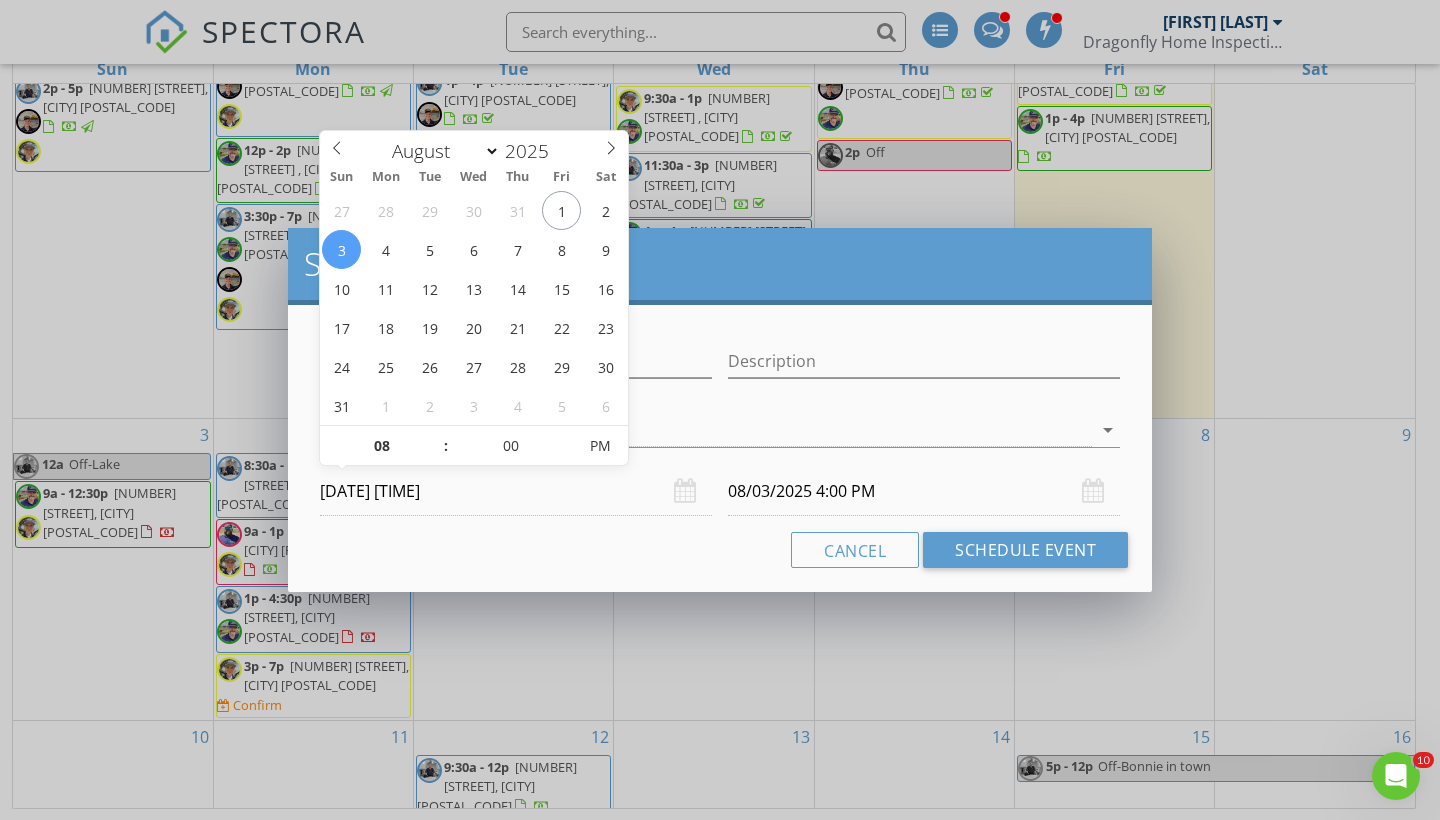 click on "Cancel   Schedule Event" at bounding box center [720, 550] 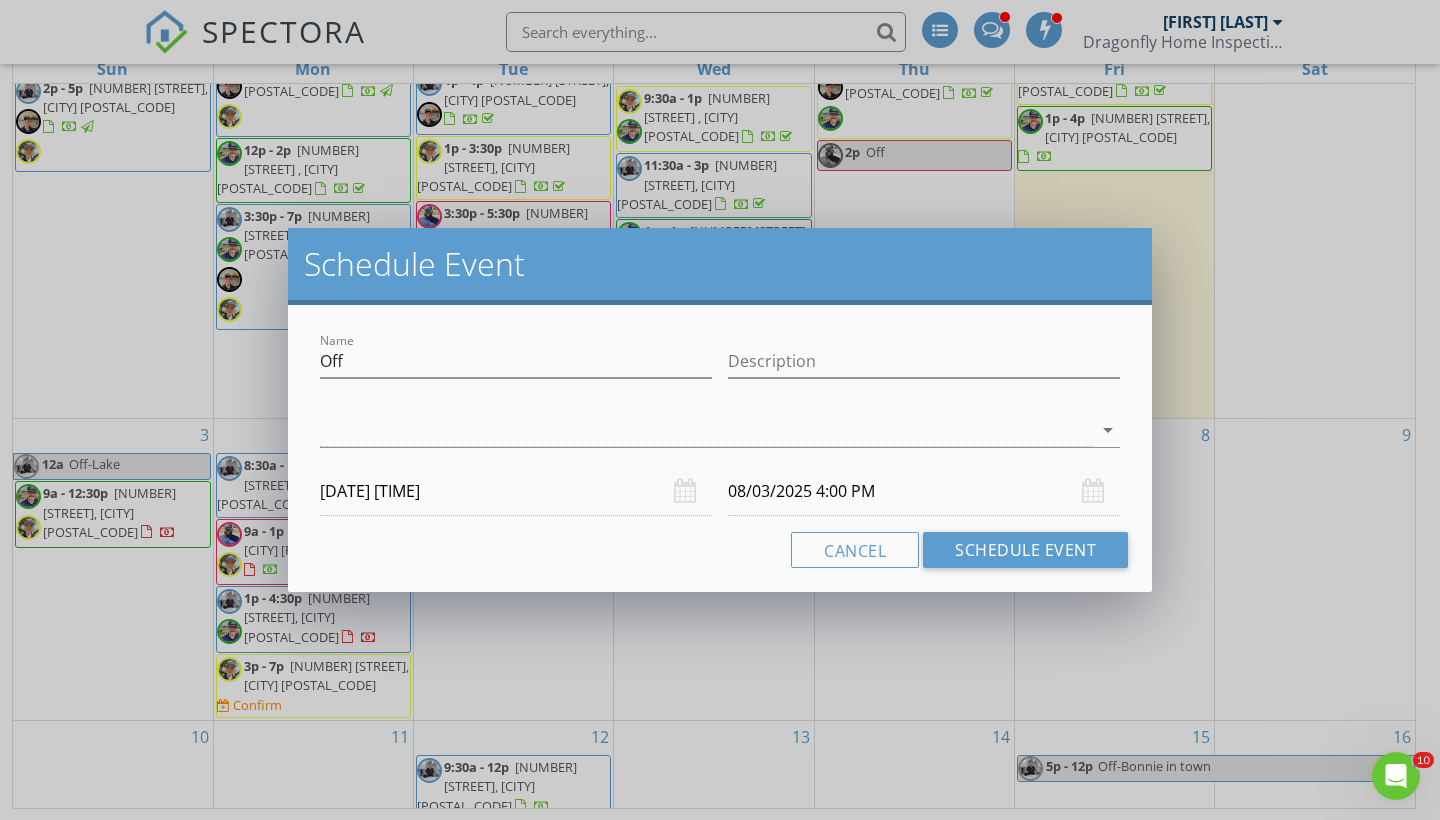 click on "08/03/2025 4:00 PM" at bounding box center [924, 491] 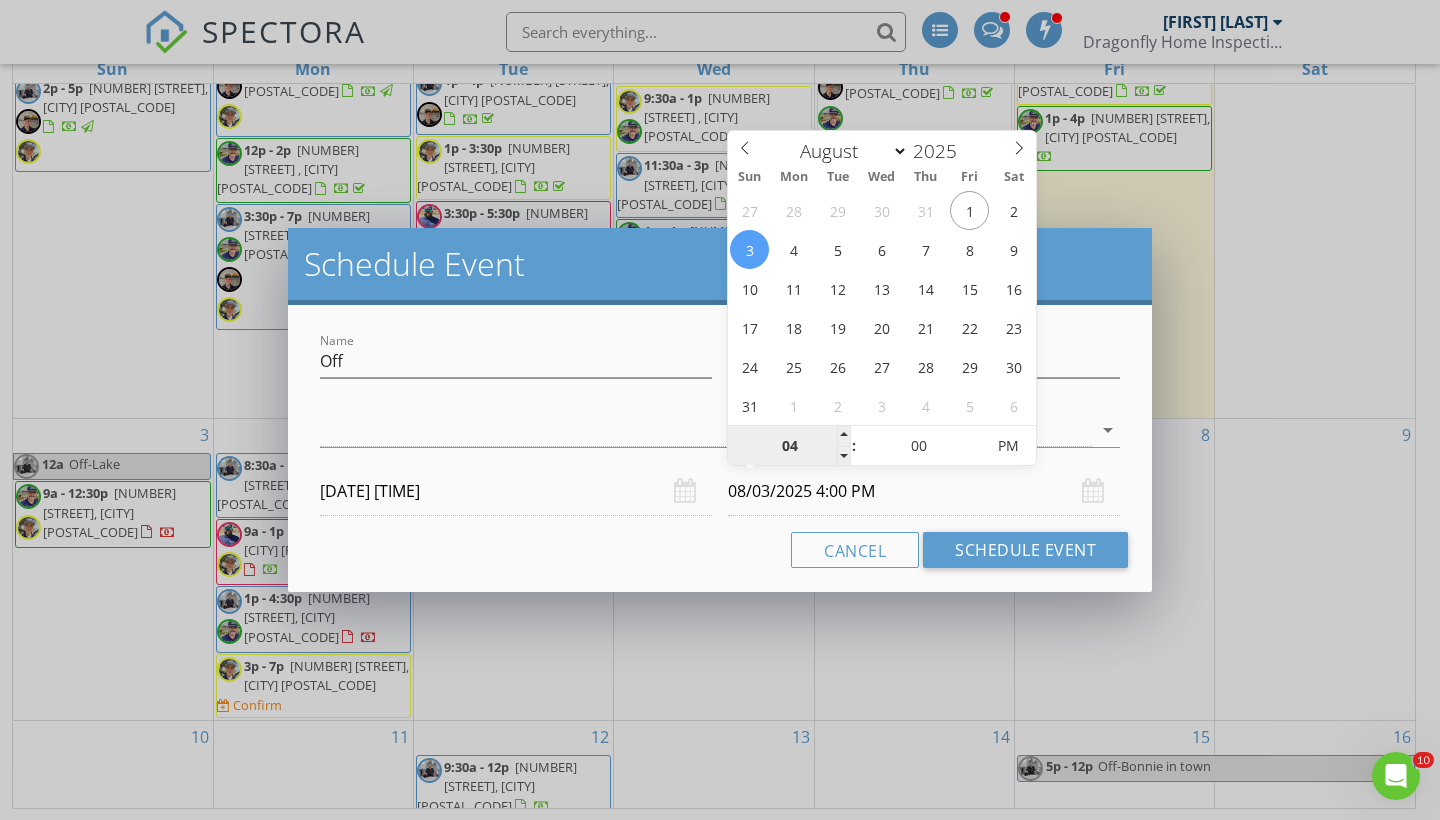 click on "04" at bounding box center (789, 447) 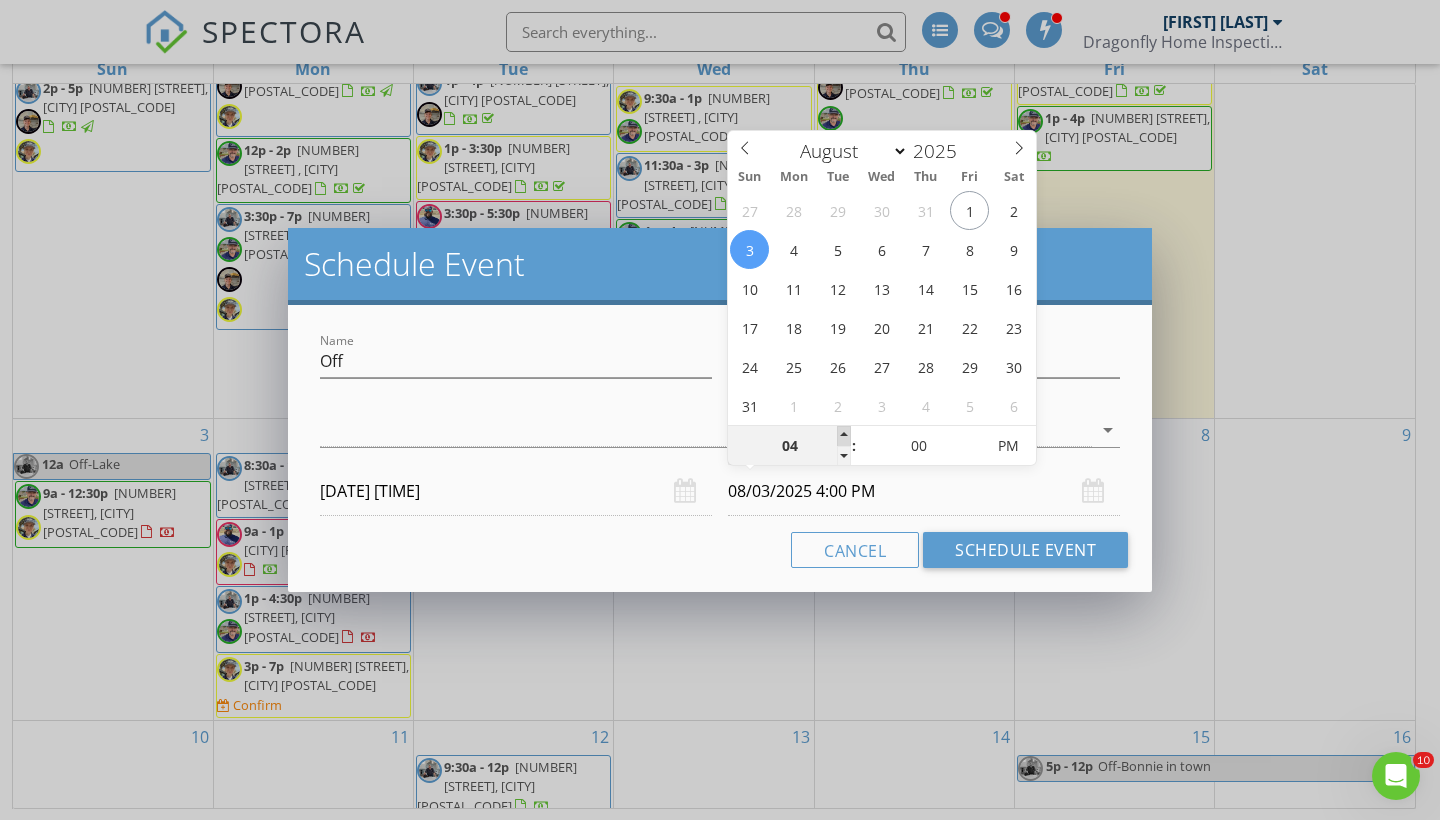 type on "05" 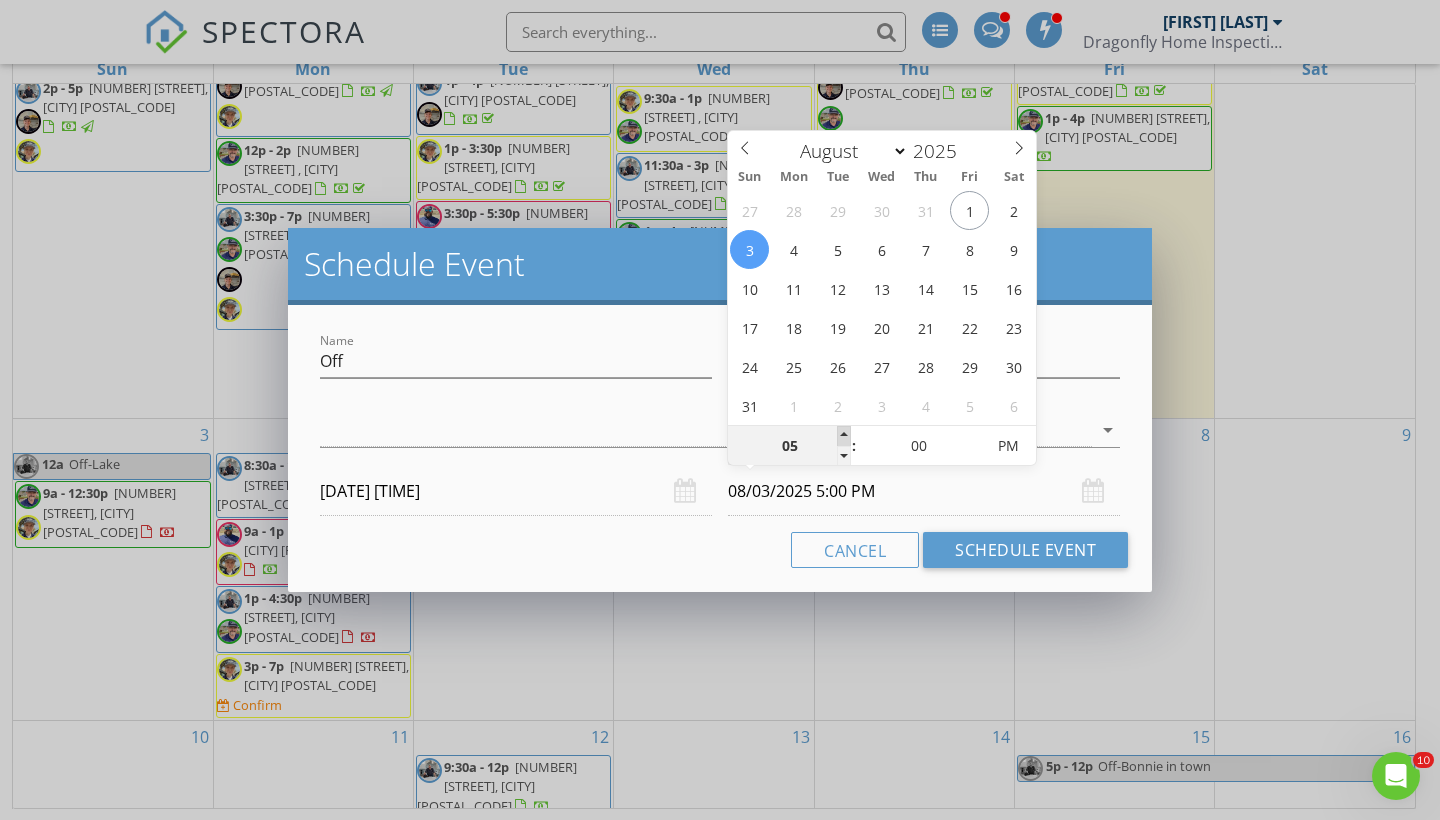 click at bounding box center [844, 436] 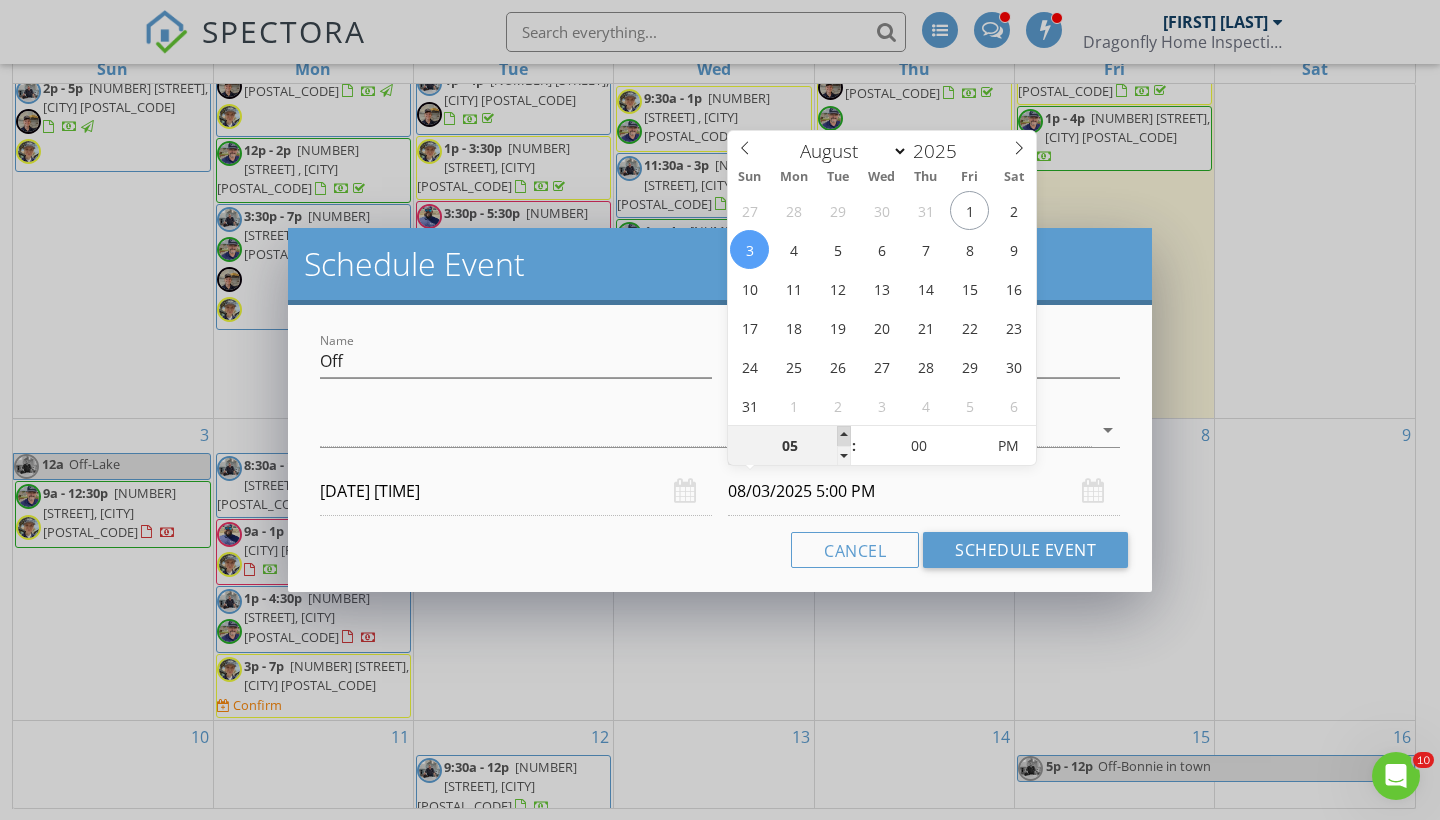 type on "06" 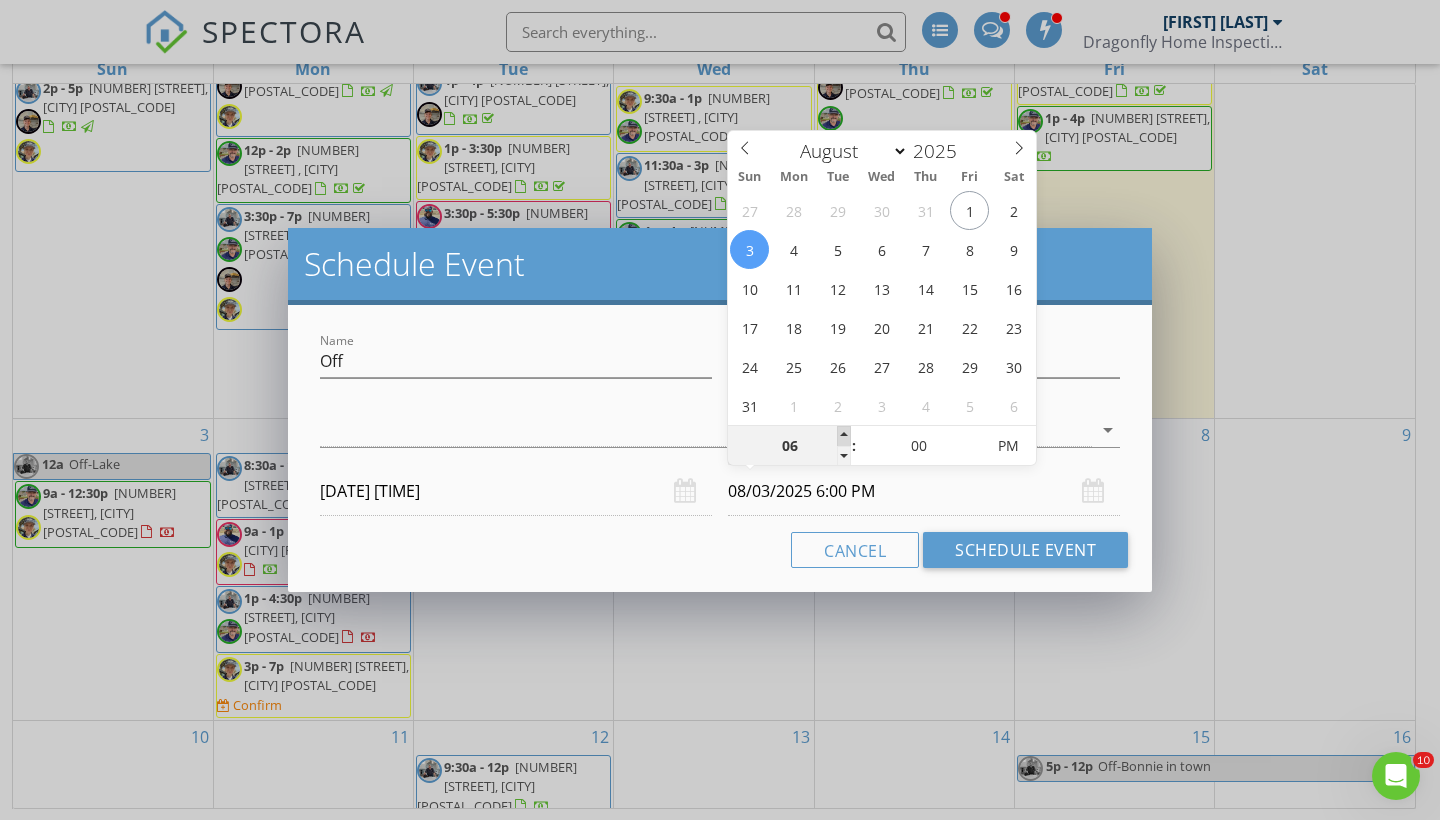 click at bounding box center [844, 436] 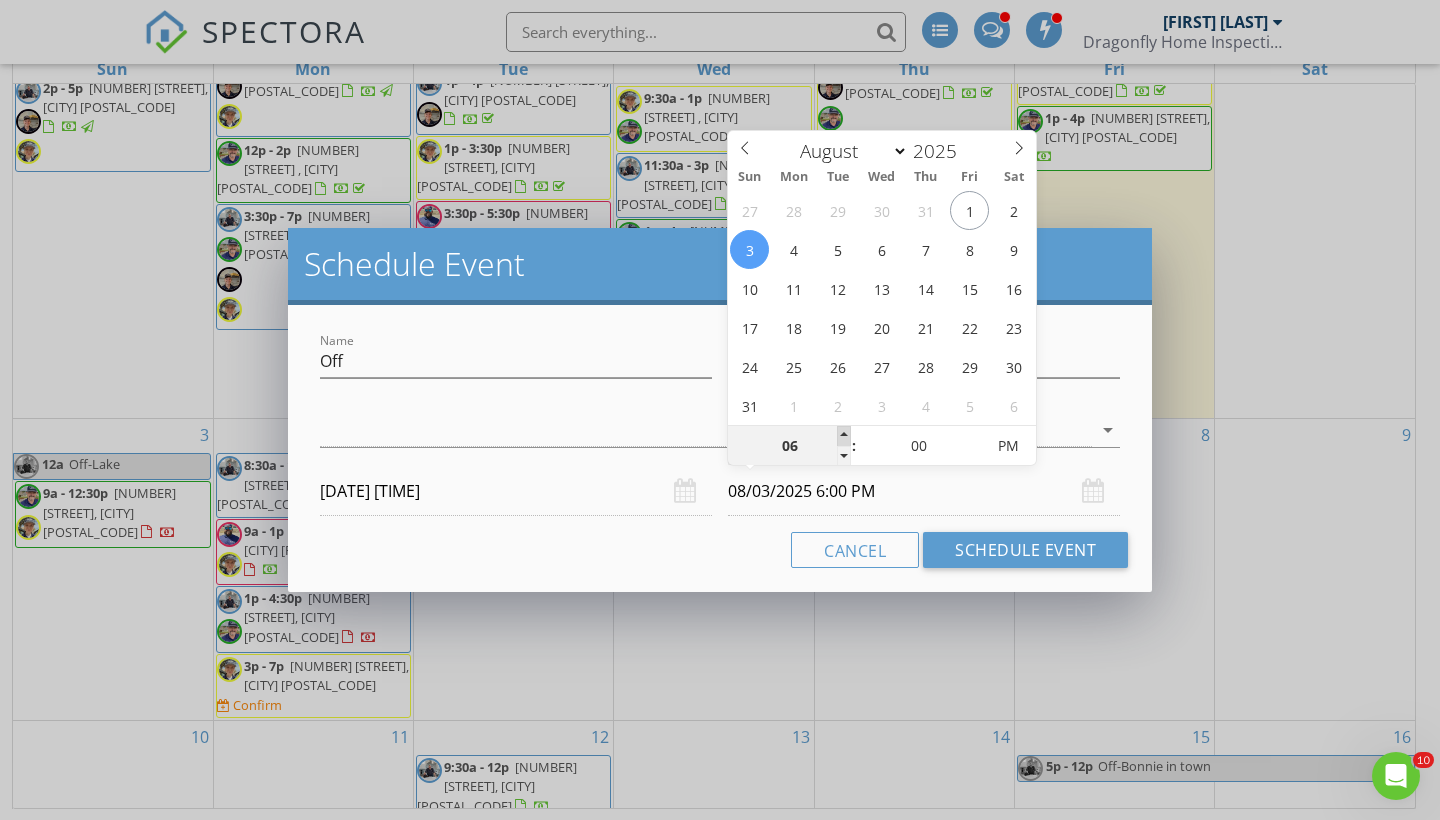 type on "07" 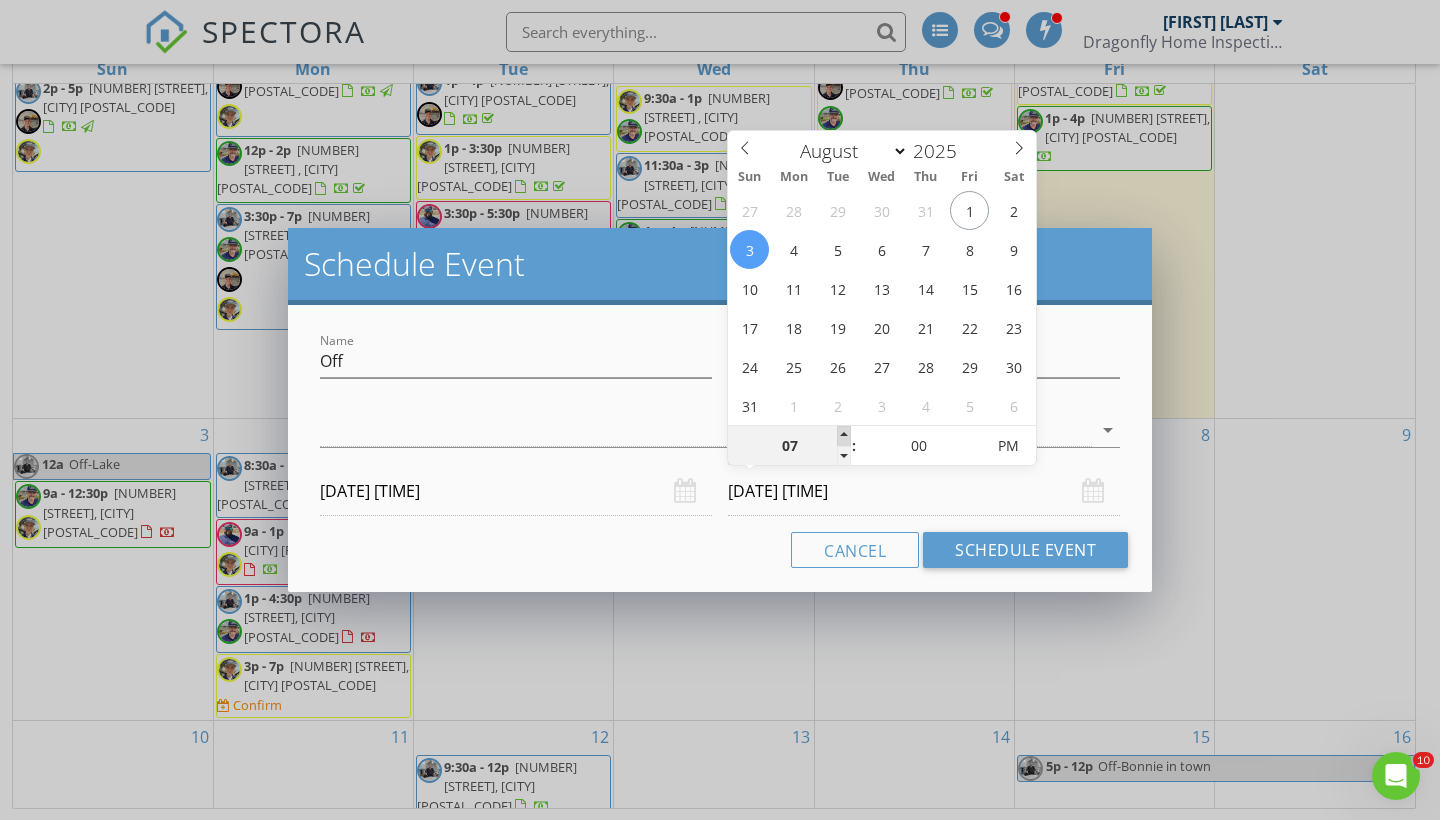 click at bounding box center (844, 436) 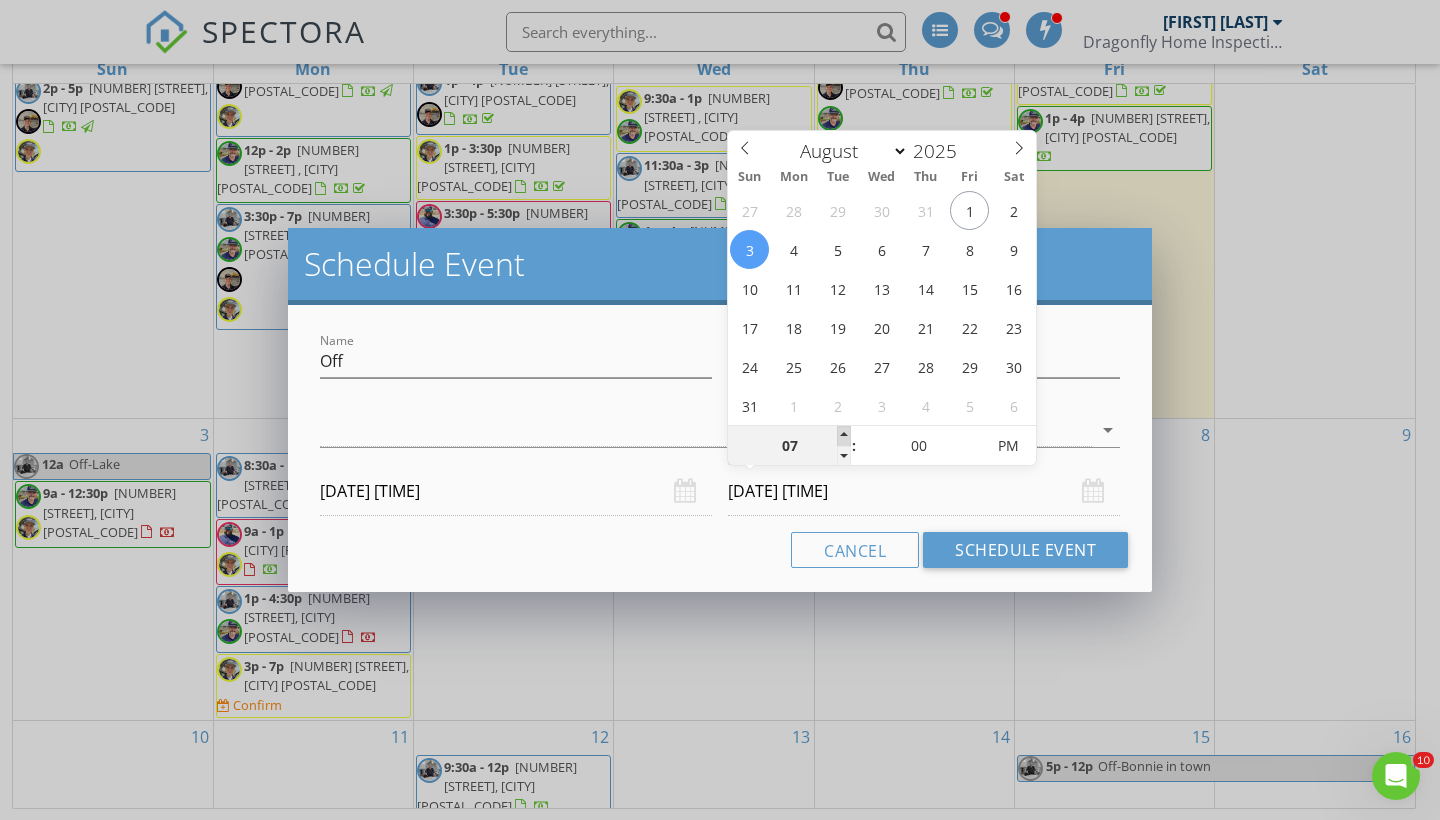 type on "08" 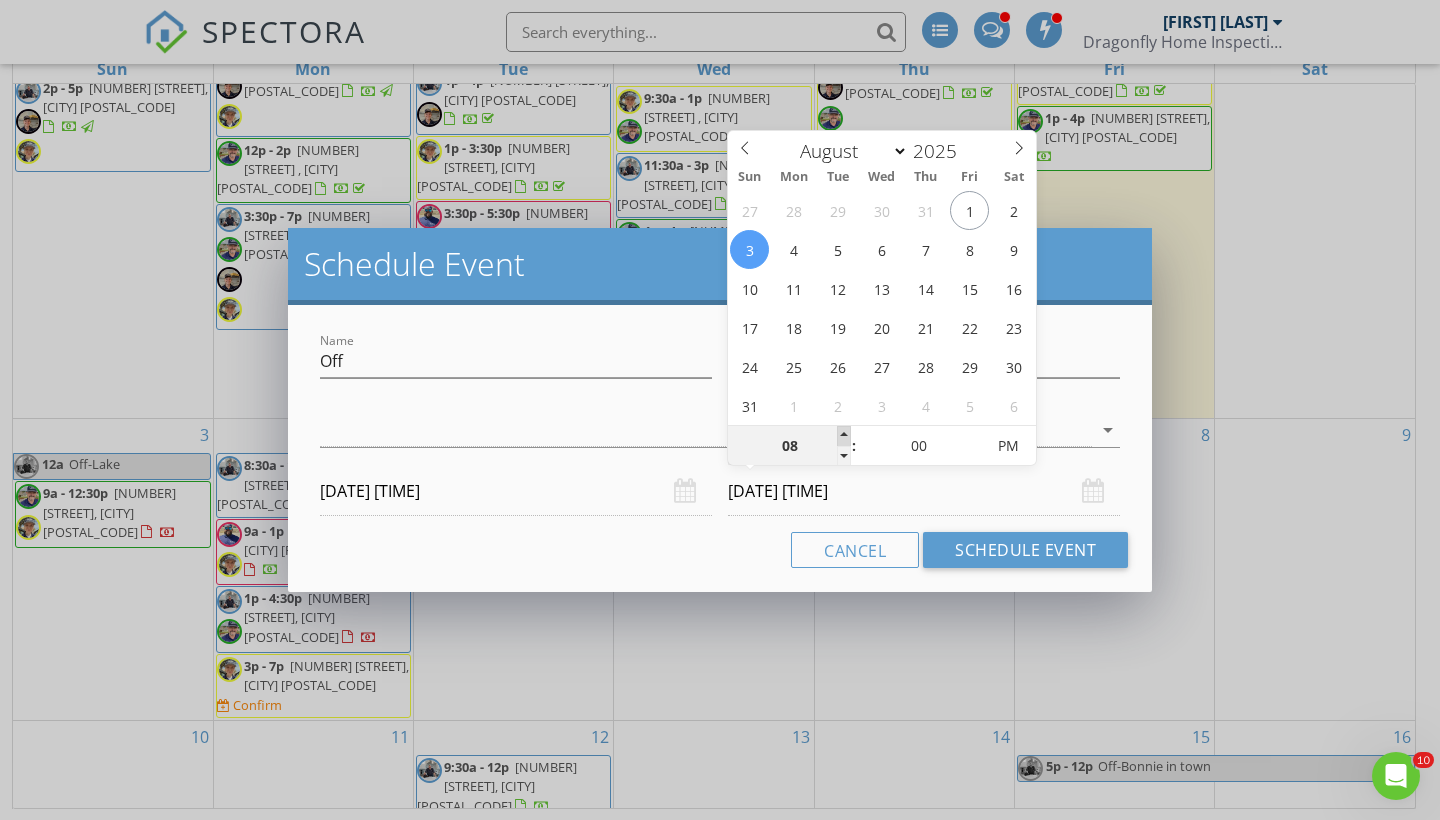 click at bounding box center (844, 436) 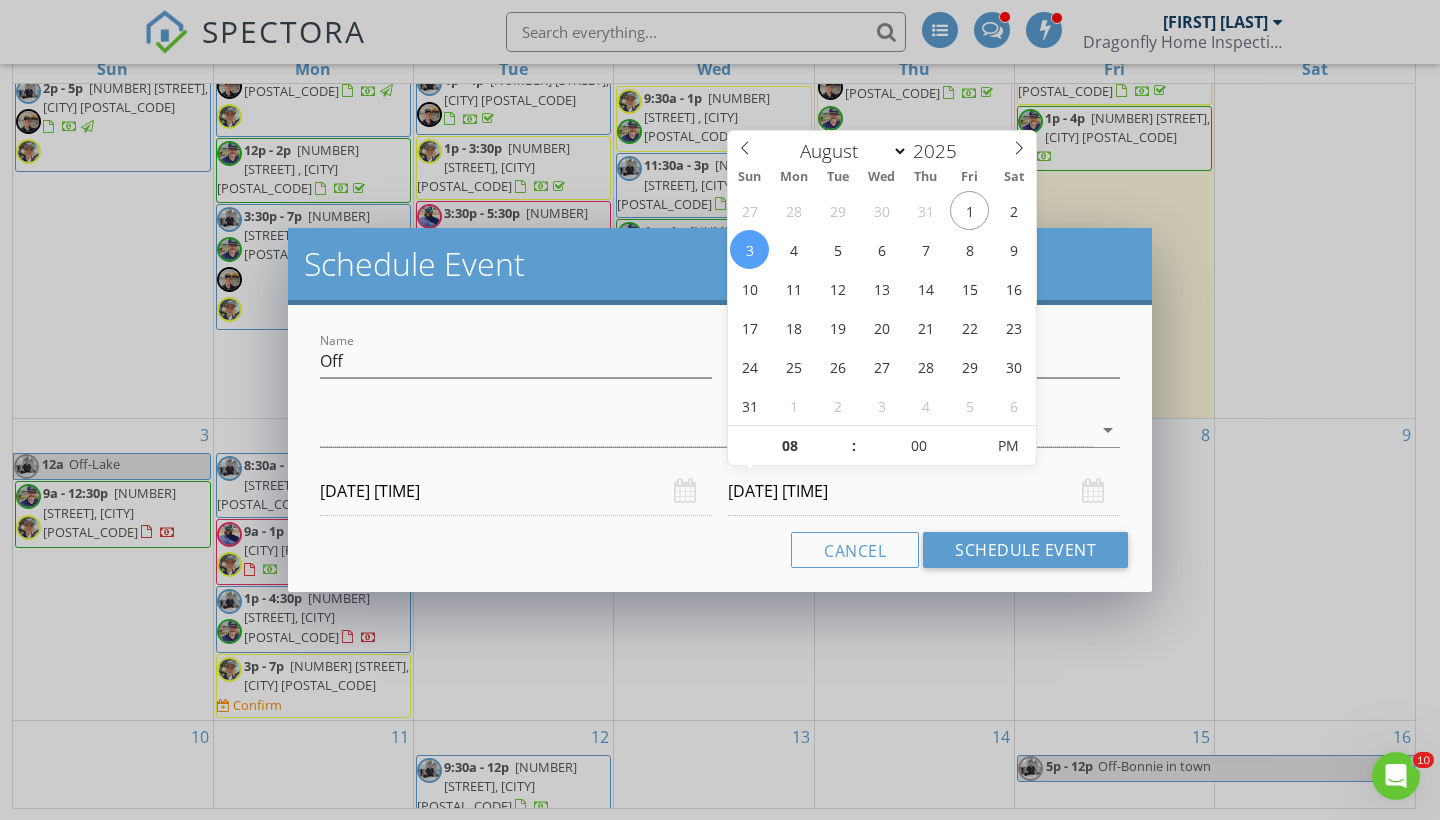 click on "Cancel   Schedule Event" at bounding box center [720, 550] 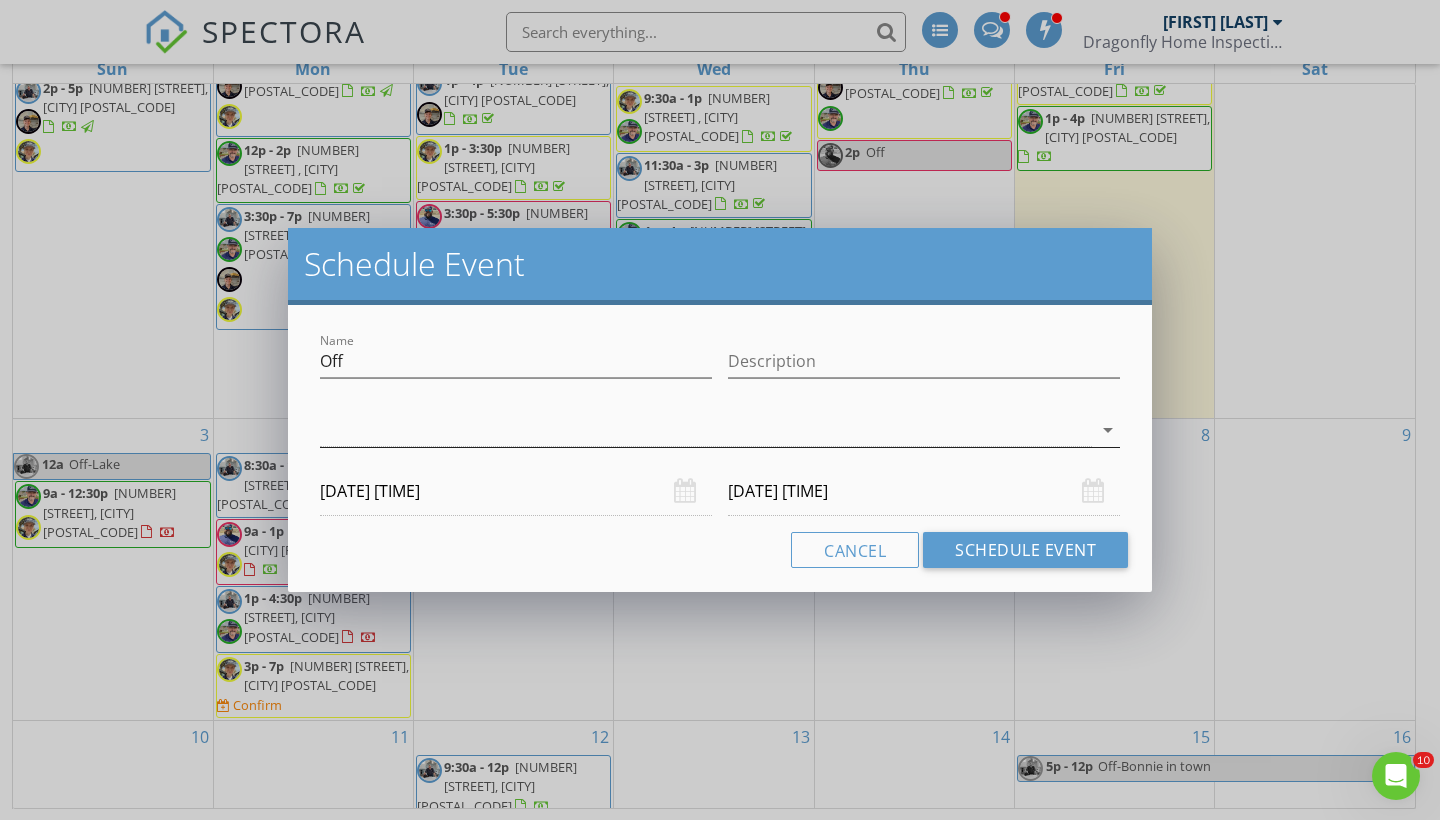 click at bounding box center (706, 430) 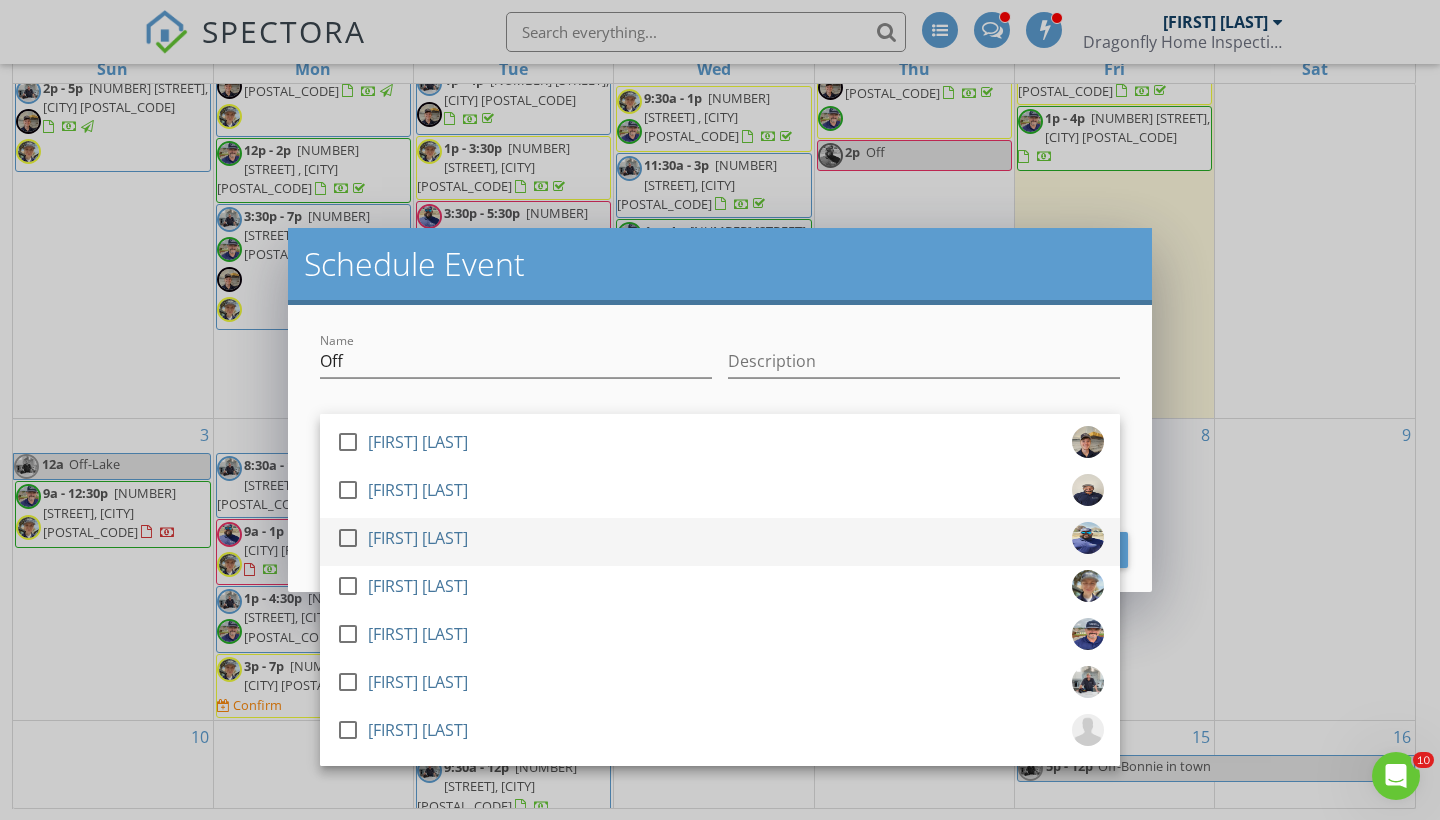 click on "[FIRST] [LAST]" at bounding box center [418, 538] 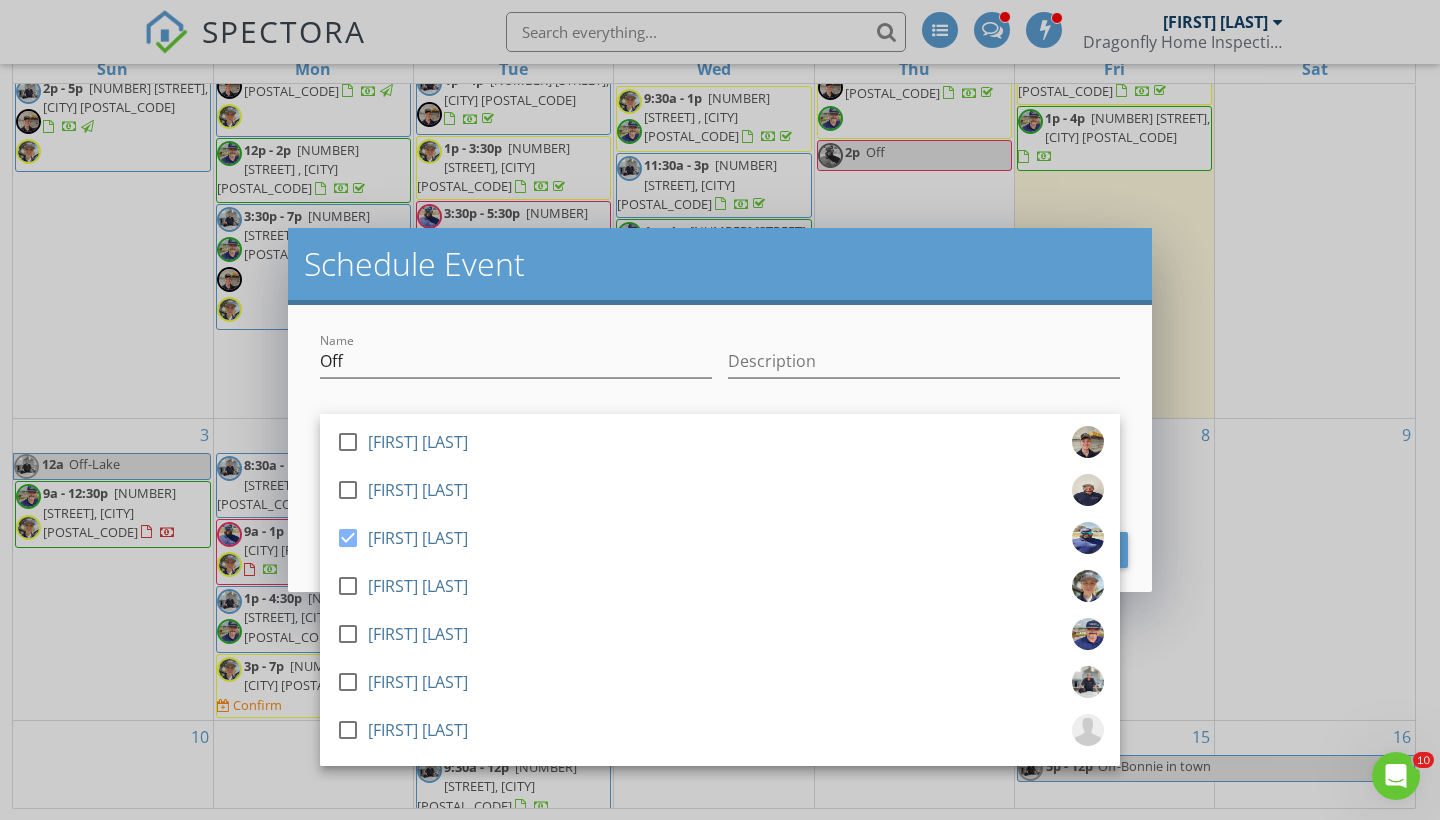 click on "Name Off   Description     check_box_outline_blank   Colton Norris   check_box_outline_blank   Noor Jabbar   check_box   Tremaine Reeves   check_box_outline_blank   Wyatt Ruten   check_box_outline_blank   Gene Rodgers   check_box_outline_blank   Christopher Ruten   check_box_outline_blank   Ryan Purcell   Tremaine Reeves arrow_drop_down   08/03/2025 8:00 PM   08/03/2025 8:00 PM         Cancel   Schedule Event" at bounding box center (720, 448) 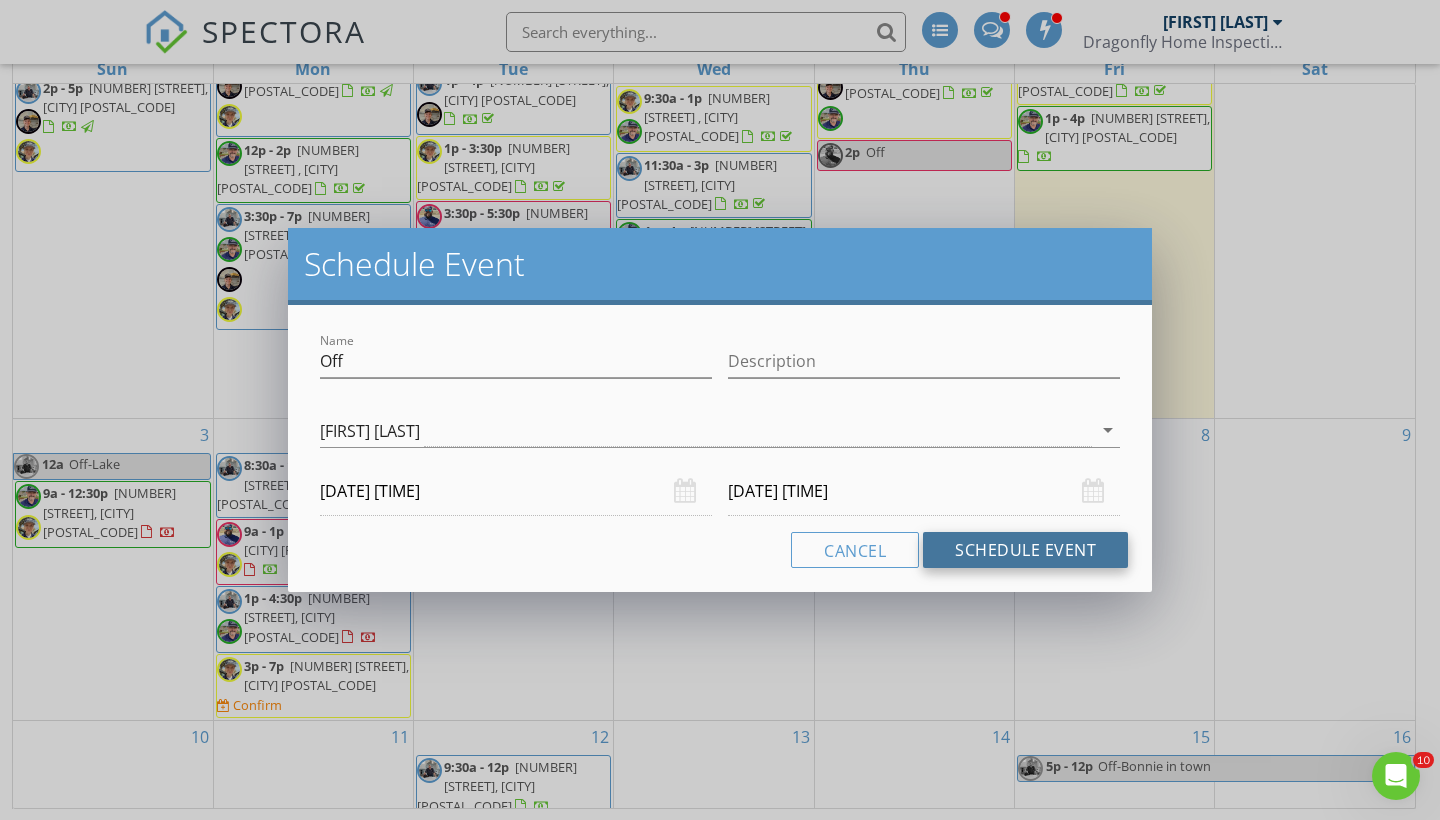 click on "Schedule Event" at bounding box center [1025, 550] 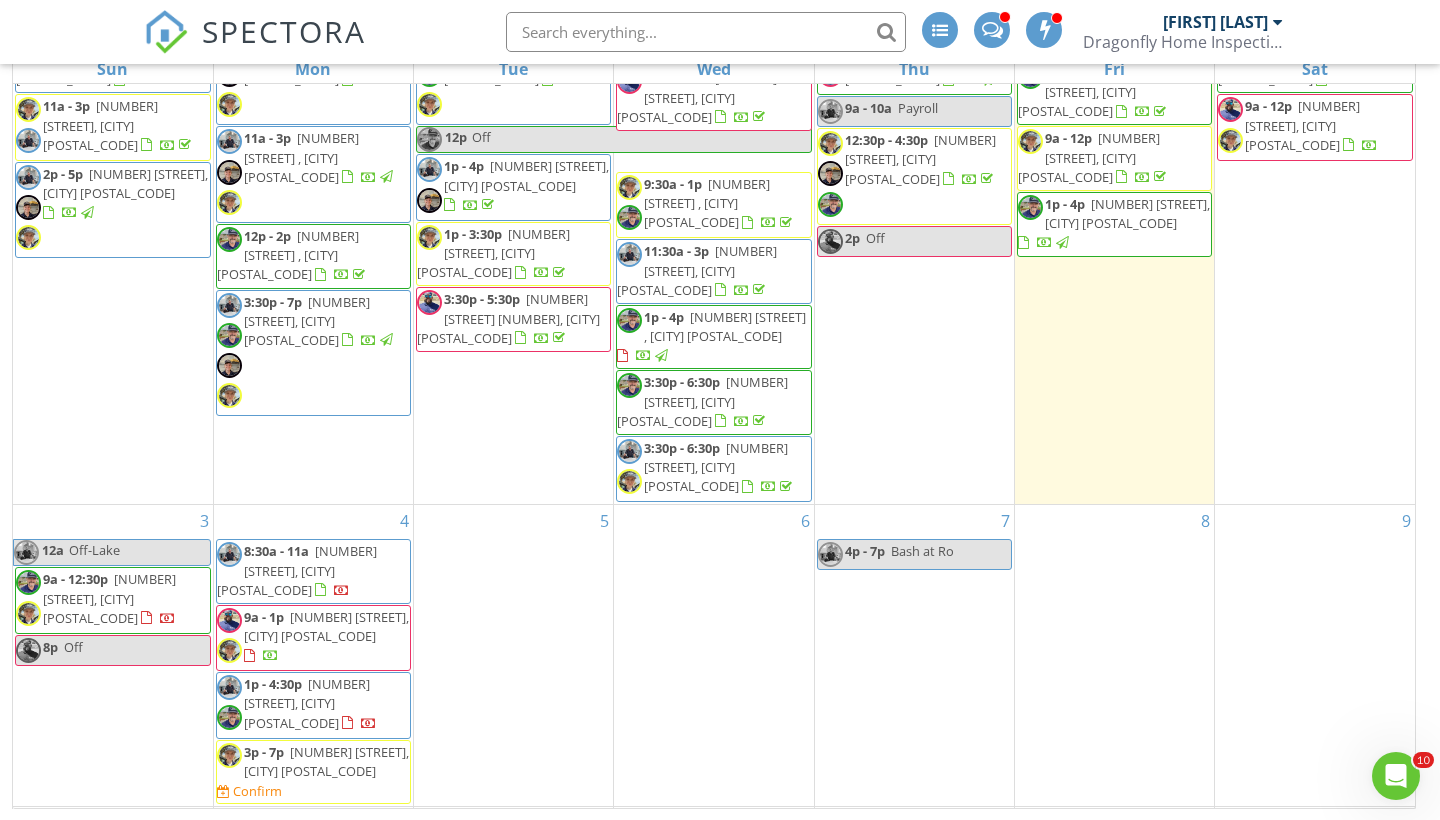 scroll, scrollTop: 151, scrollLeft: 0, axis: vertical 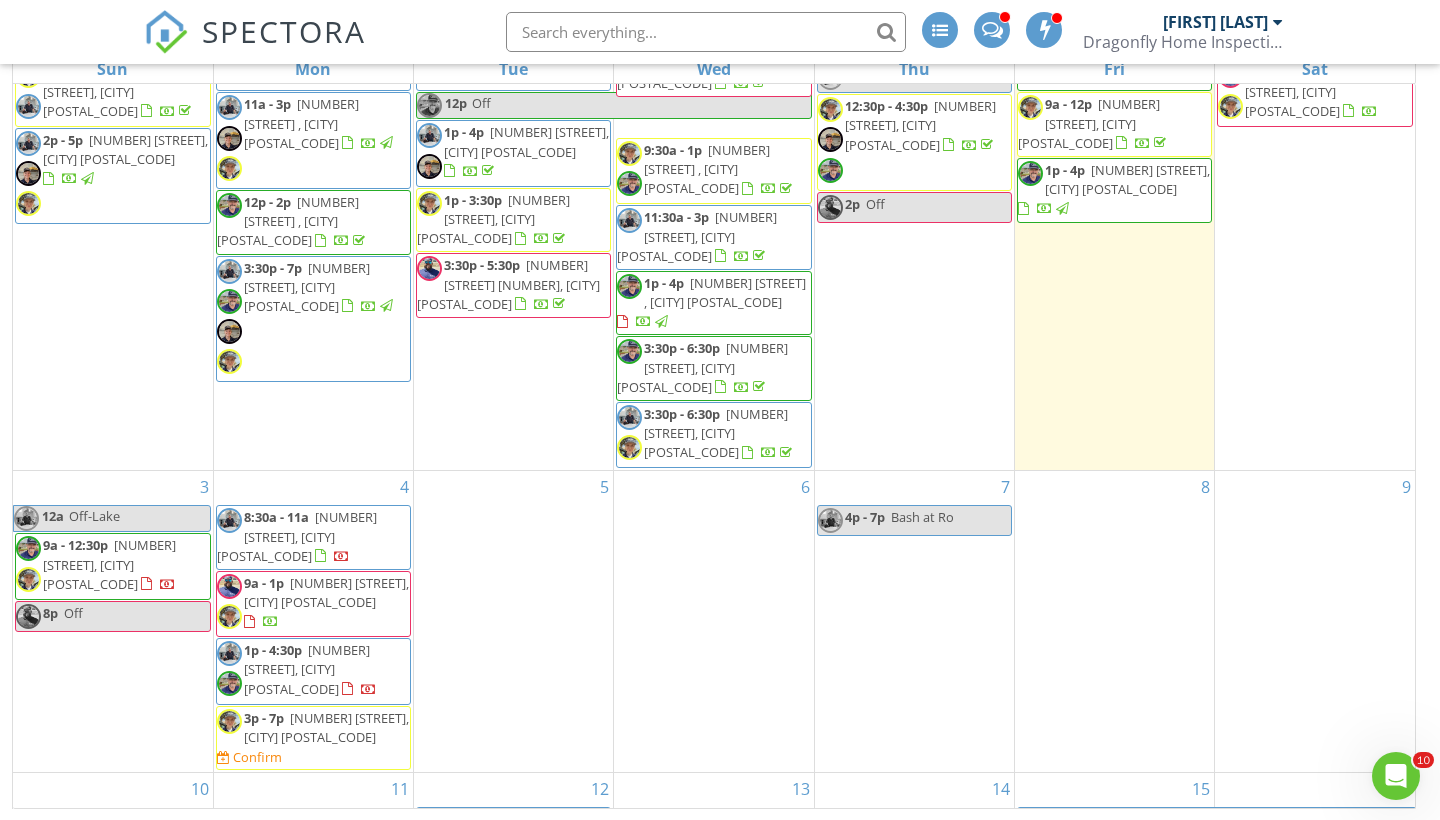 click on "1745 Cornwall St, Haslet 12345" at bounding box center [297, 536] 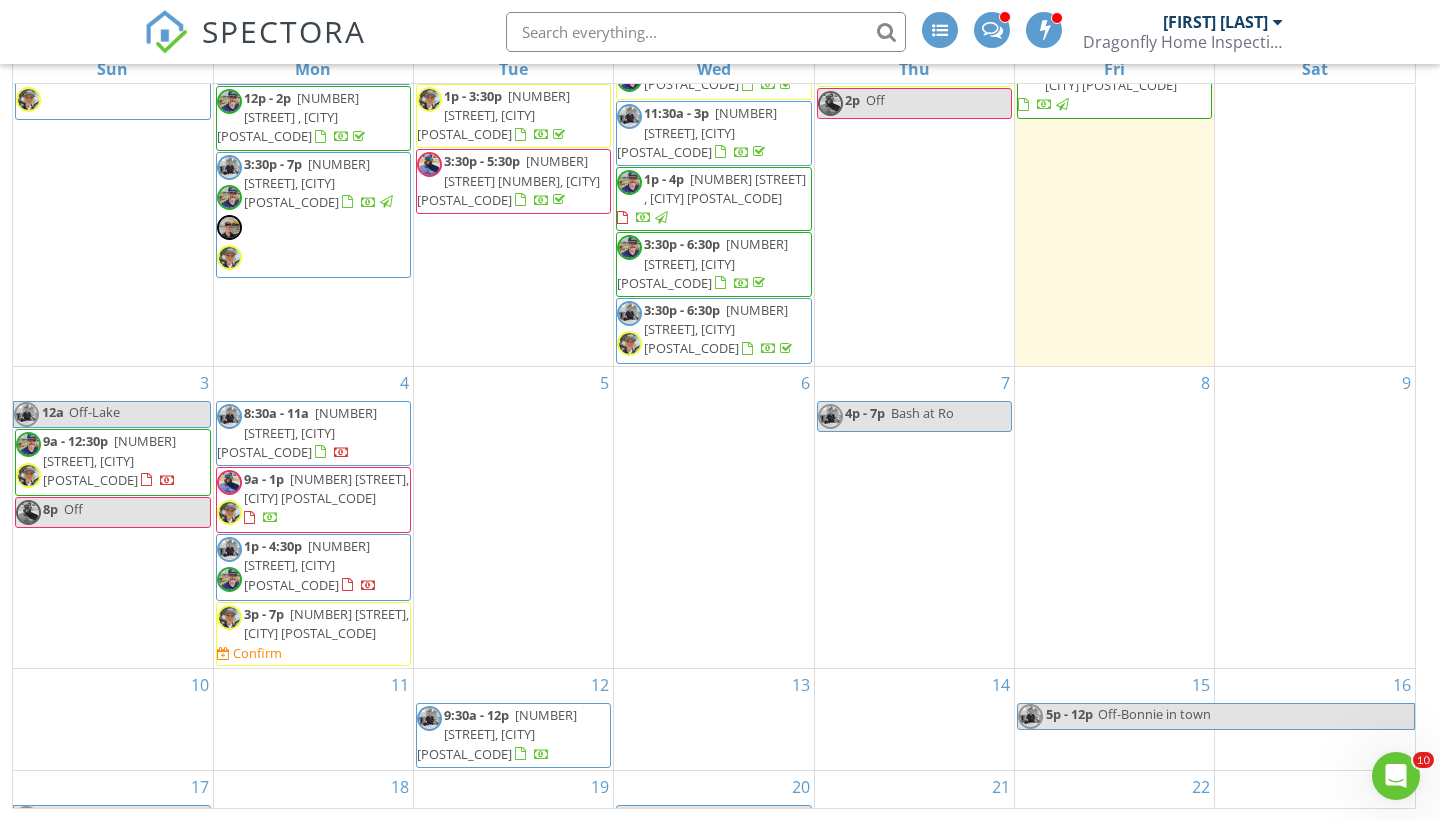 scroll, scrollTop: 247, scrollLeft: 0, axis: vertical 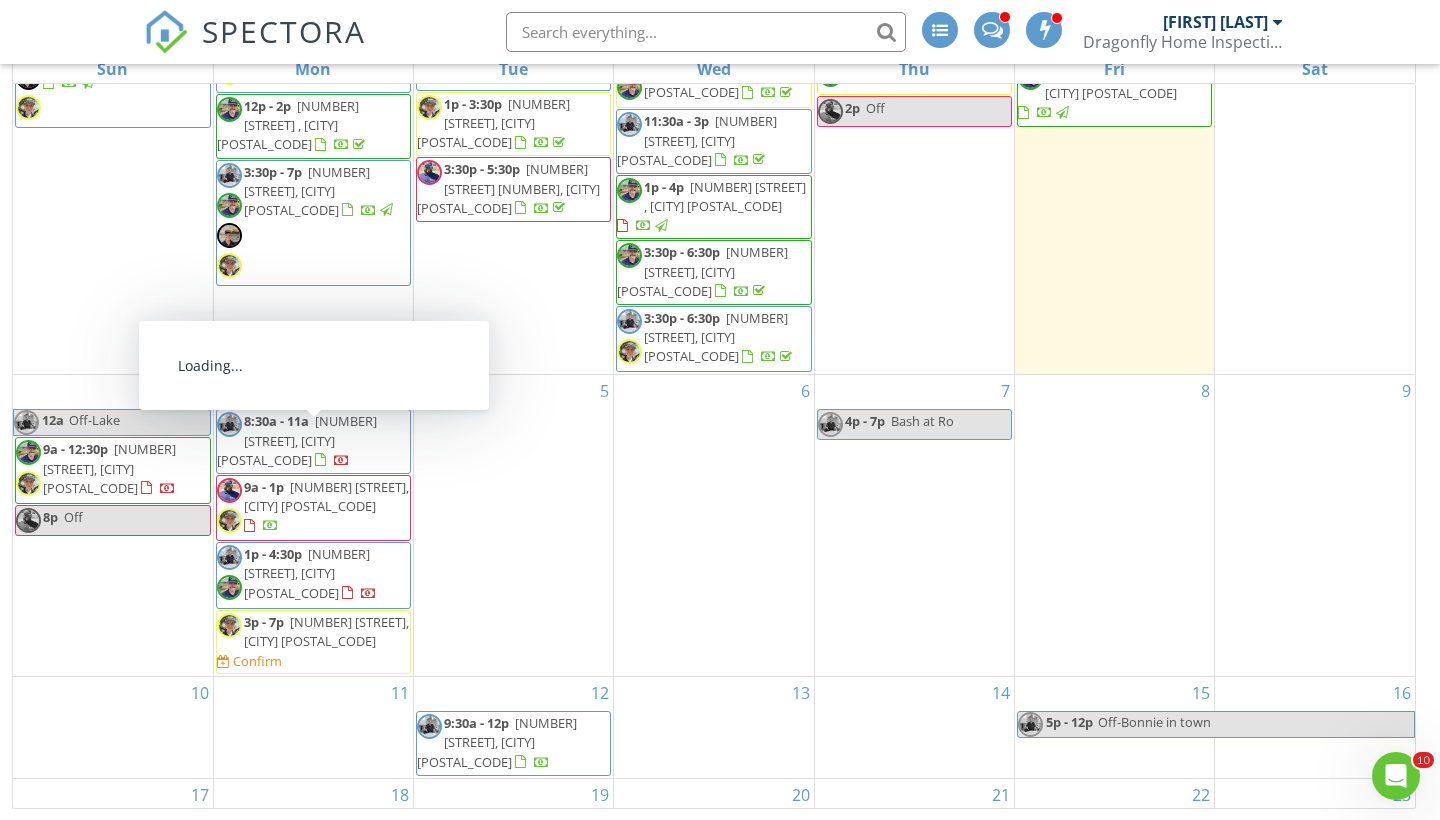 click on "4
8:30a - 11a
1745 Cornwall St, Haslet 12345
9a - 1p
3421 Greenbrier Dr, Frisco 75033
1p - 4:30p
1514 Dublin Cir, Grapevine 76051
3p - 7p
5216 Copper Creek Dr, Fort Worth 76244
Confirm" at bounding box center (313, 525) 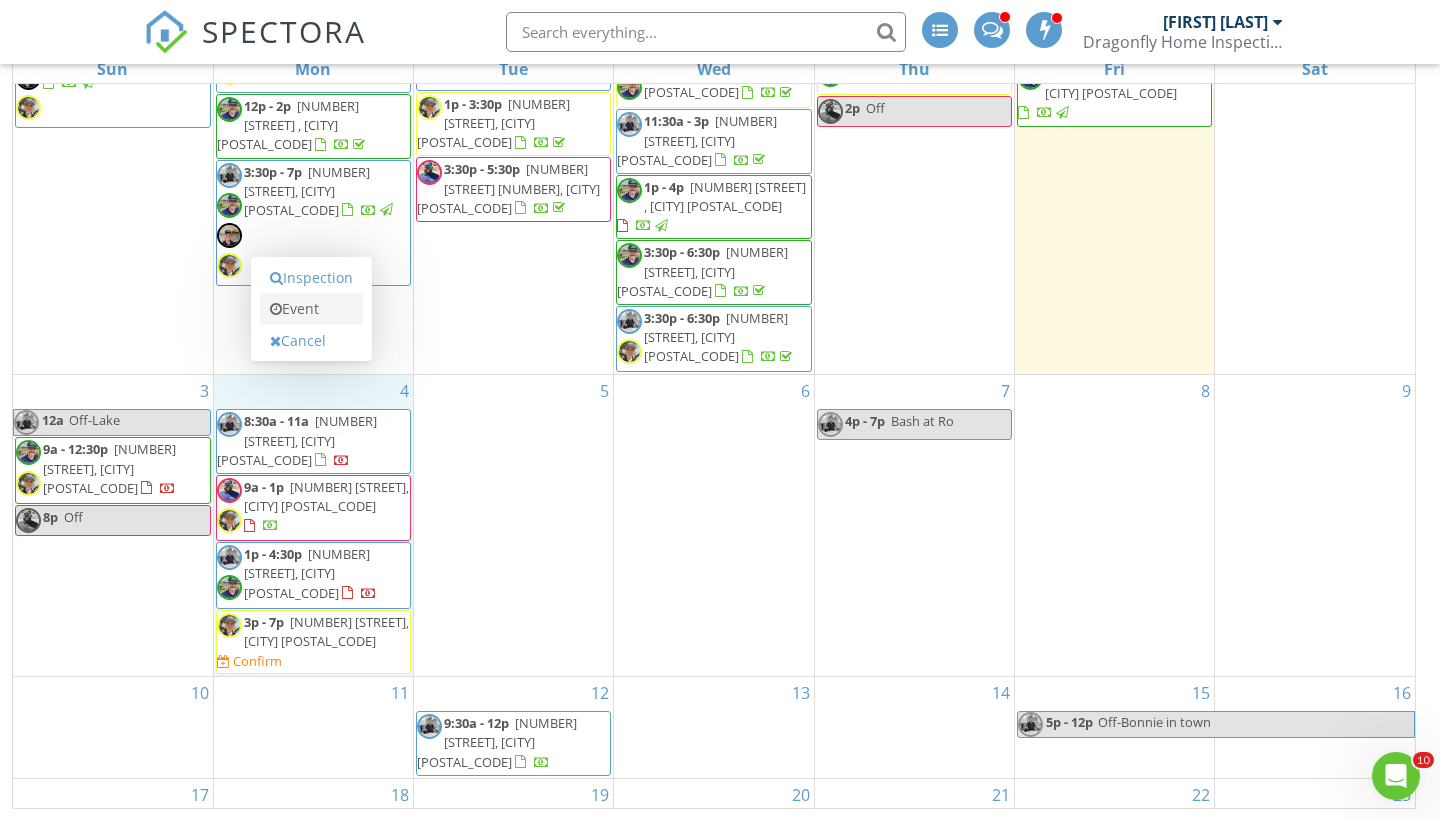 click on "Event" at bounding box center [311, 309] 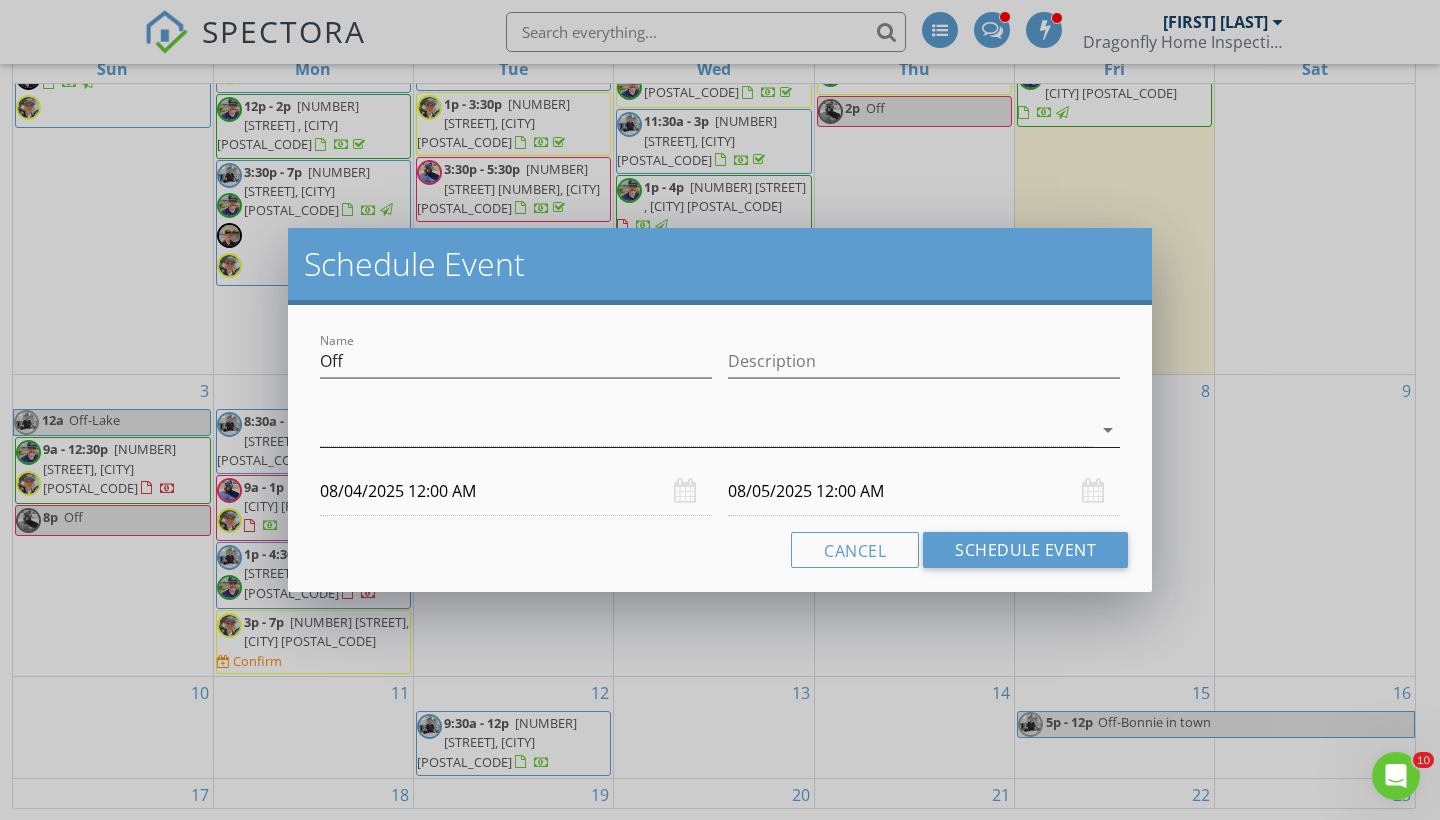 click at bounding box center (706, 430) 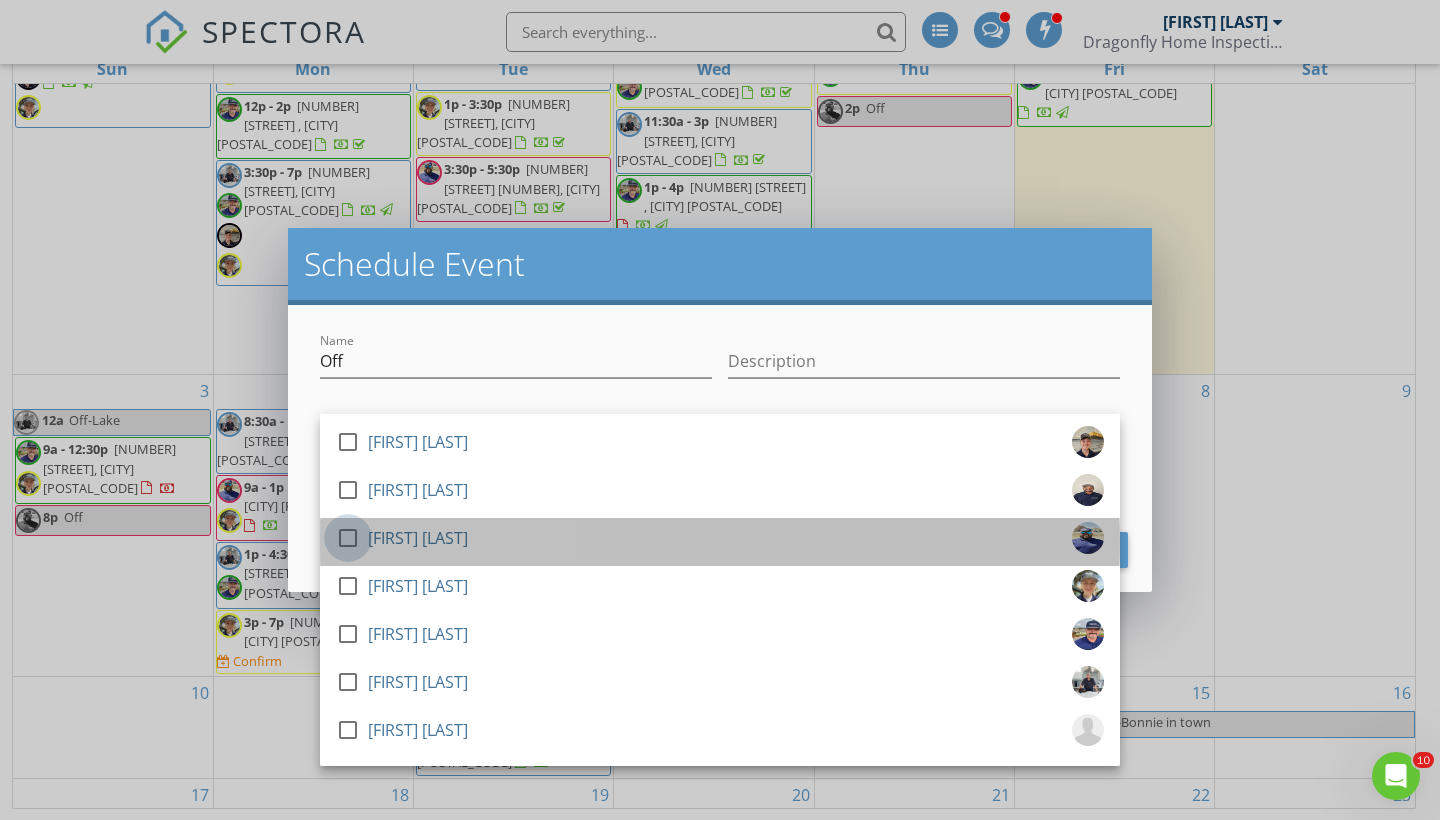 click at bounding box center (348, 538) 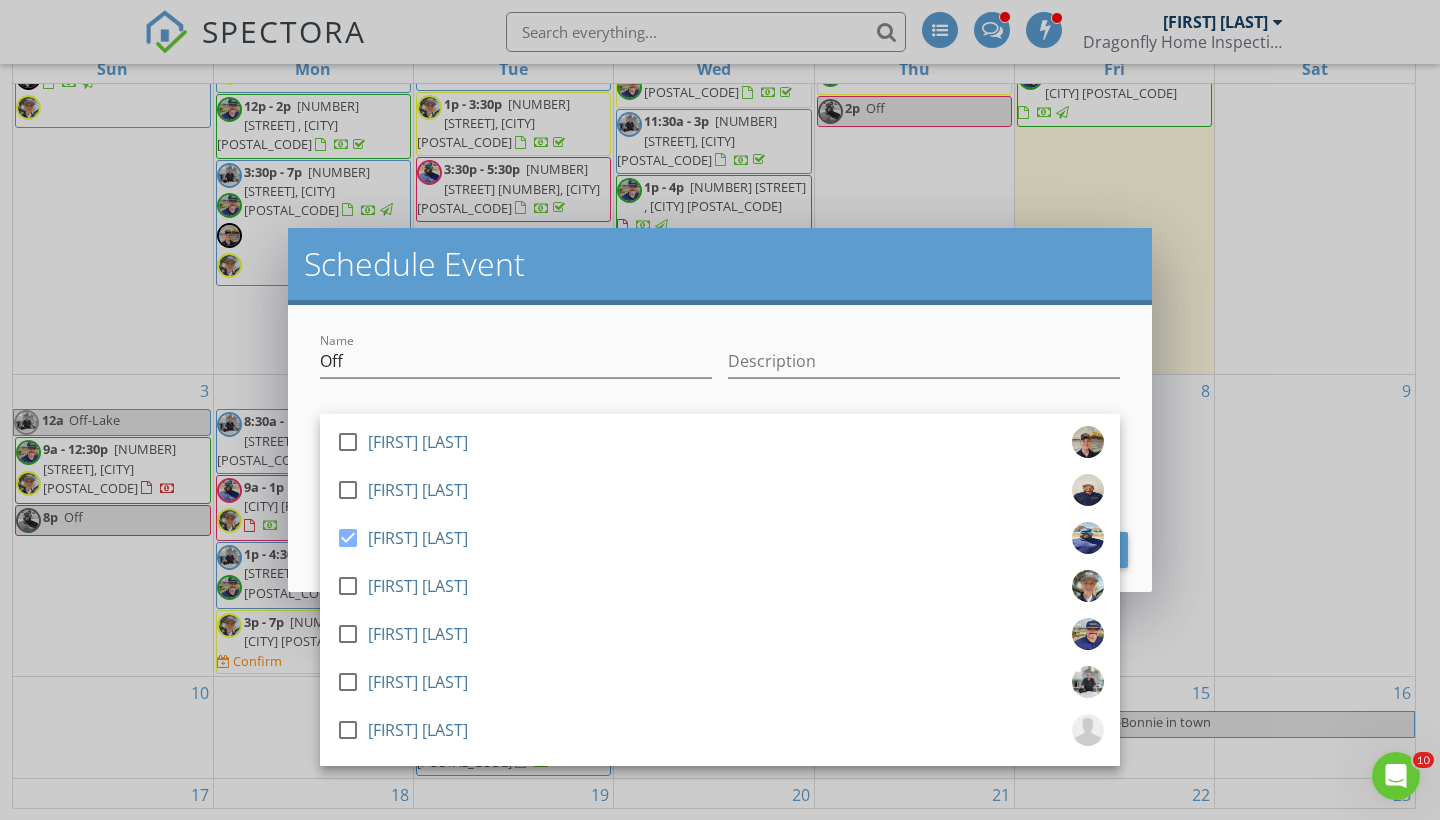 click on "Name Off   Description     check_box_outline_blank   Colton Norris   check_box_outline_blank   Noor Jabbar   check_box   Tremaine Reeves   check_box_outline_blank   Wyatt Ruten   check_box_outline_blank   Gene Rodgers   check_box_outline_blank   Christopher Ruten   check_box_outline_blank   Ryan Purcell   Tremaine Reeves arrow_drop_down   08/04/2025 12:00 AM   08/05/2025 12:00 AM         Cancel   Schedule Event" at bounding box center [720, 448] 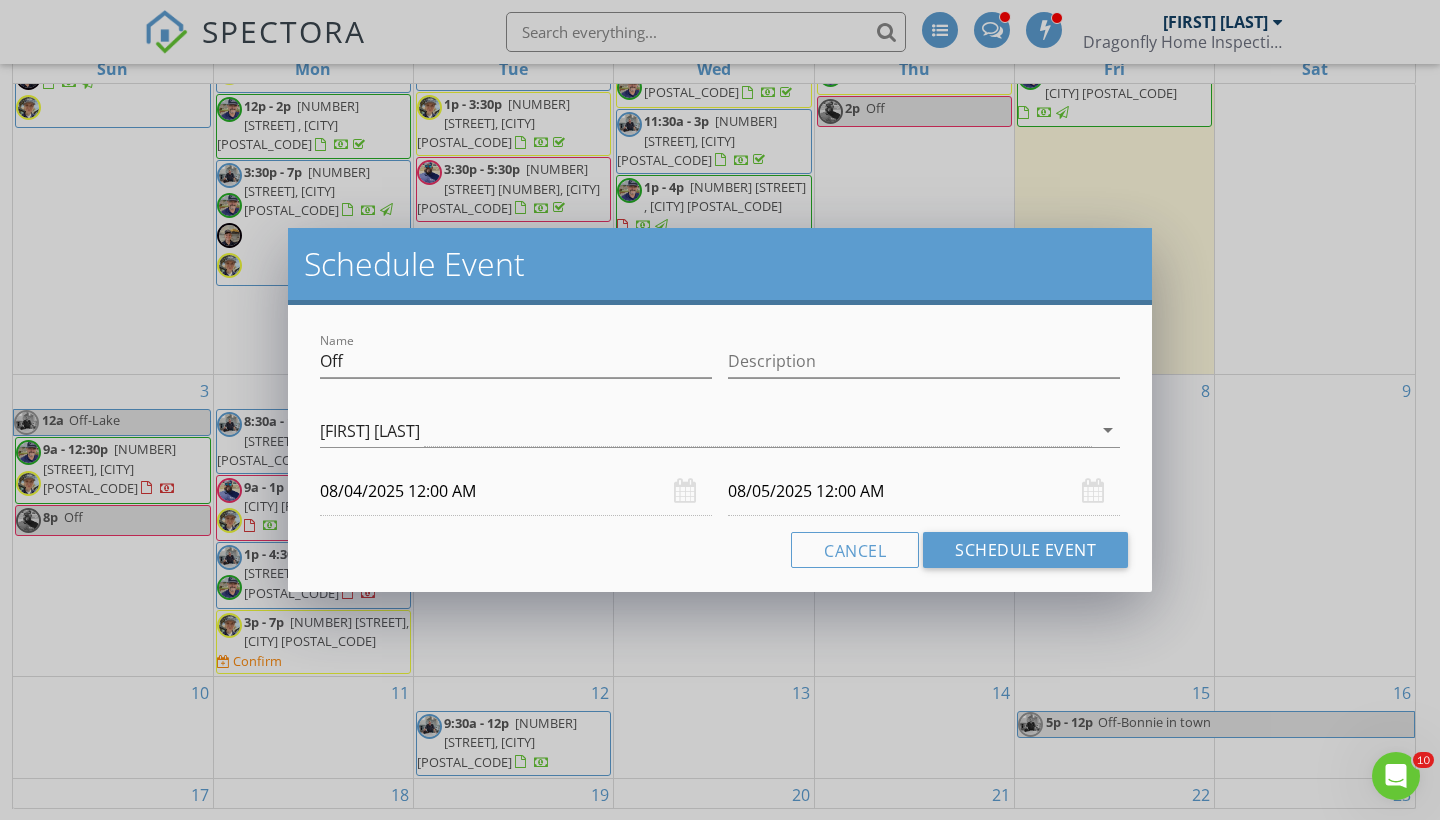 click on "08/04/2025 12:00 AM" at bounding box center [516, 491] 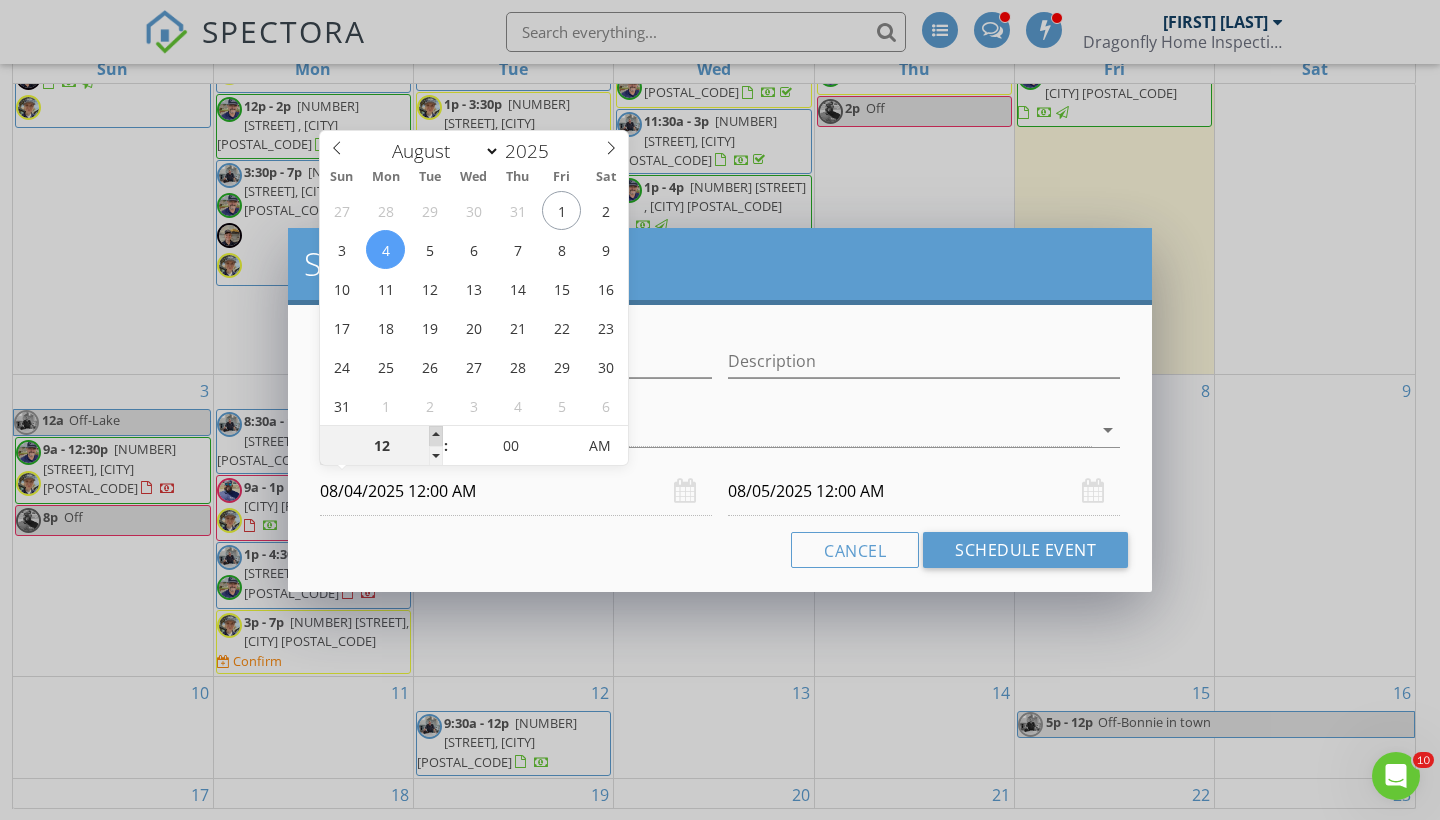 type on "01" 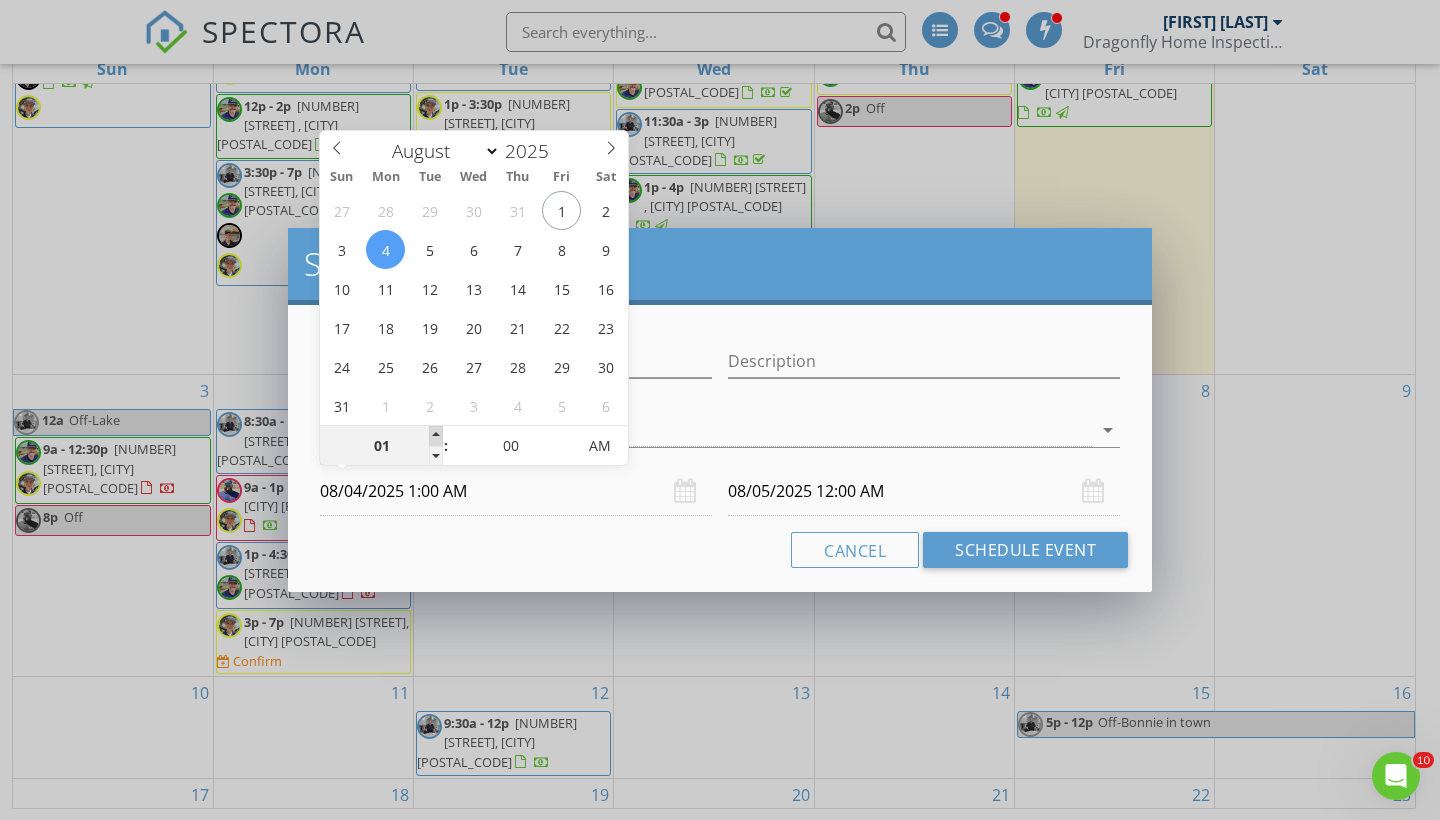click at bounding box center (436, 436) 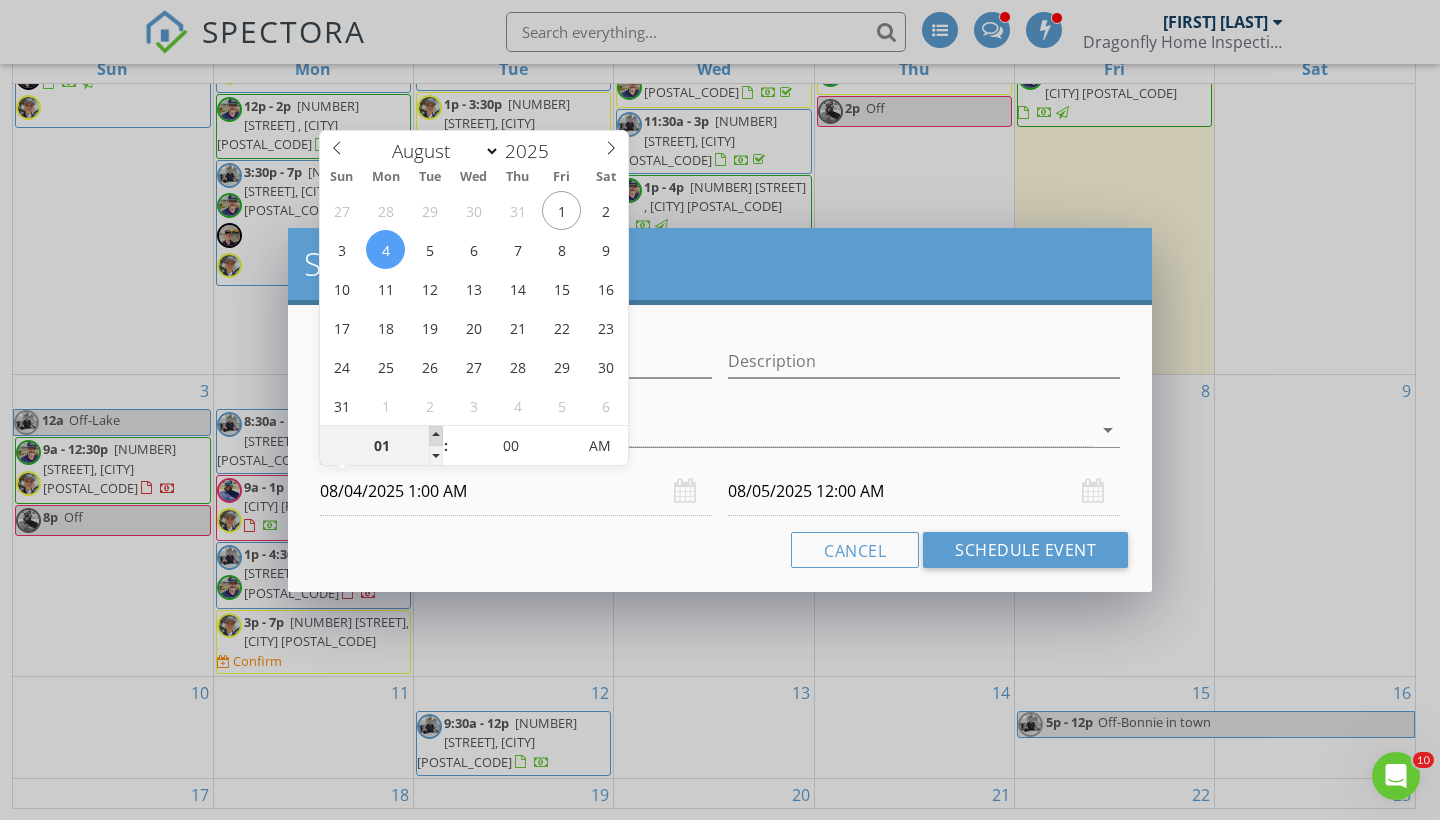 type on "08/05/2025 1:00 AM" 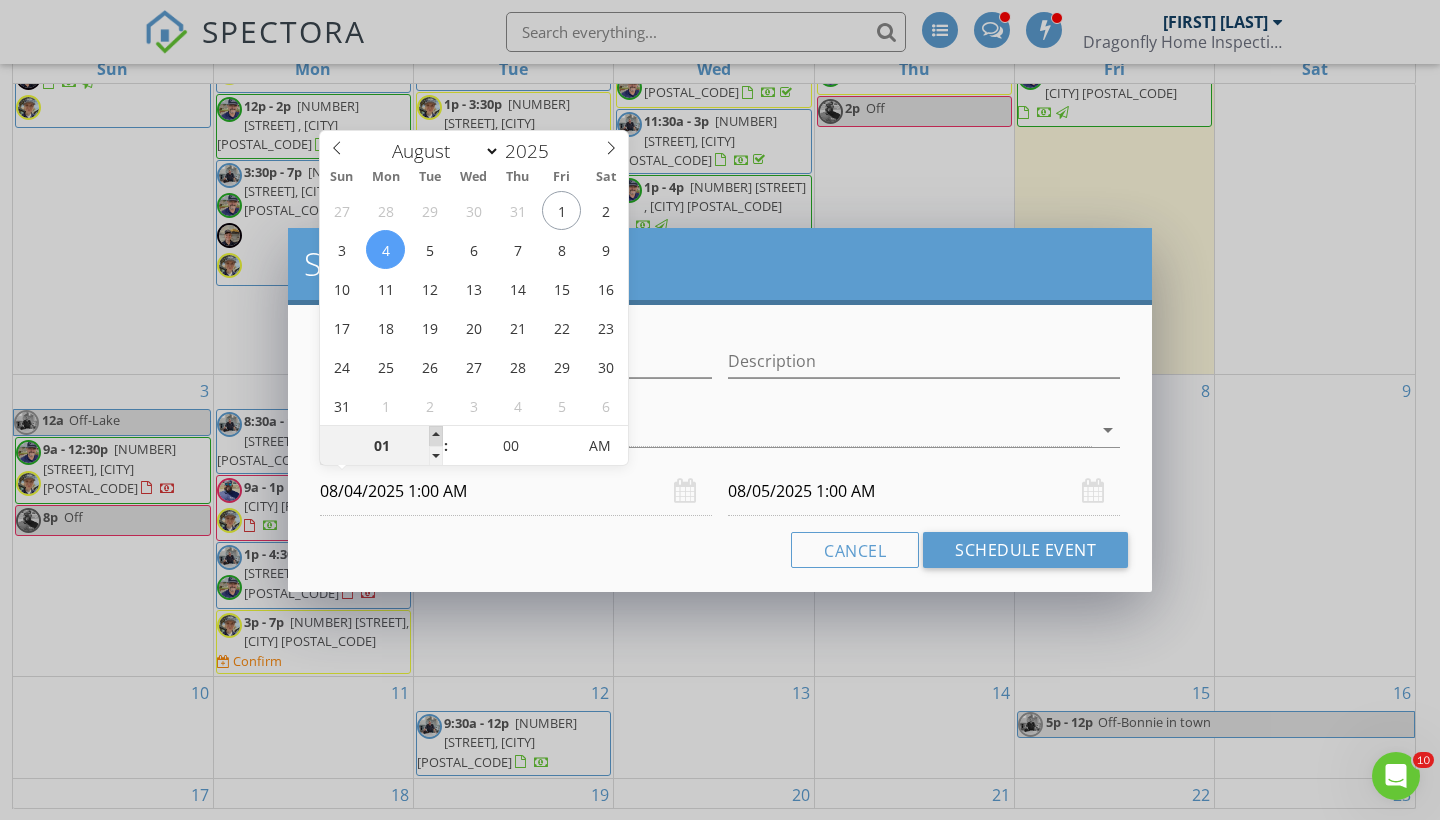 type on "02" 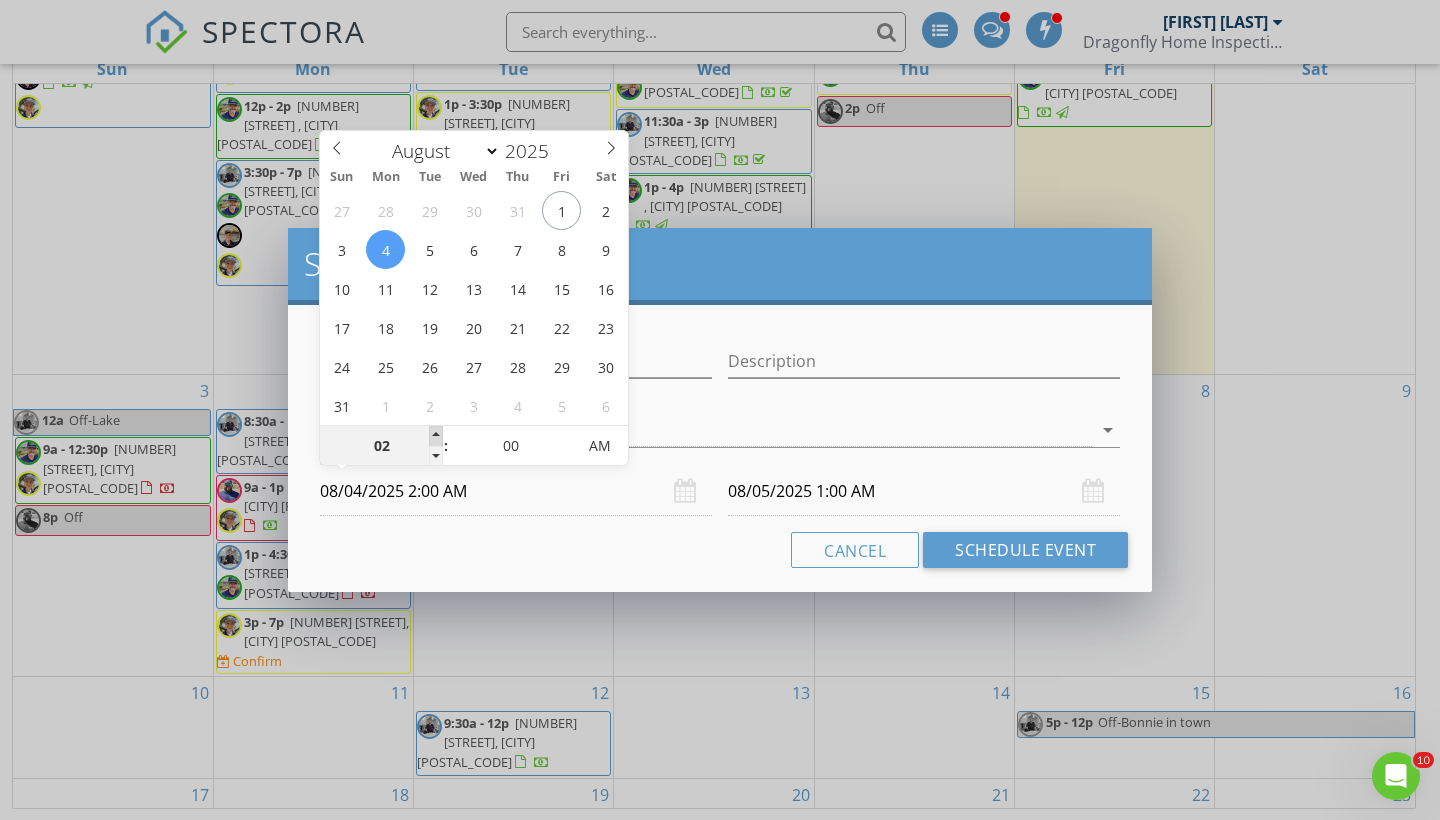 click at bounding box center [436, 436] 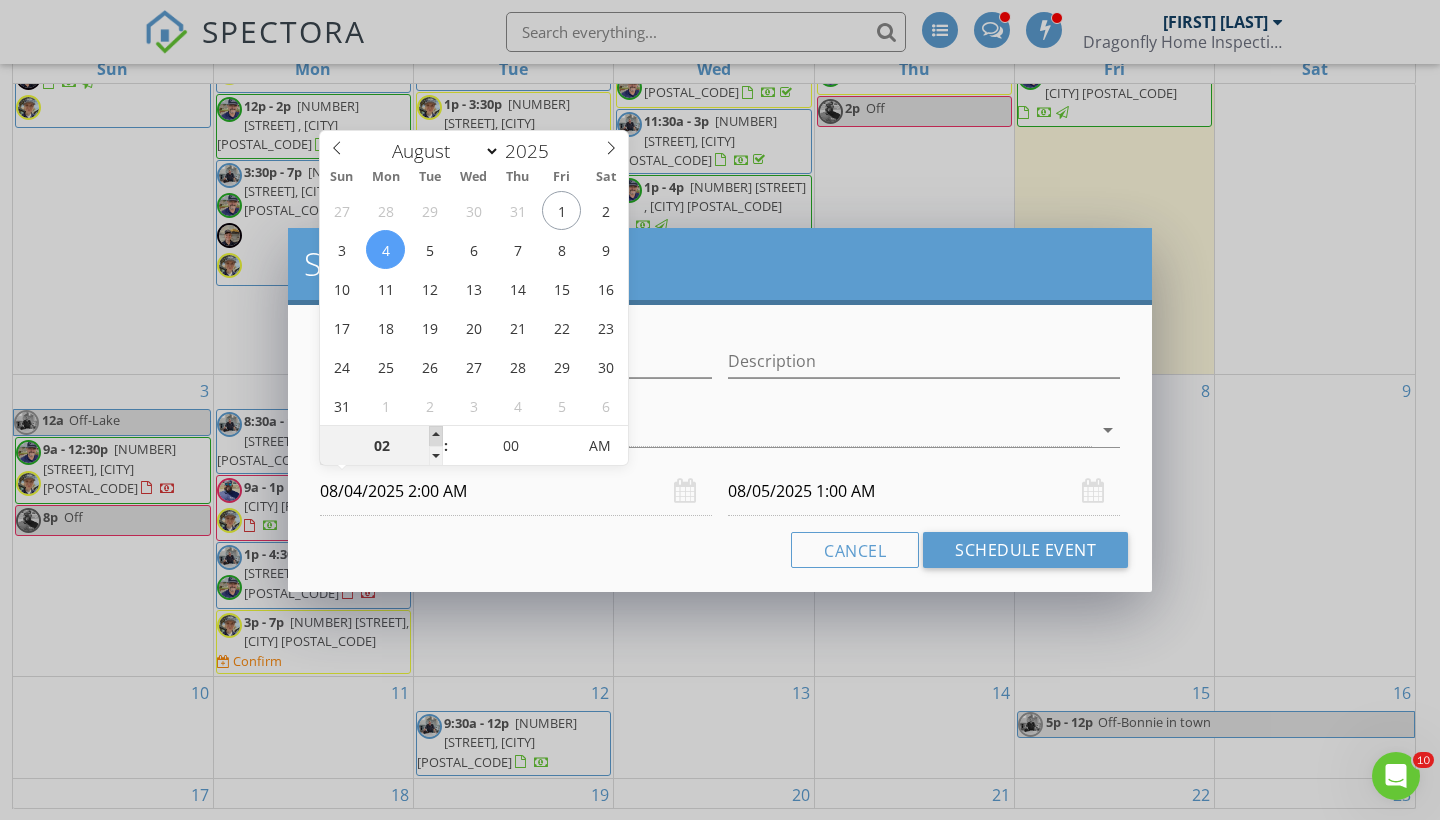 type on "02" 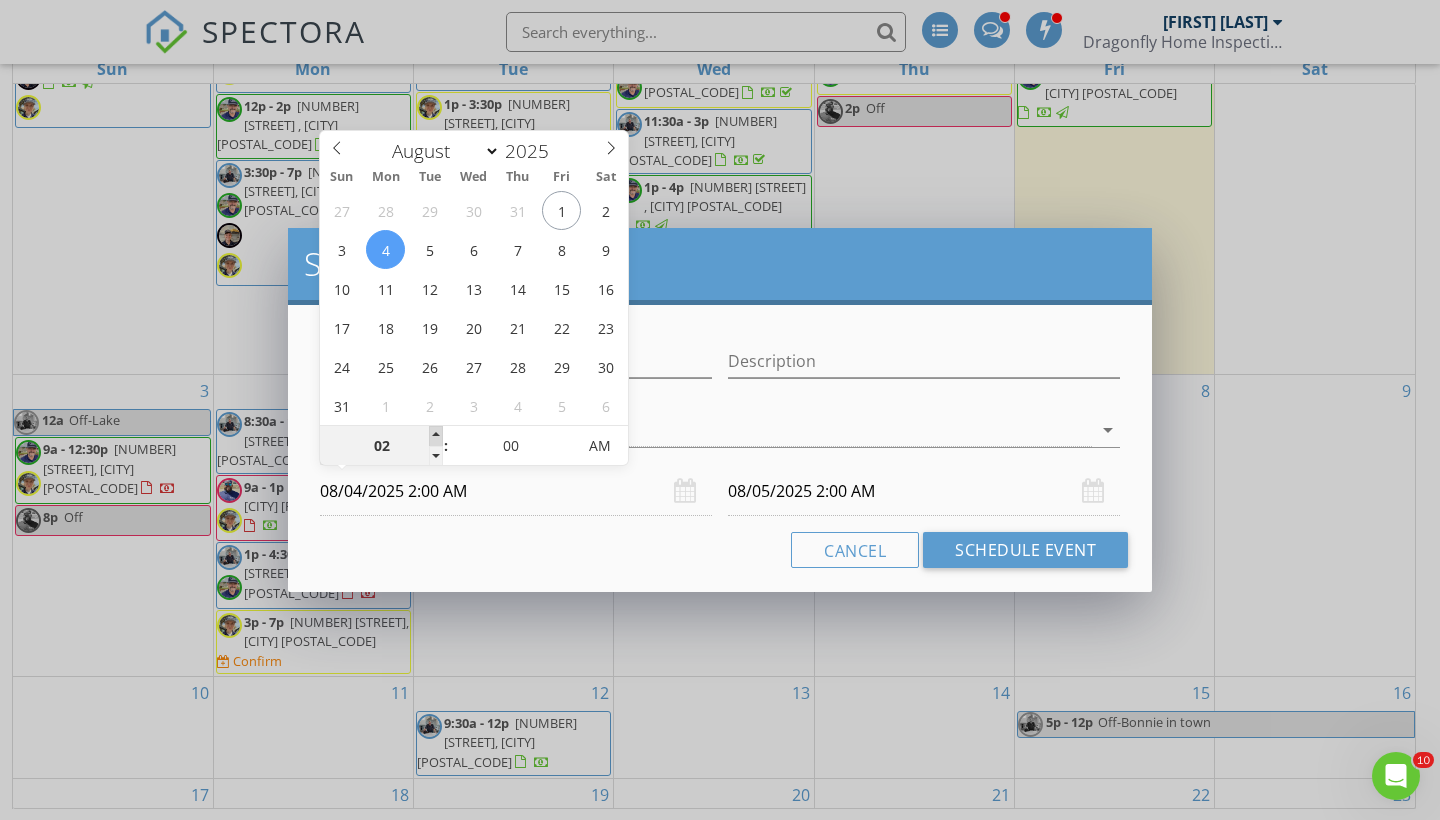 type on "03" 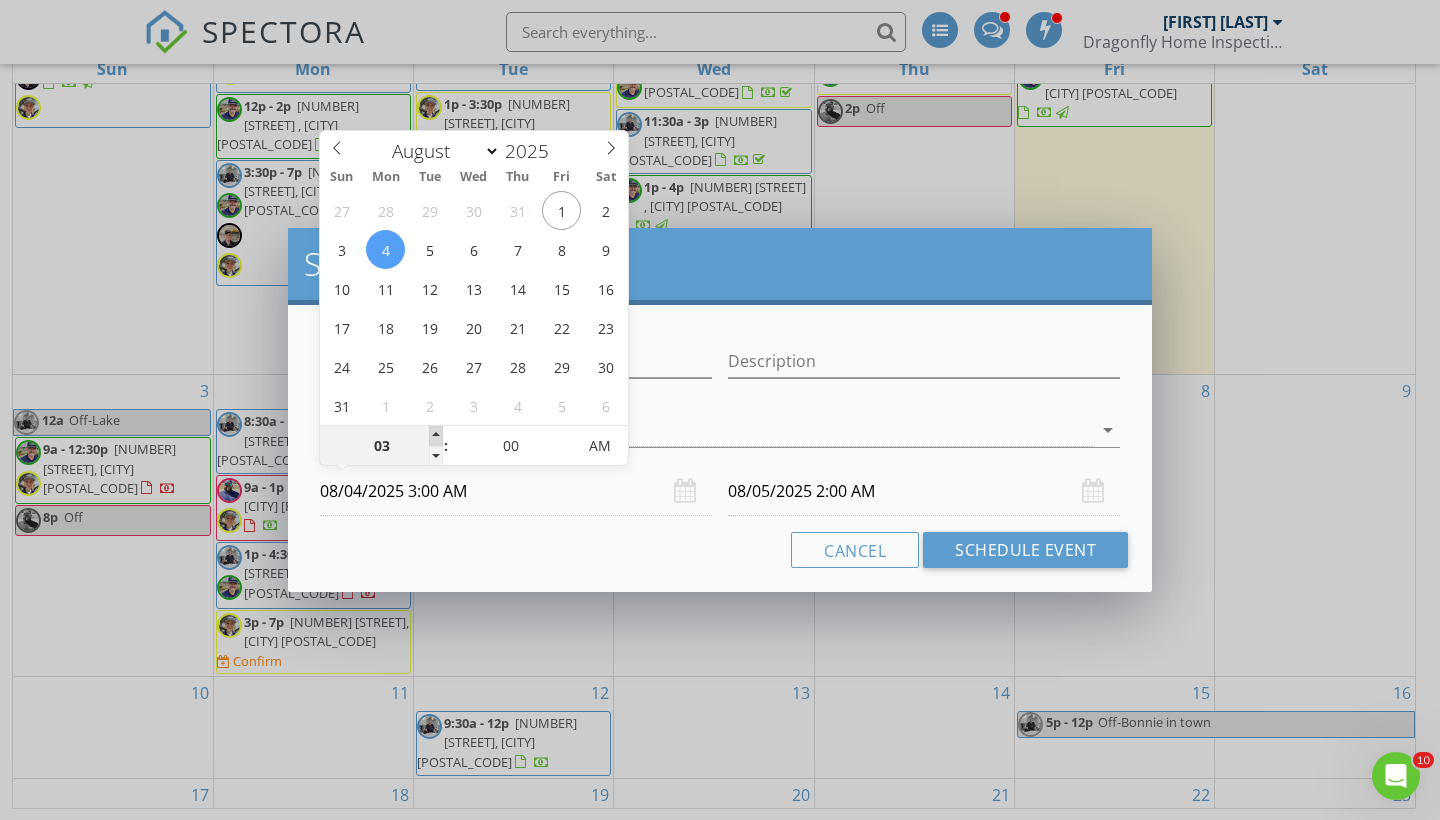 click at bounding box center (436, 436) 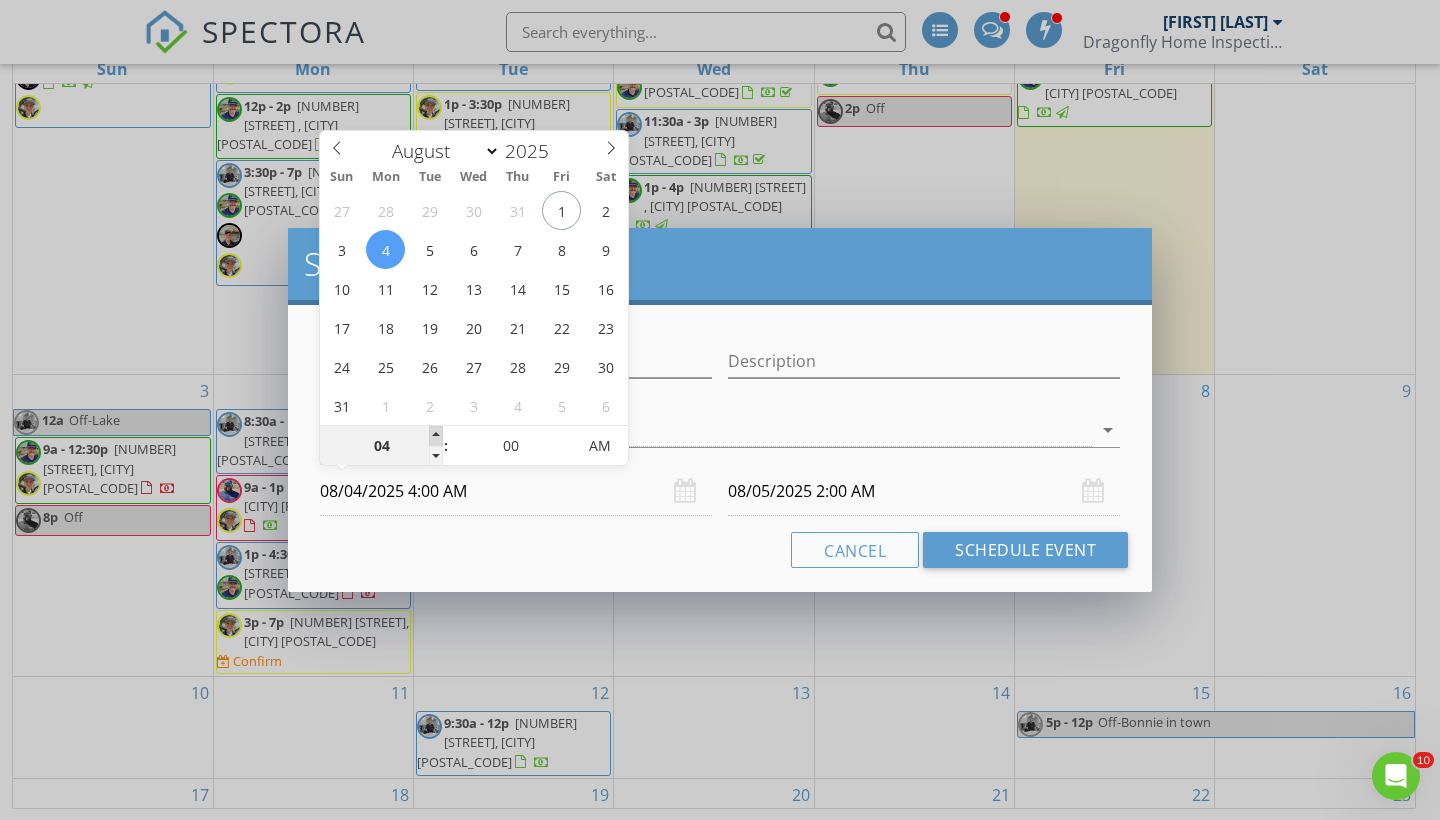 click at bounding box center [436, 436] 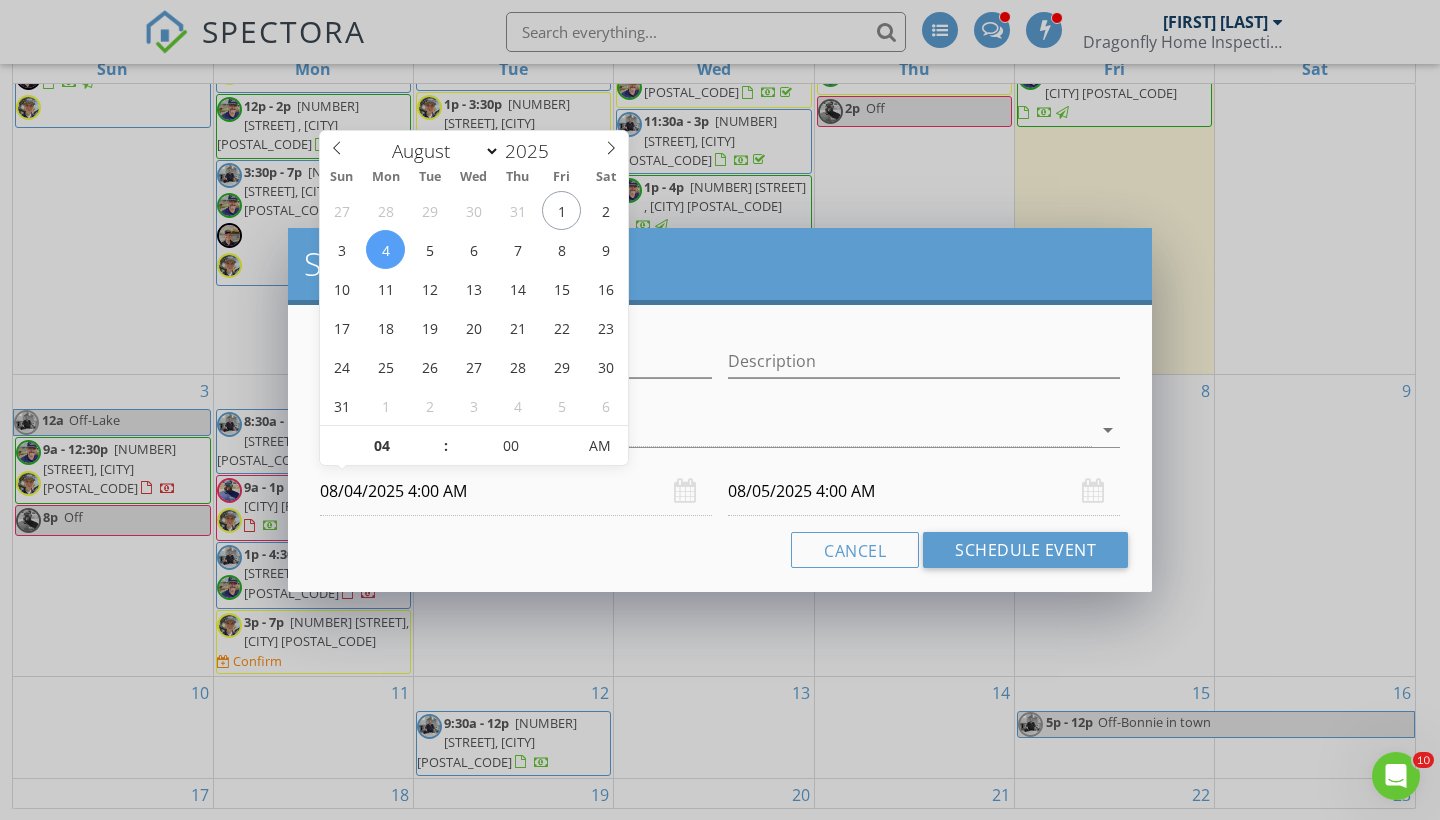 click on "Cancel   Schedule Event" at bounding box center [720, 550] 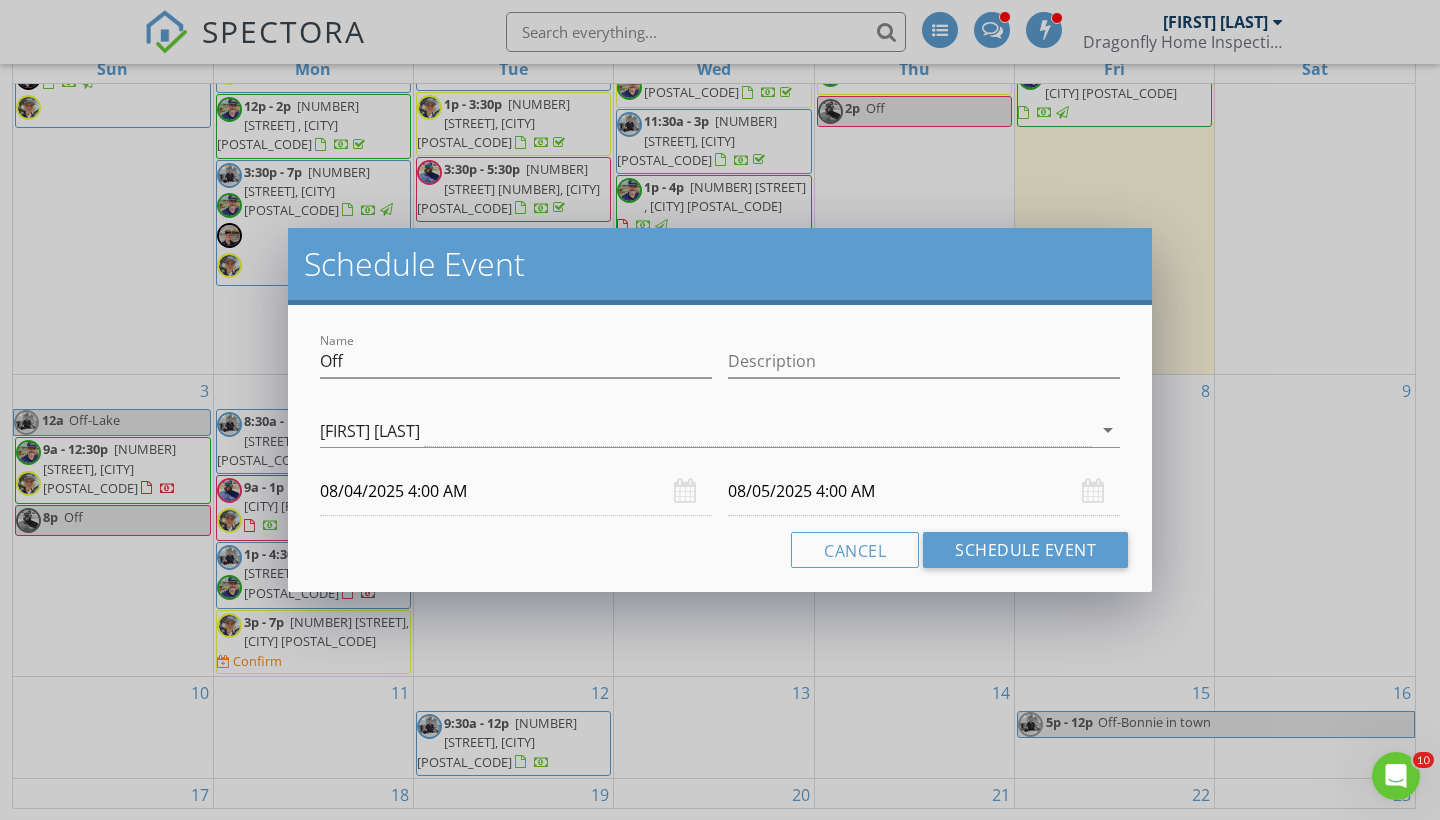 click on "08/05/2025 4:00 AM" at bounding box center [924, 491] 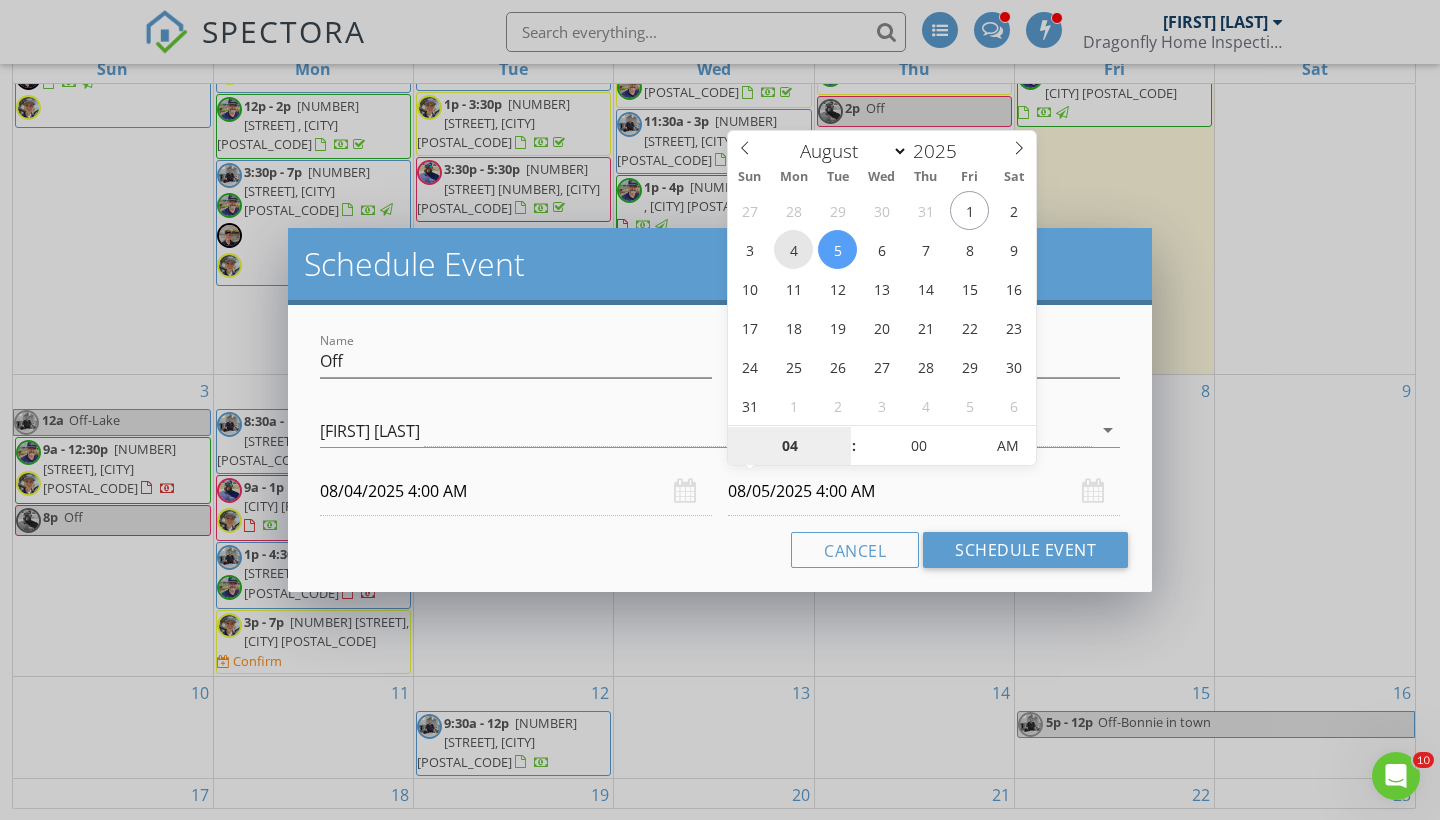 type on "08/04/2025 4:00 AM" 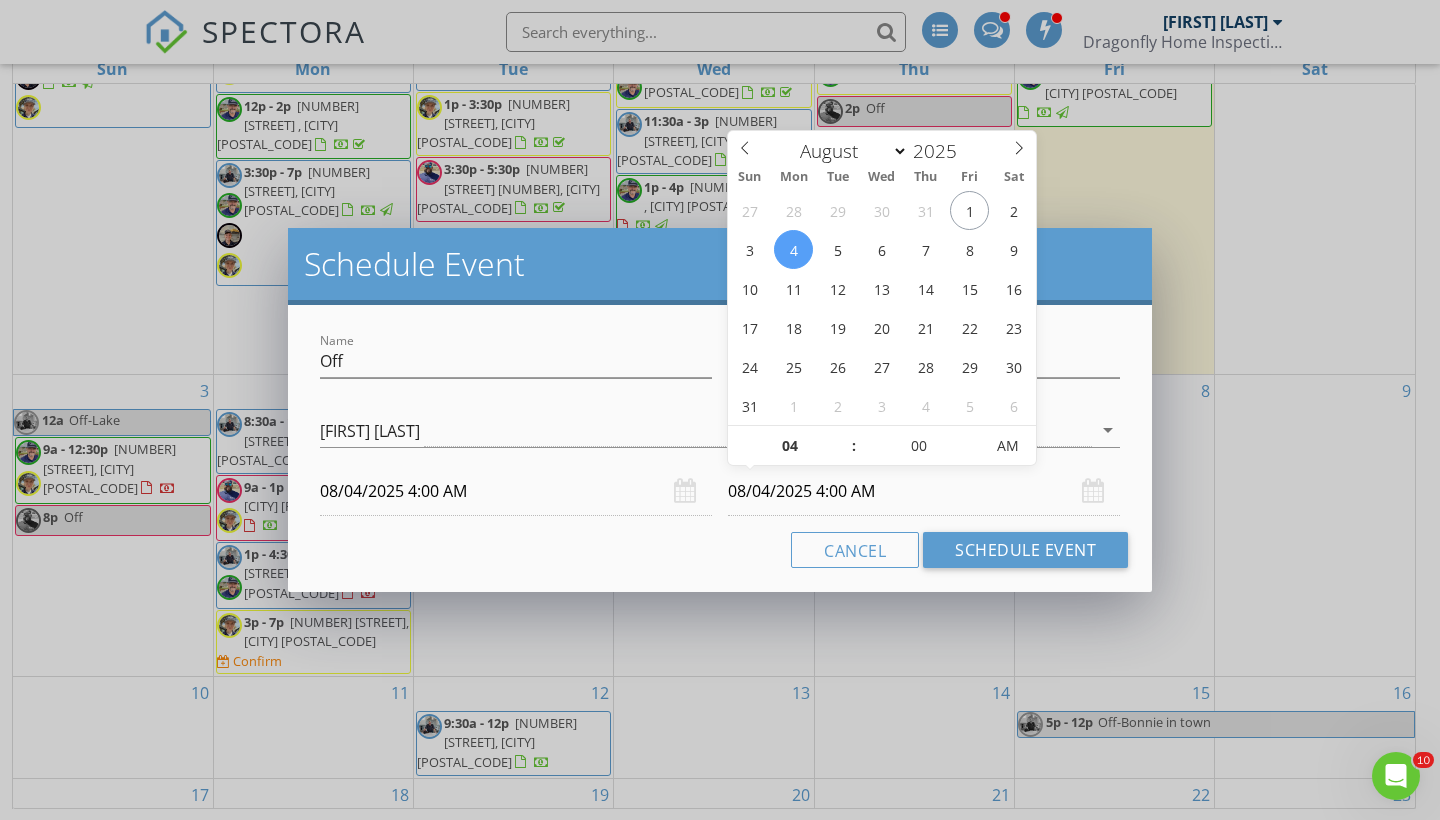 click on "Cancel   Schedule Event" at bounding box center [720, 550] 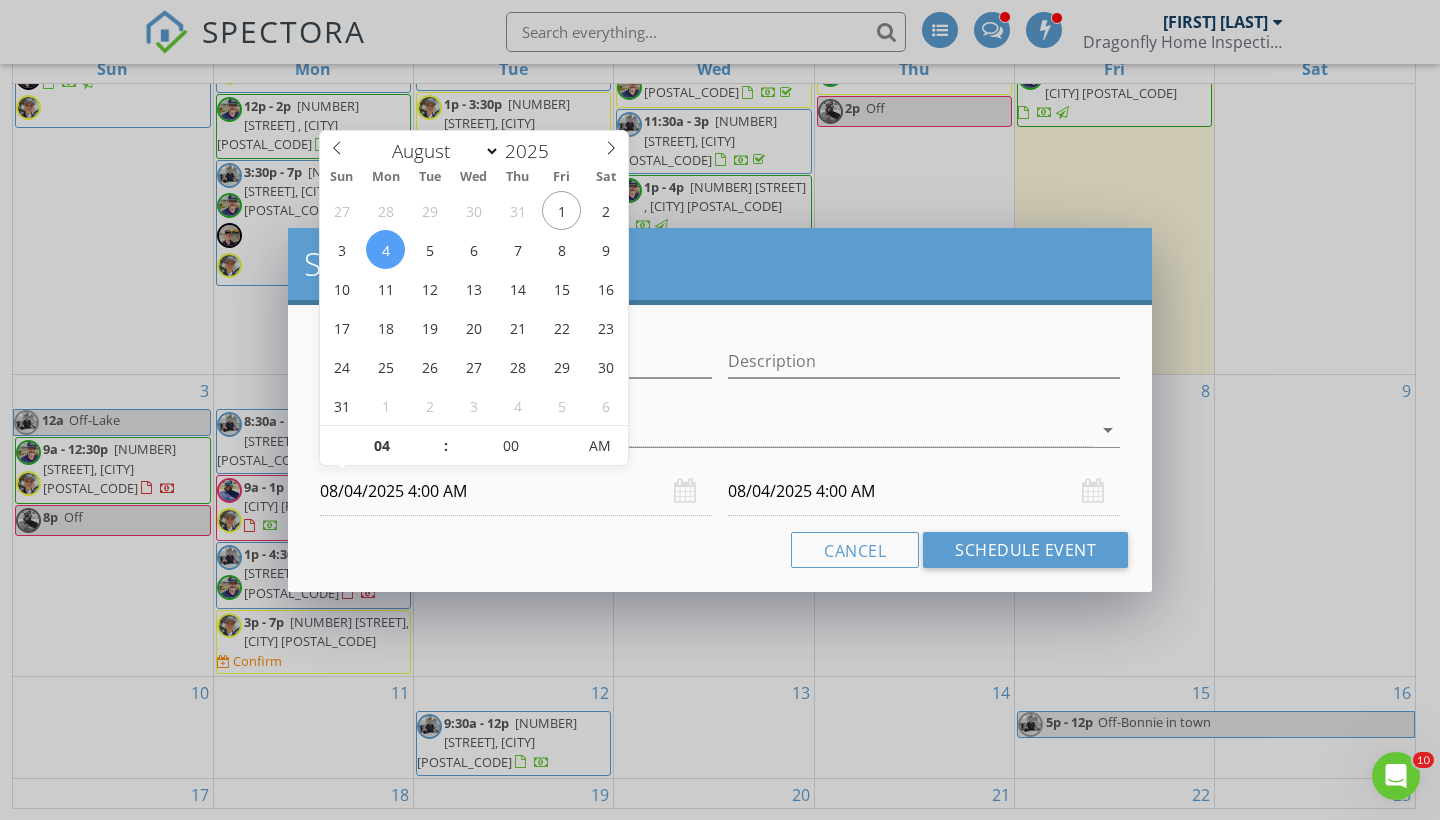 click on "08/04/2025 4:00 AM" at bounding box center [516, 491] 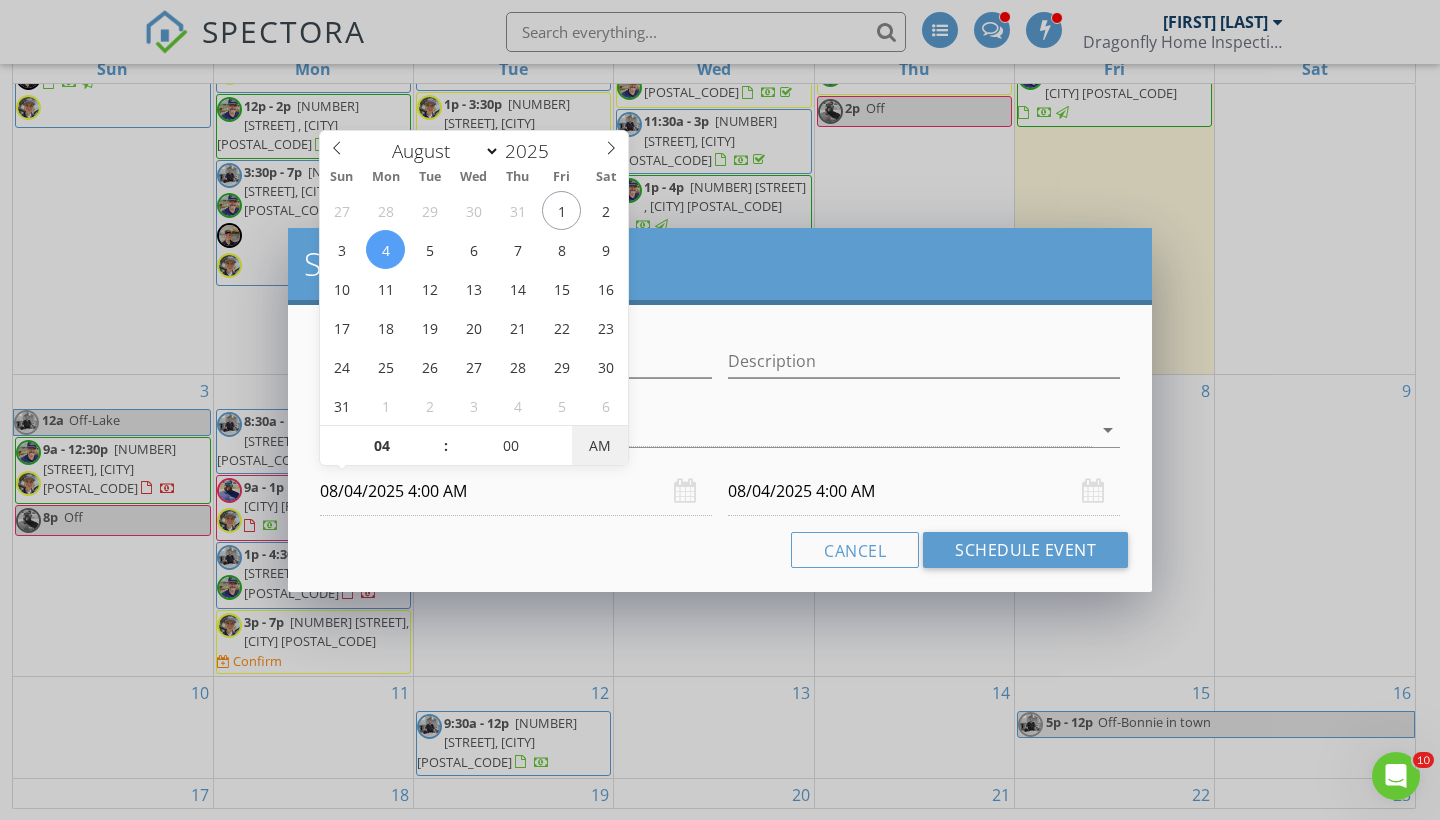 type on "08/04/2025 4:00 PM" 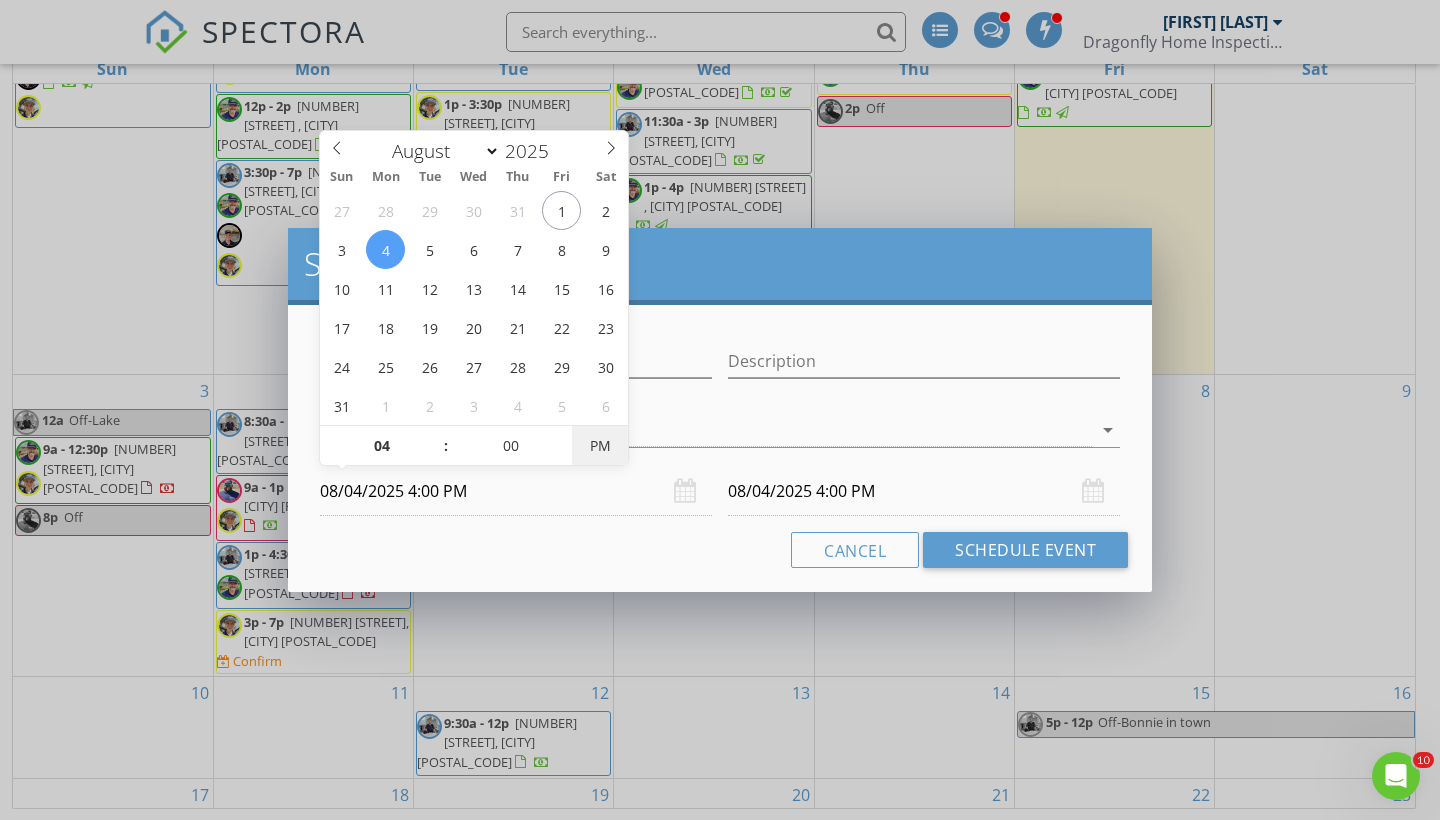click on "PM" at bounding box center (599, 446) 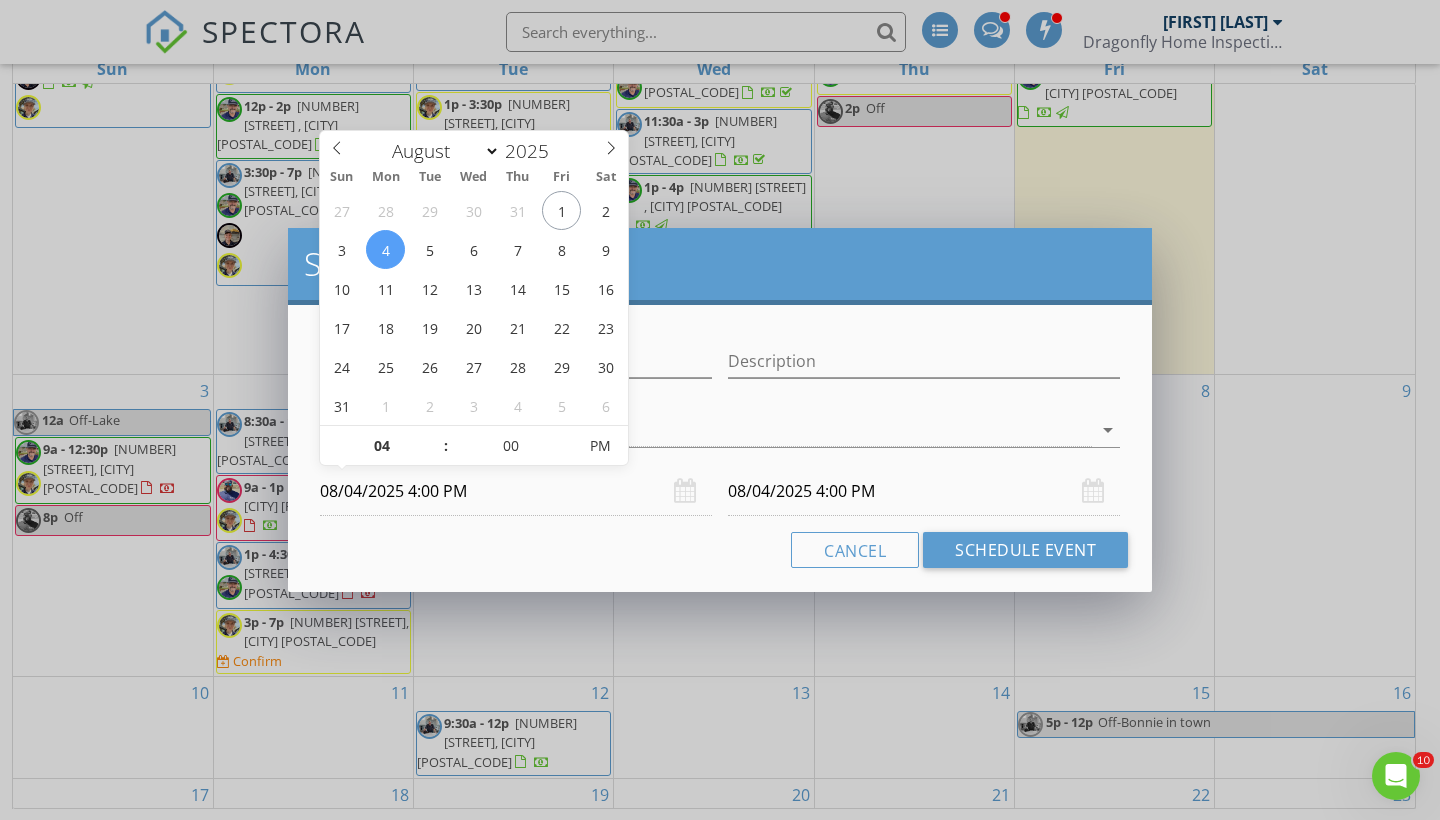 click on "Cancel   Schedule Event" at bounding box center [720, 550] 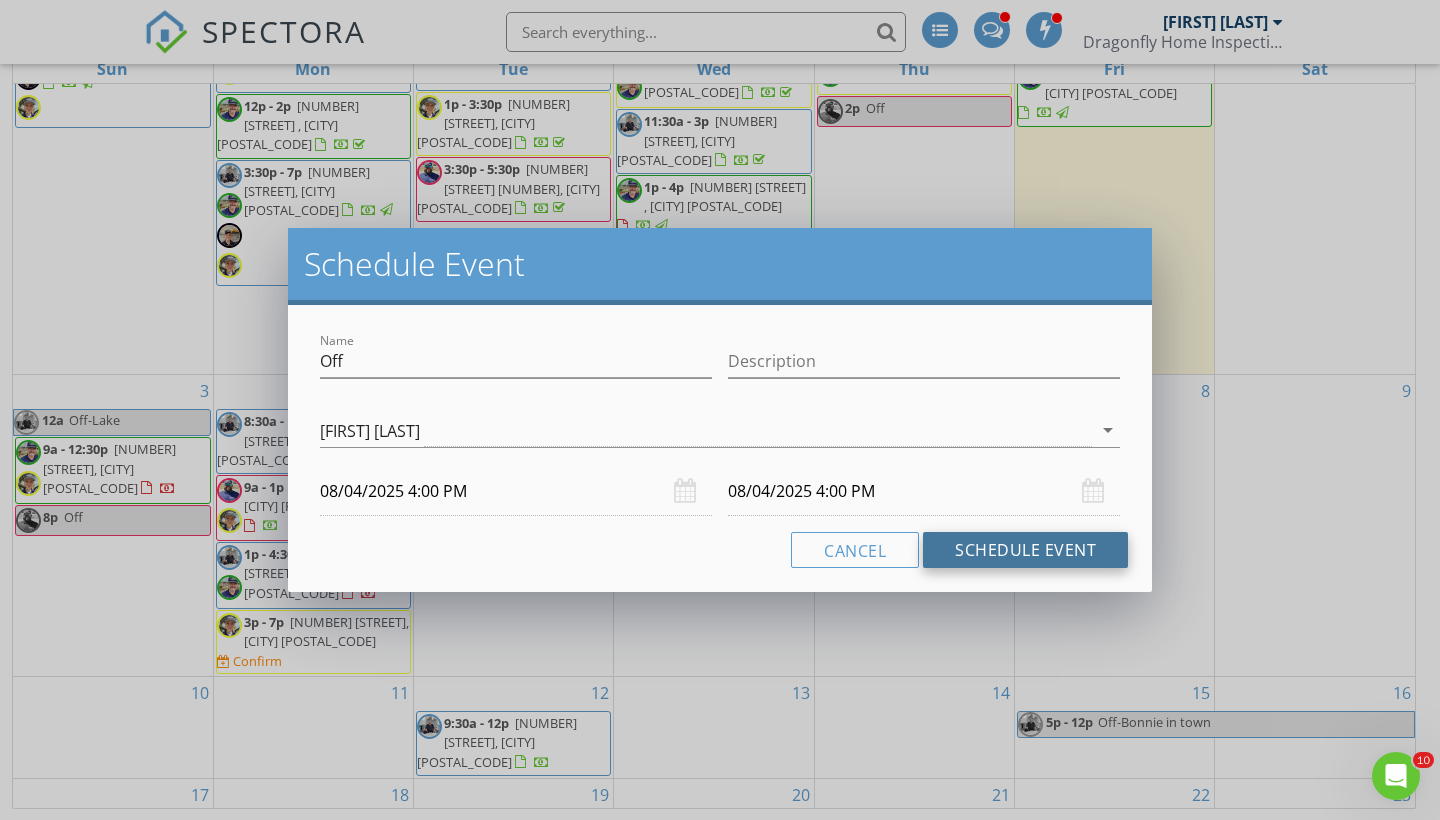 click on "Schedule Event" at bounding box center (1025, 550) 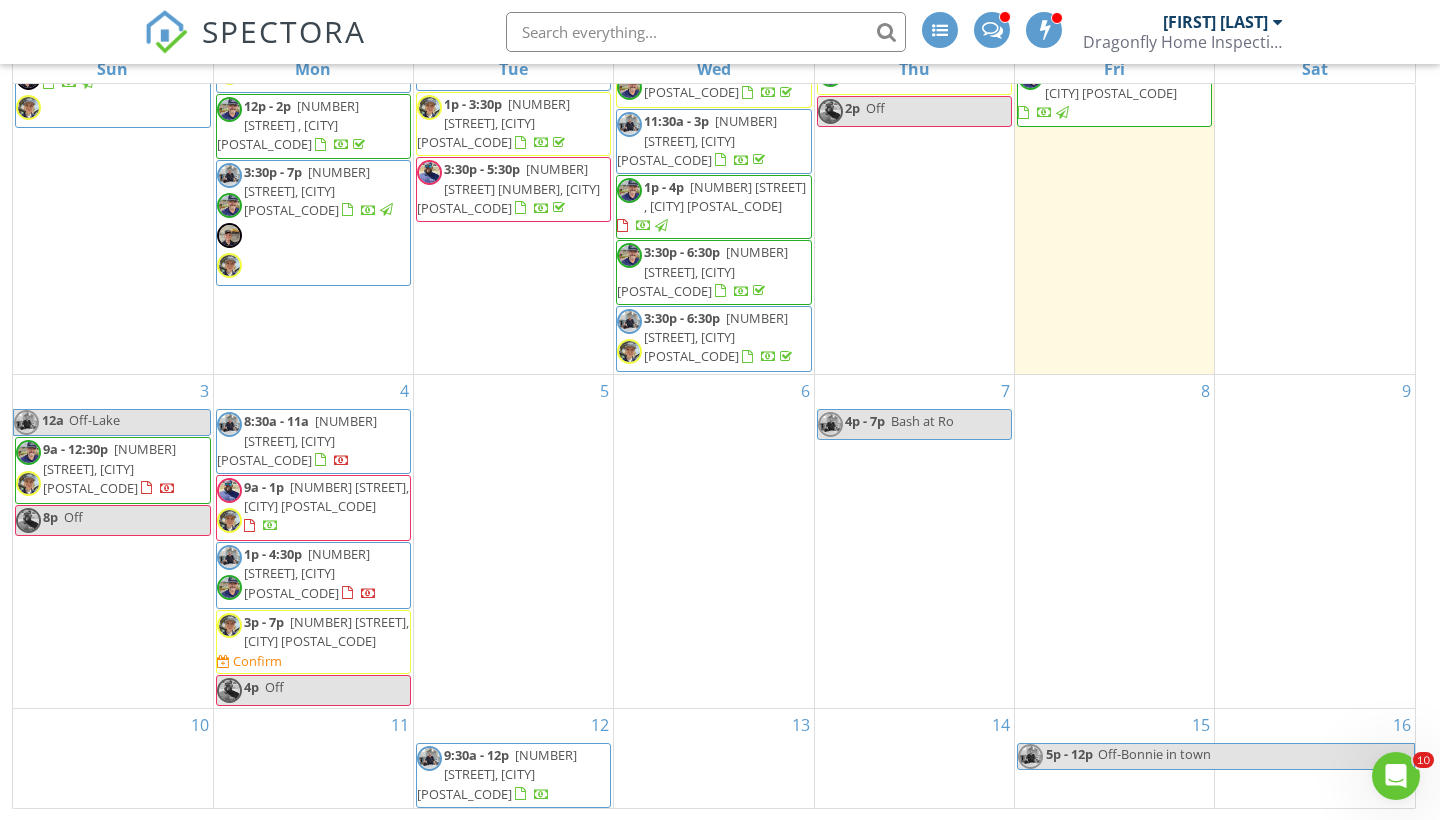 scroll, scrollTop: 0, scrollLeft: 0, axis: both 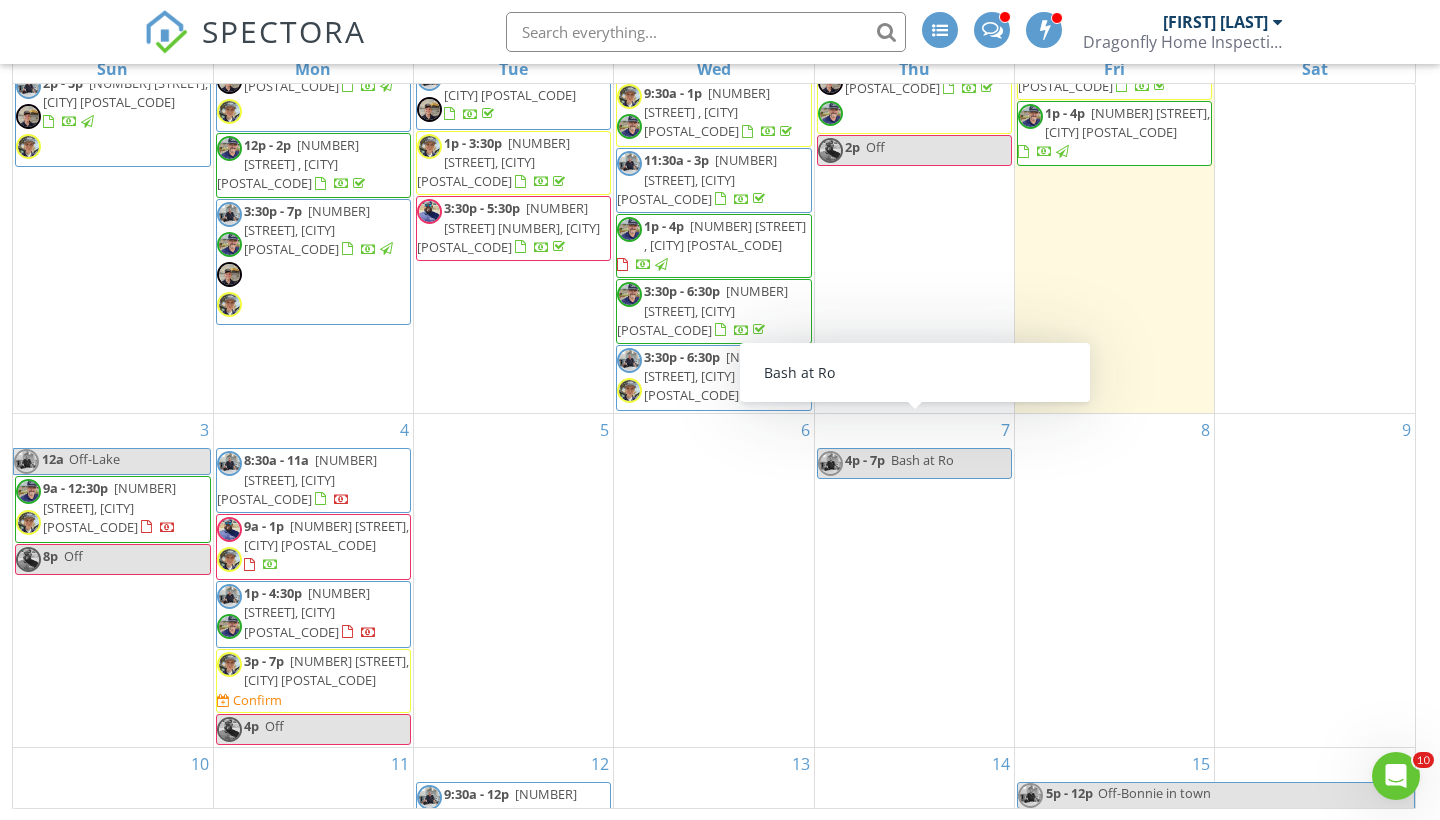 click on "5" at bounding box center (513, 580) 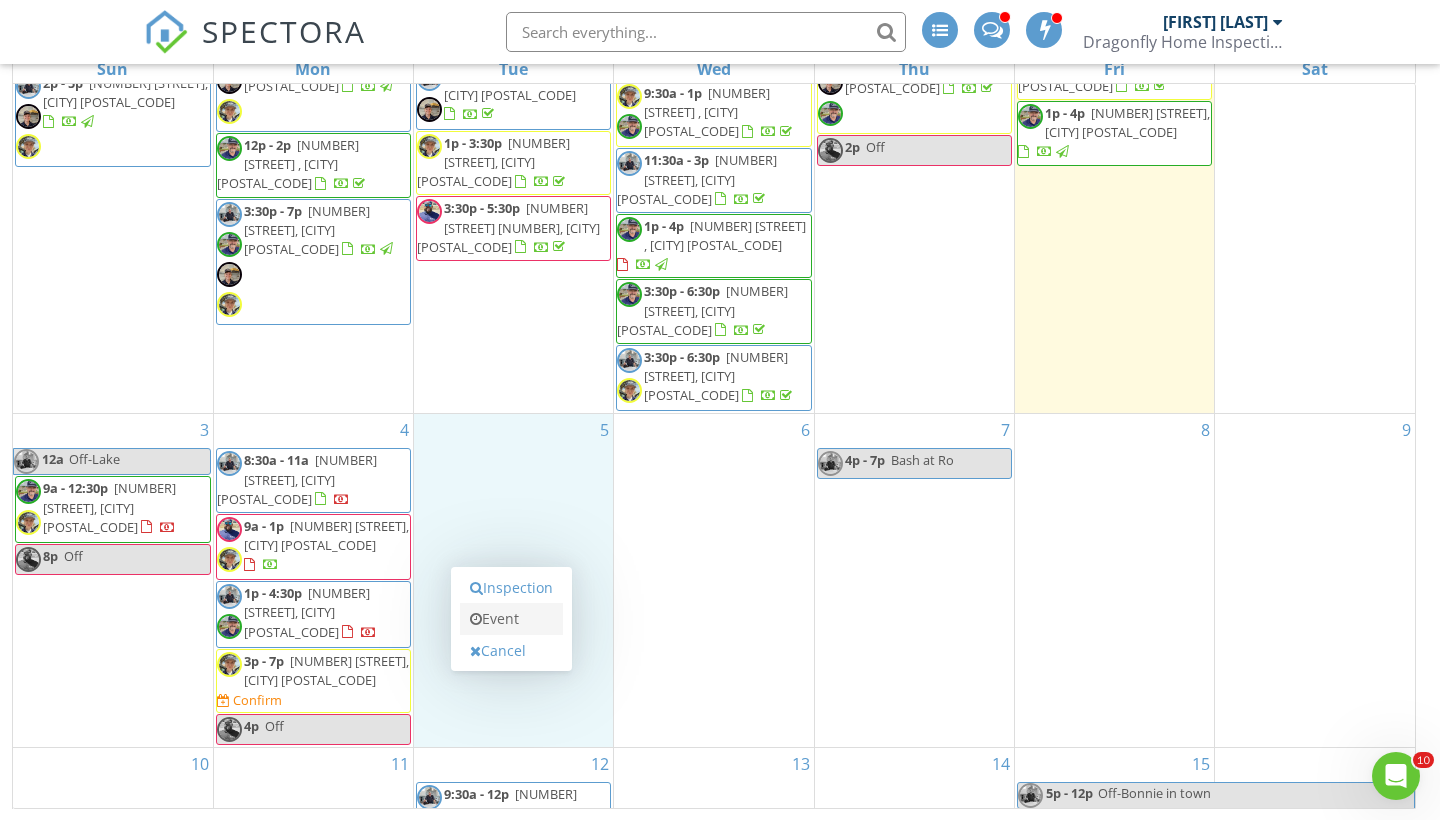 click on "Event" at bounding box center [511, 619] 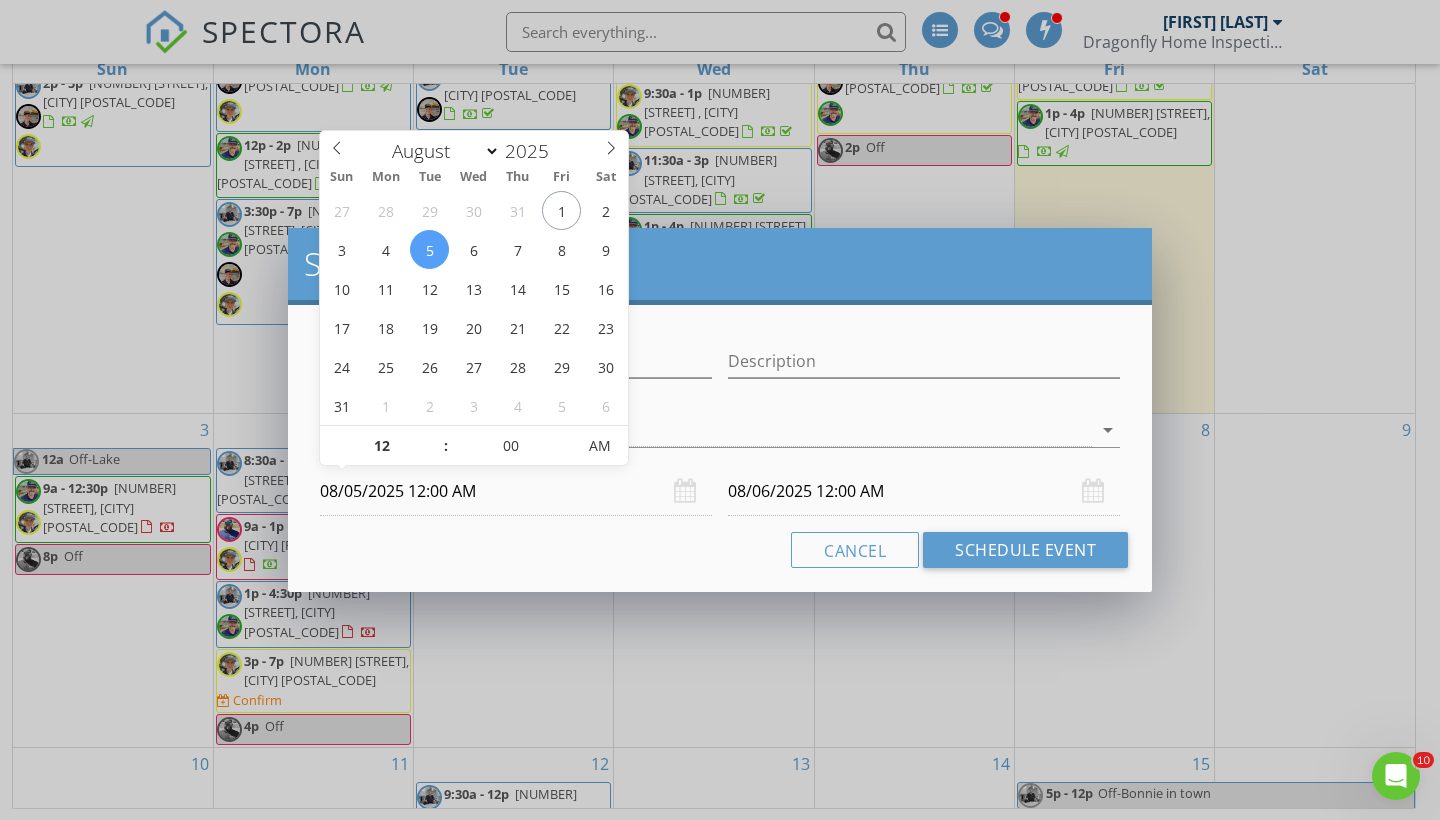 click on "08/05/2025 12:00 AM" at bounding box center (516, 491) 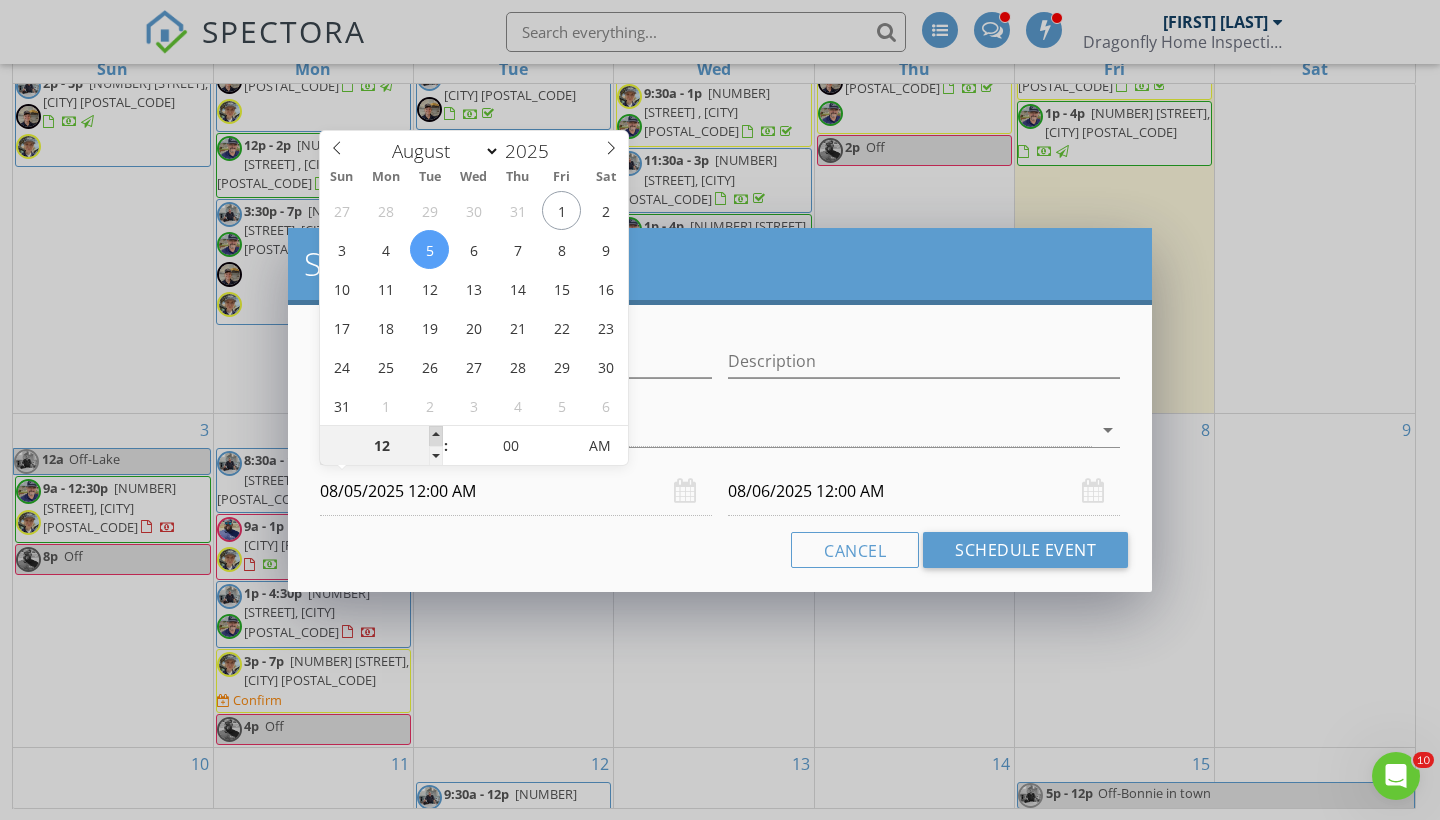 type on "01" 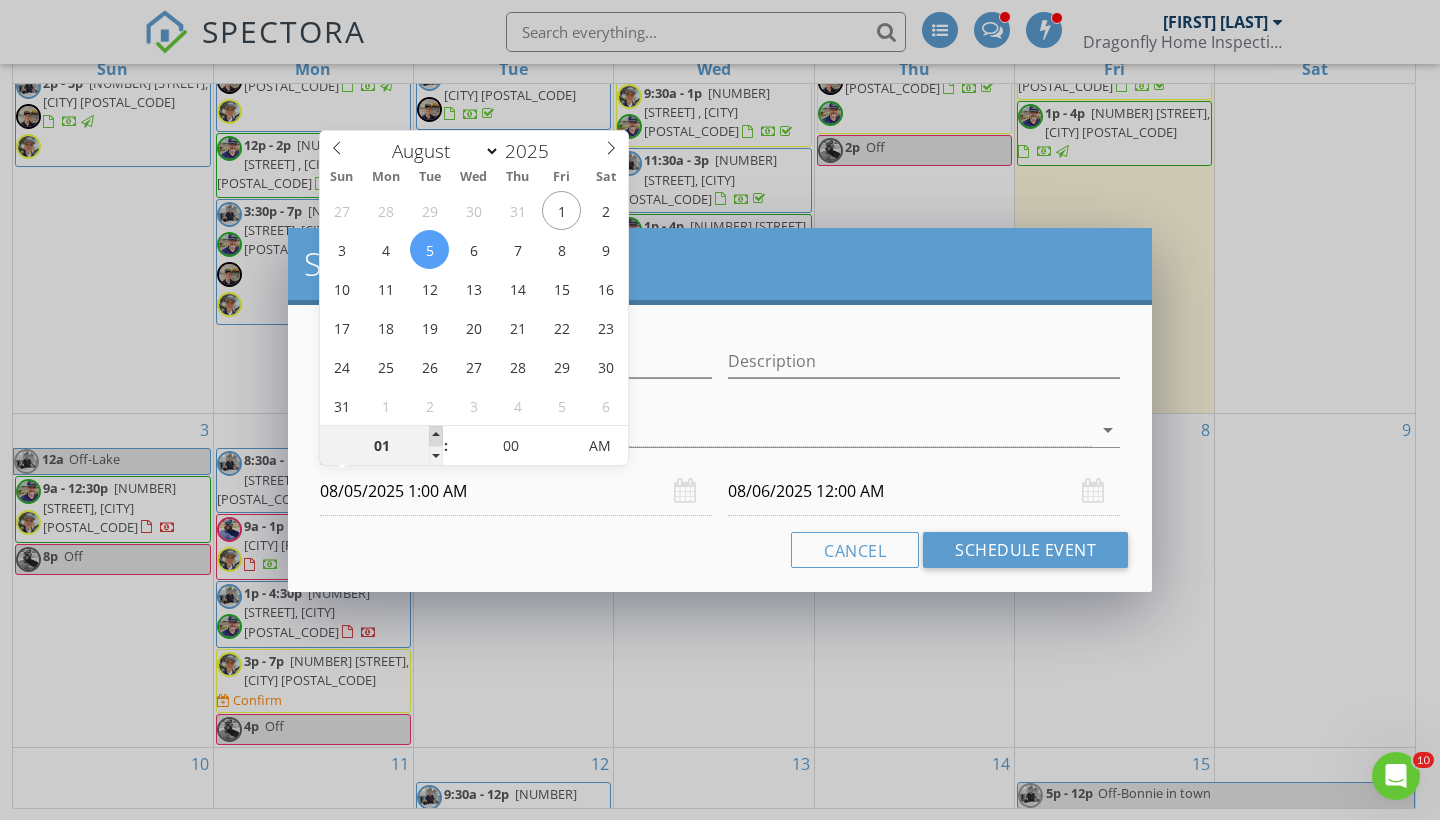 click at bounding box center (436, 436) 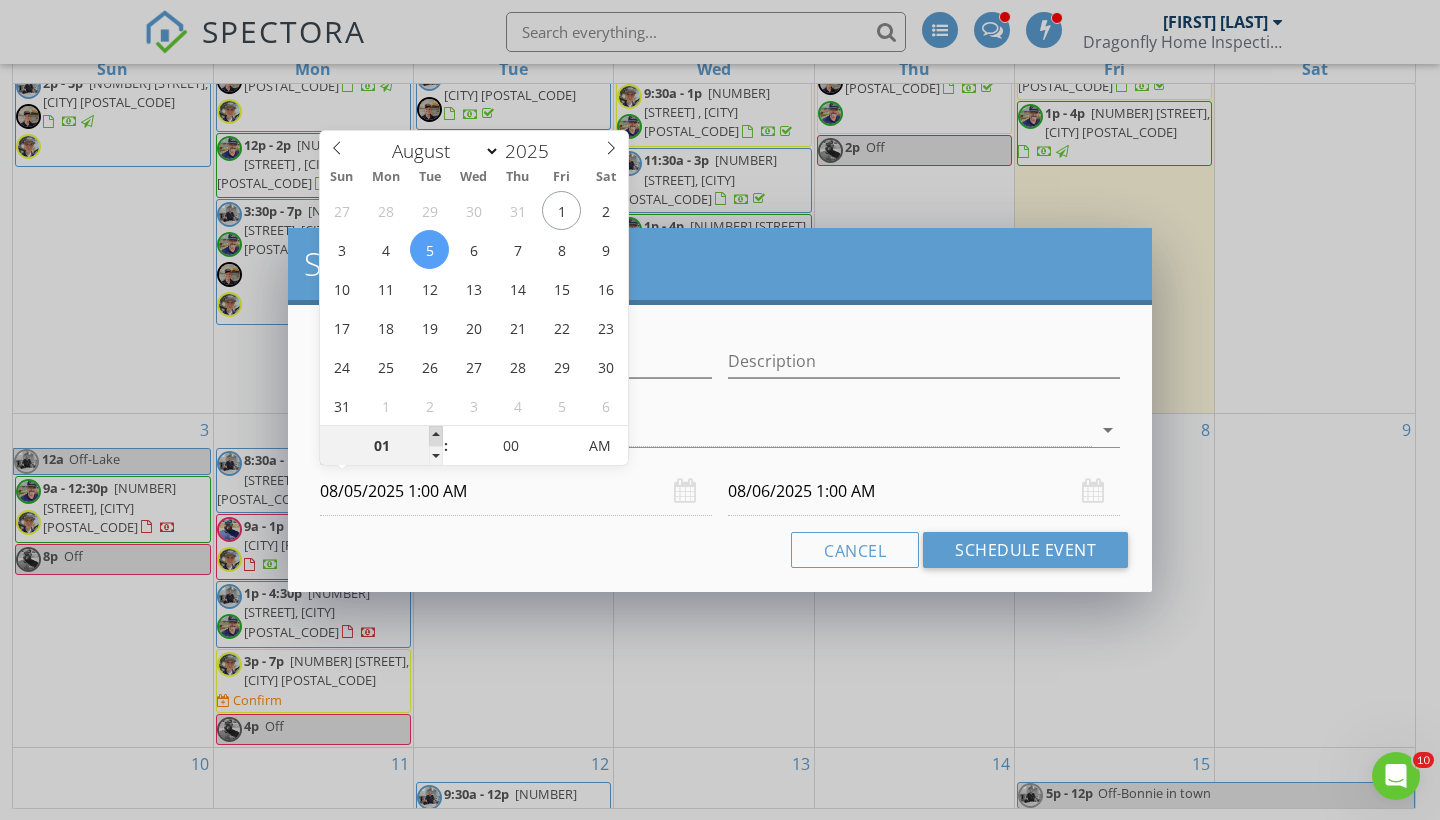 type on "02" 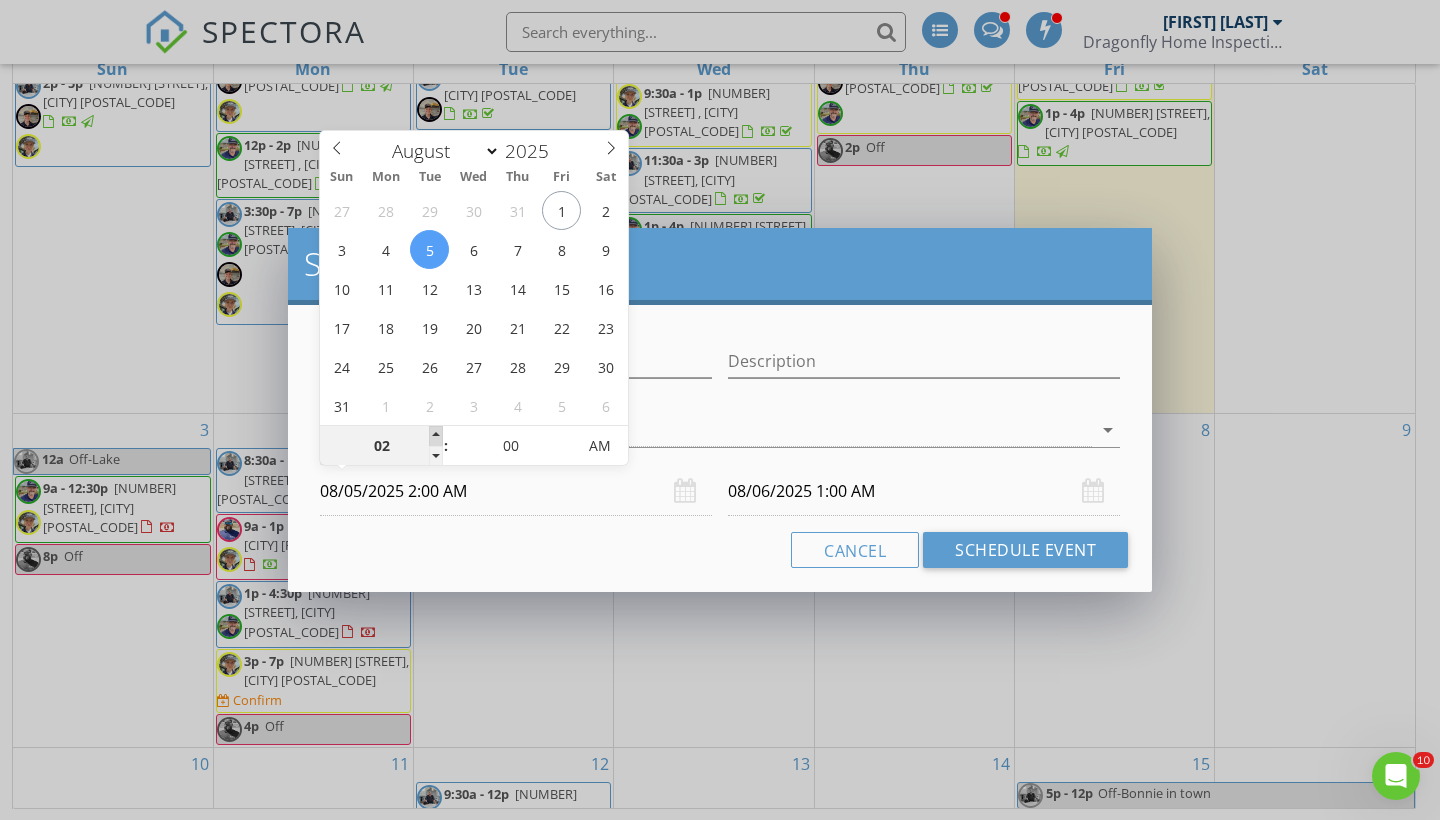 click at bounding box center [436, 436] 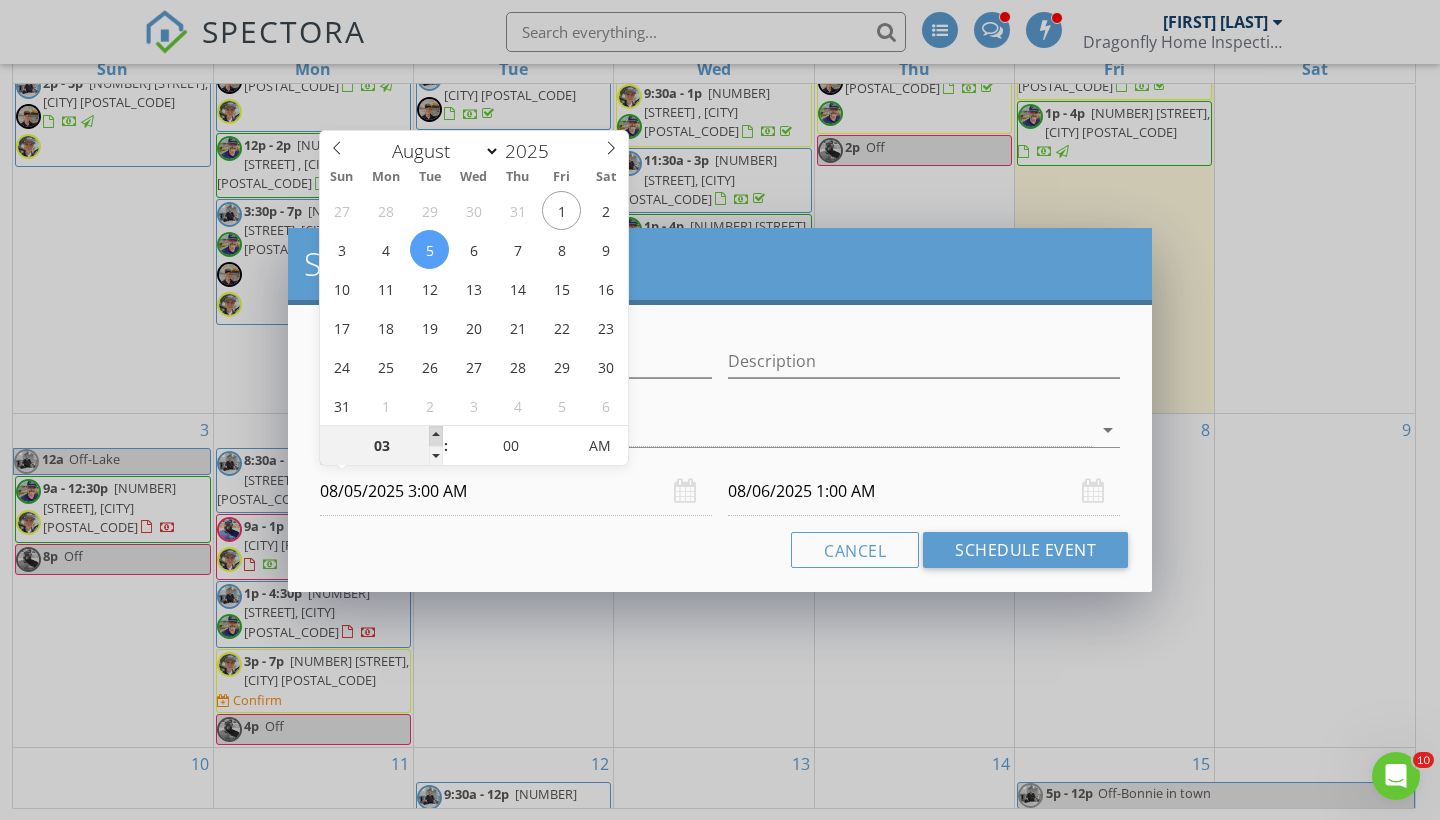 click at bounding box center (436, 436) 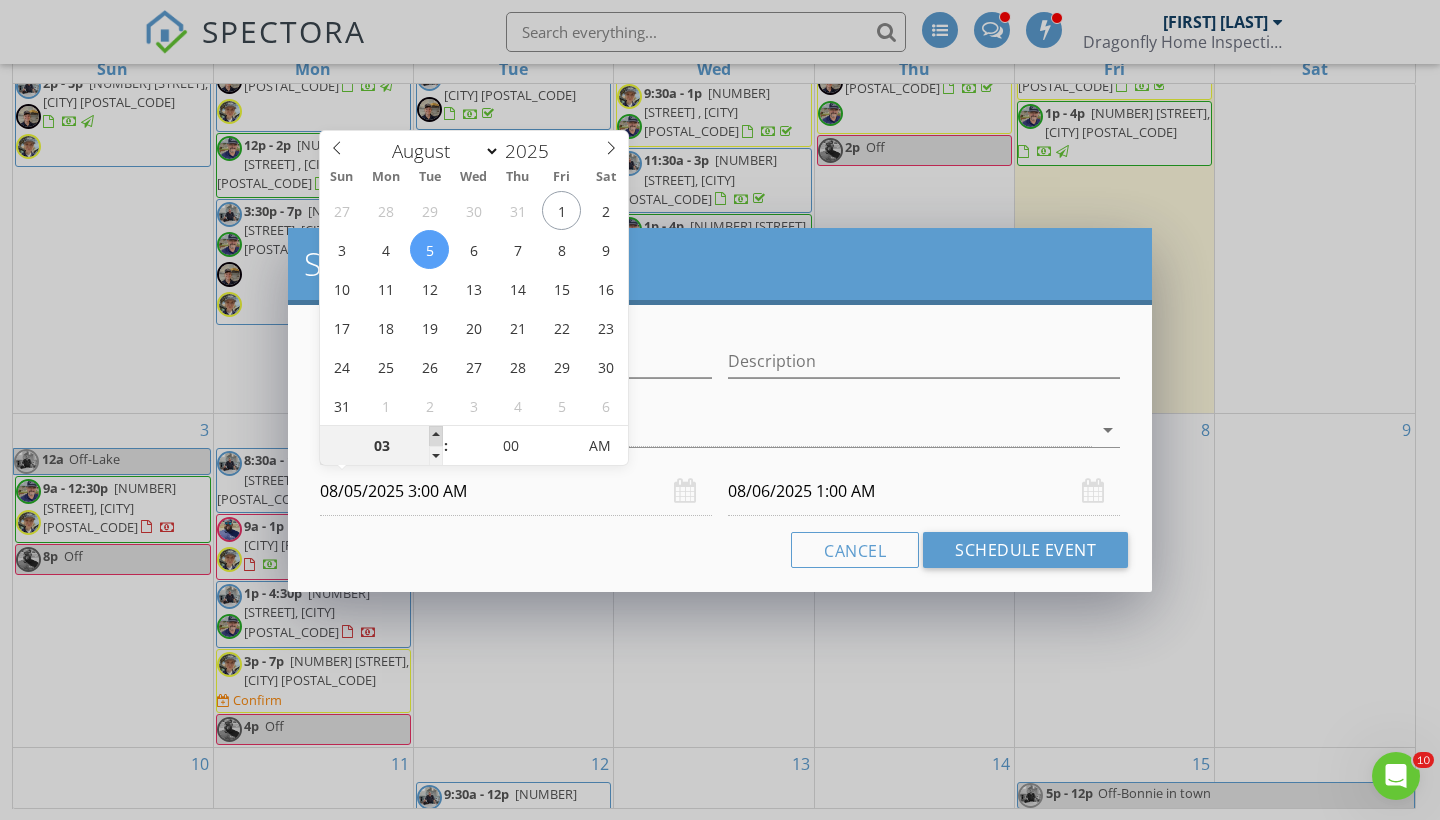 type on "04" 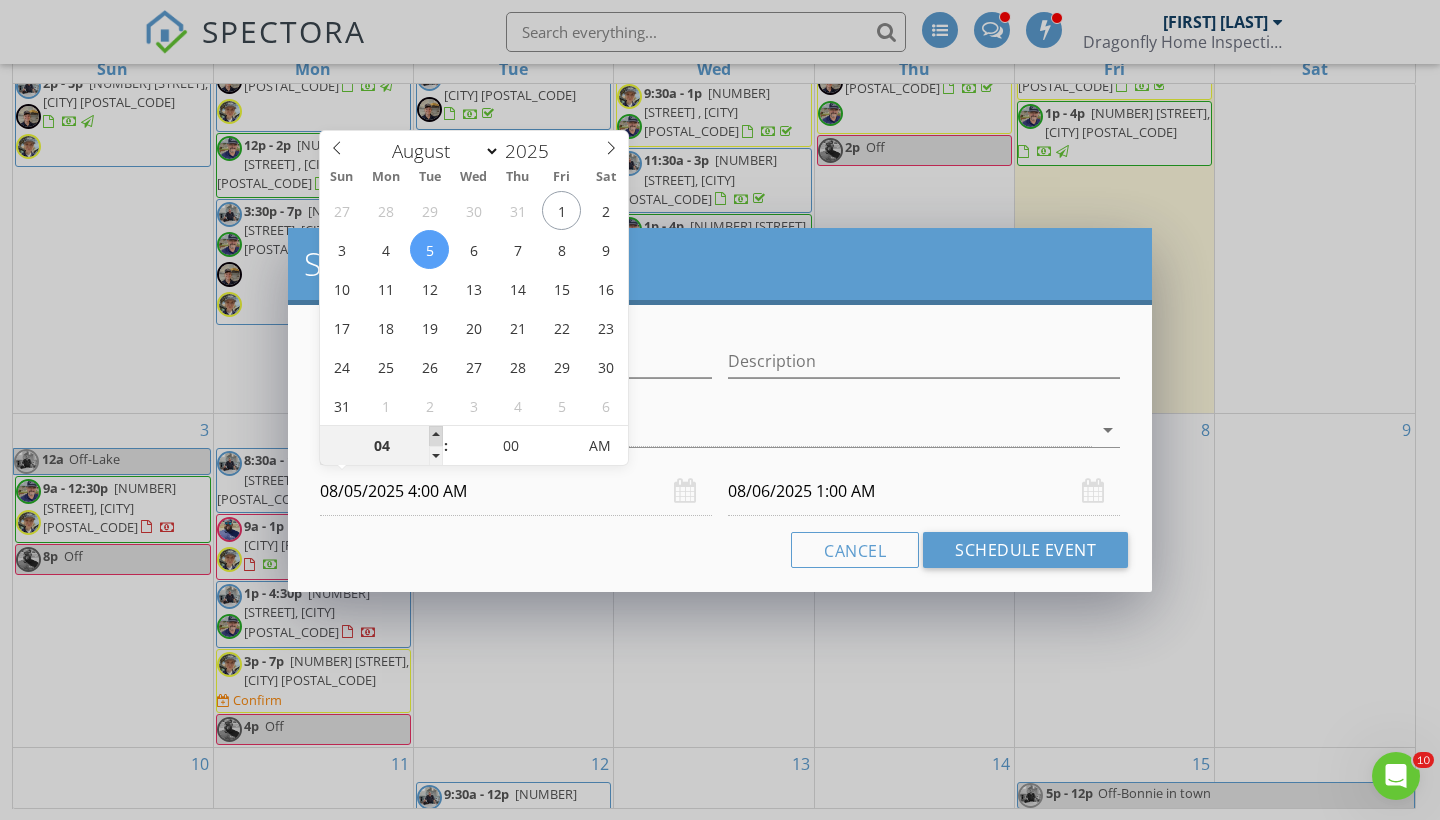 click at bounding box center (436, 436) 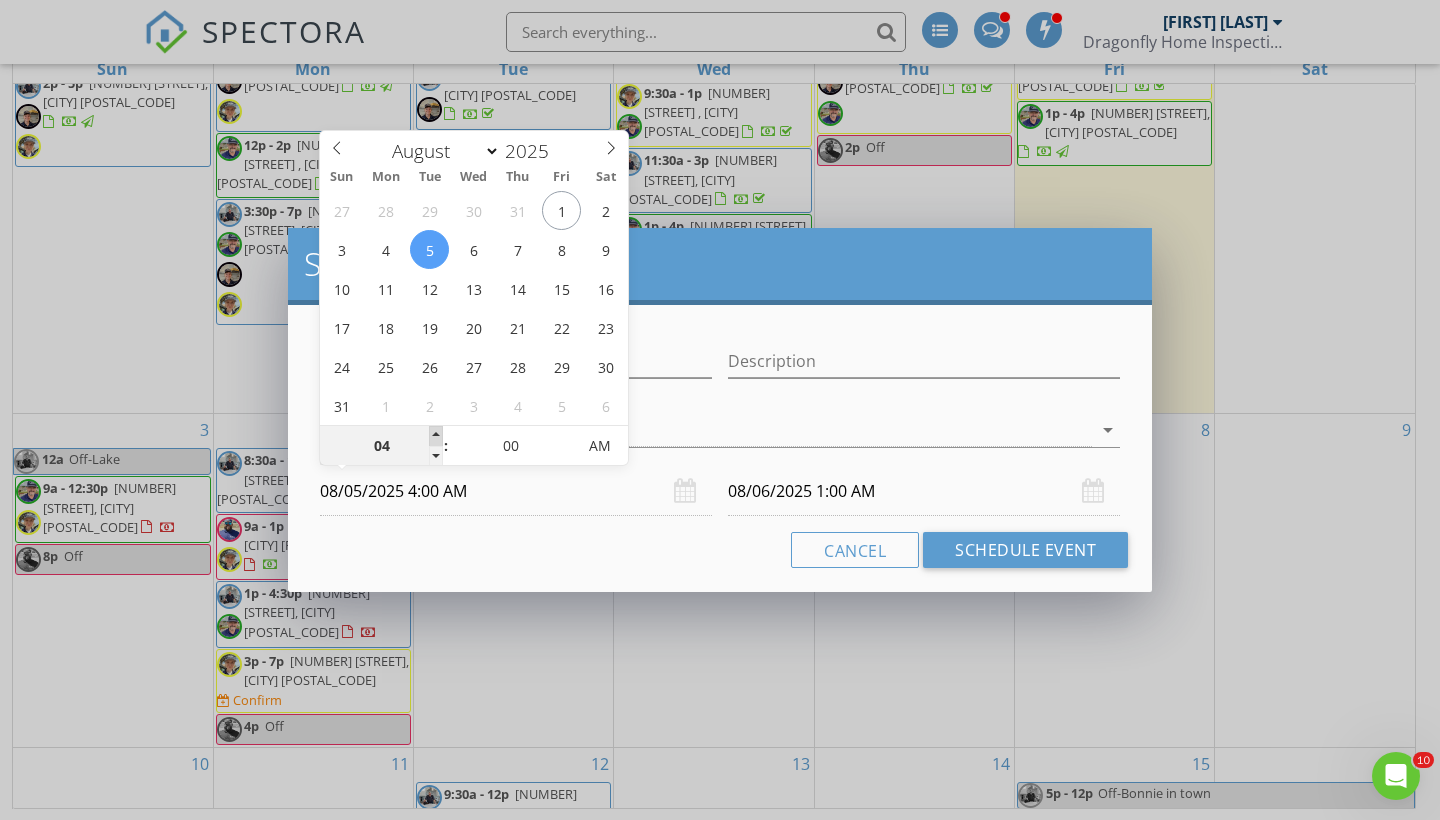type on "05" 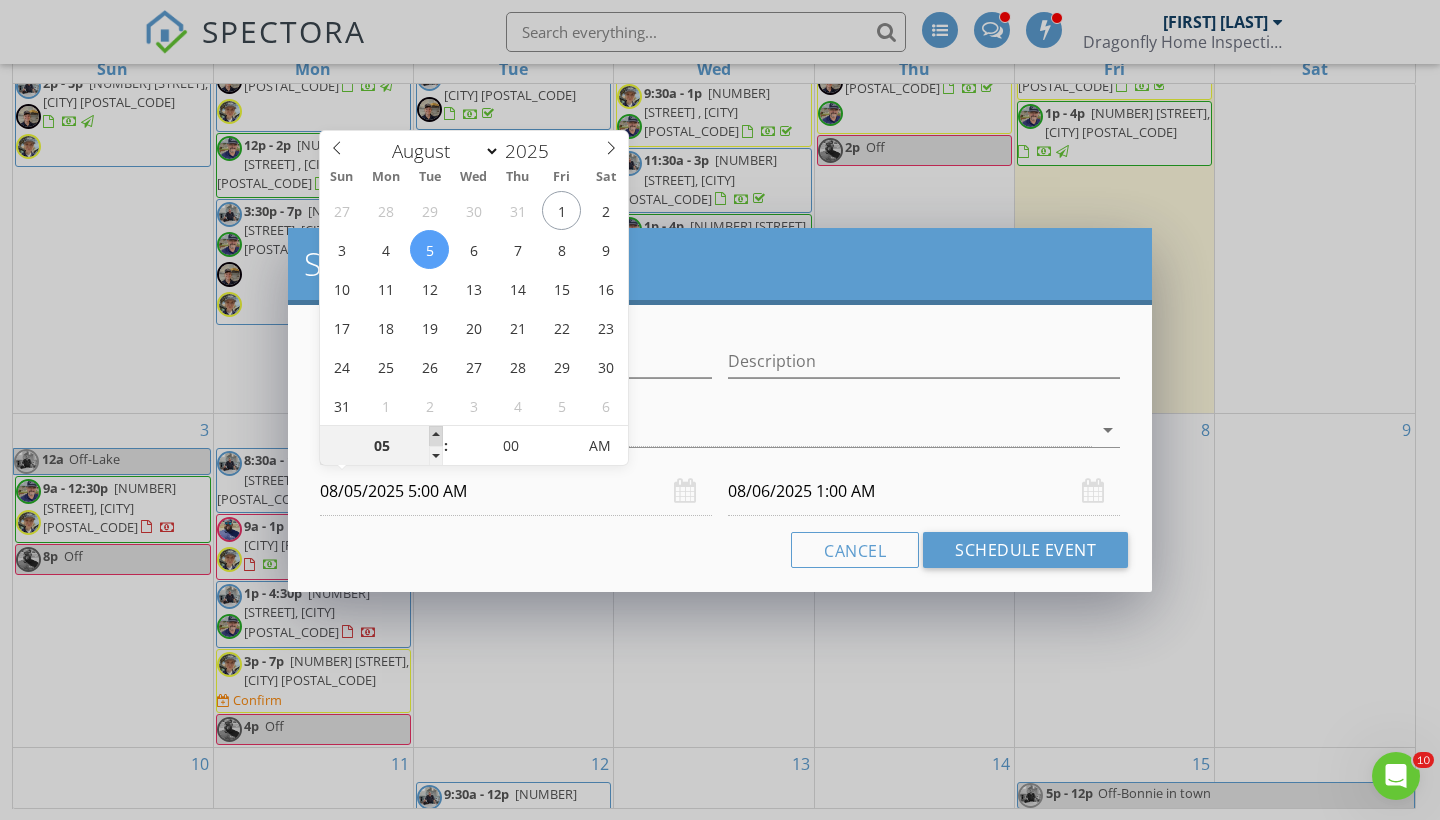 click at bounding box center [436, 436] 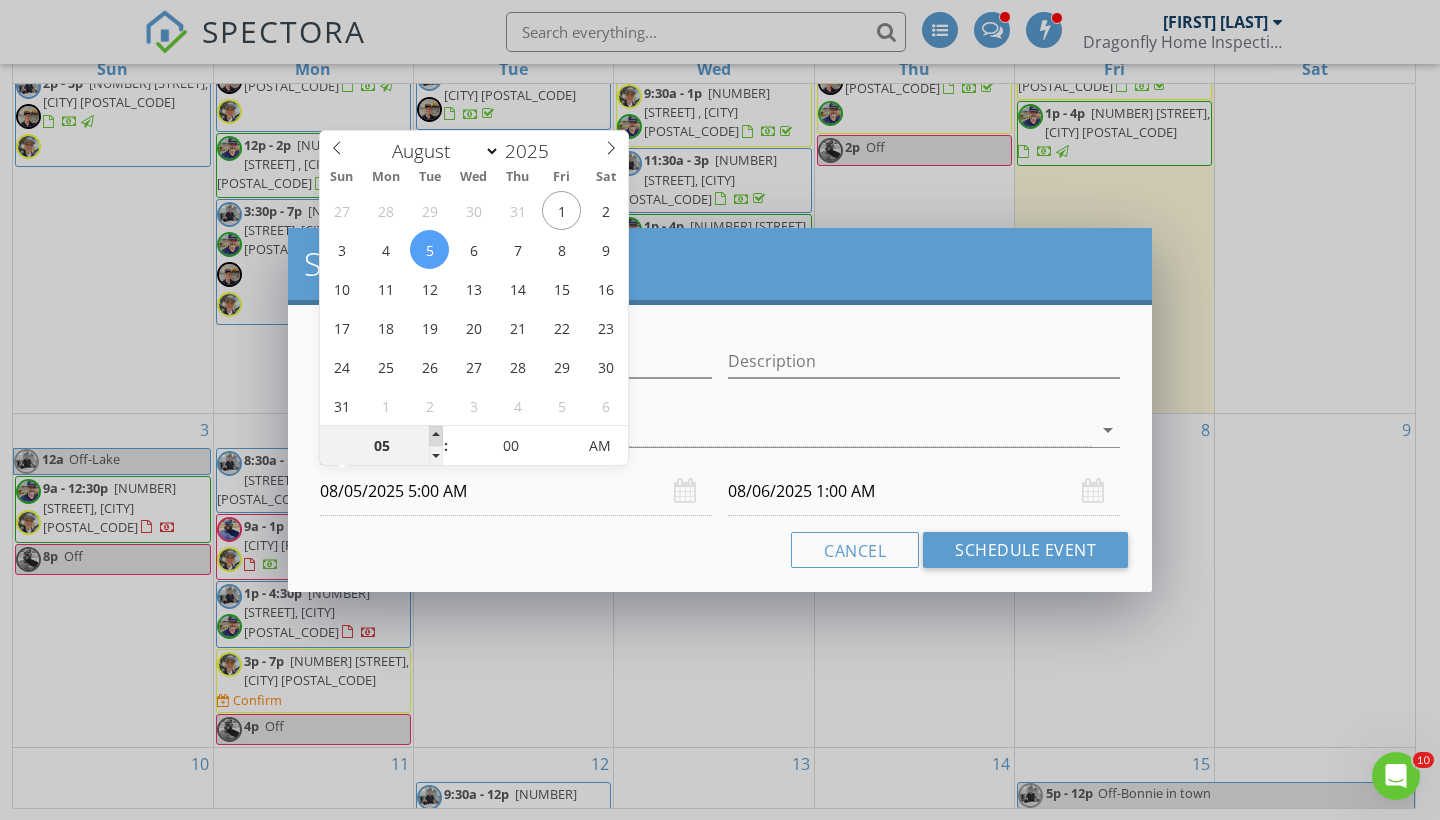 type on "08/06/2025 5:00 AM" 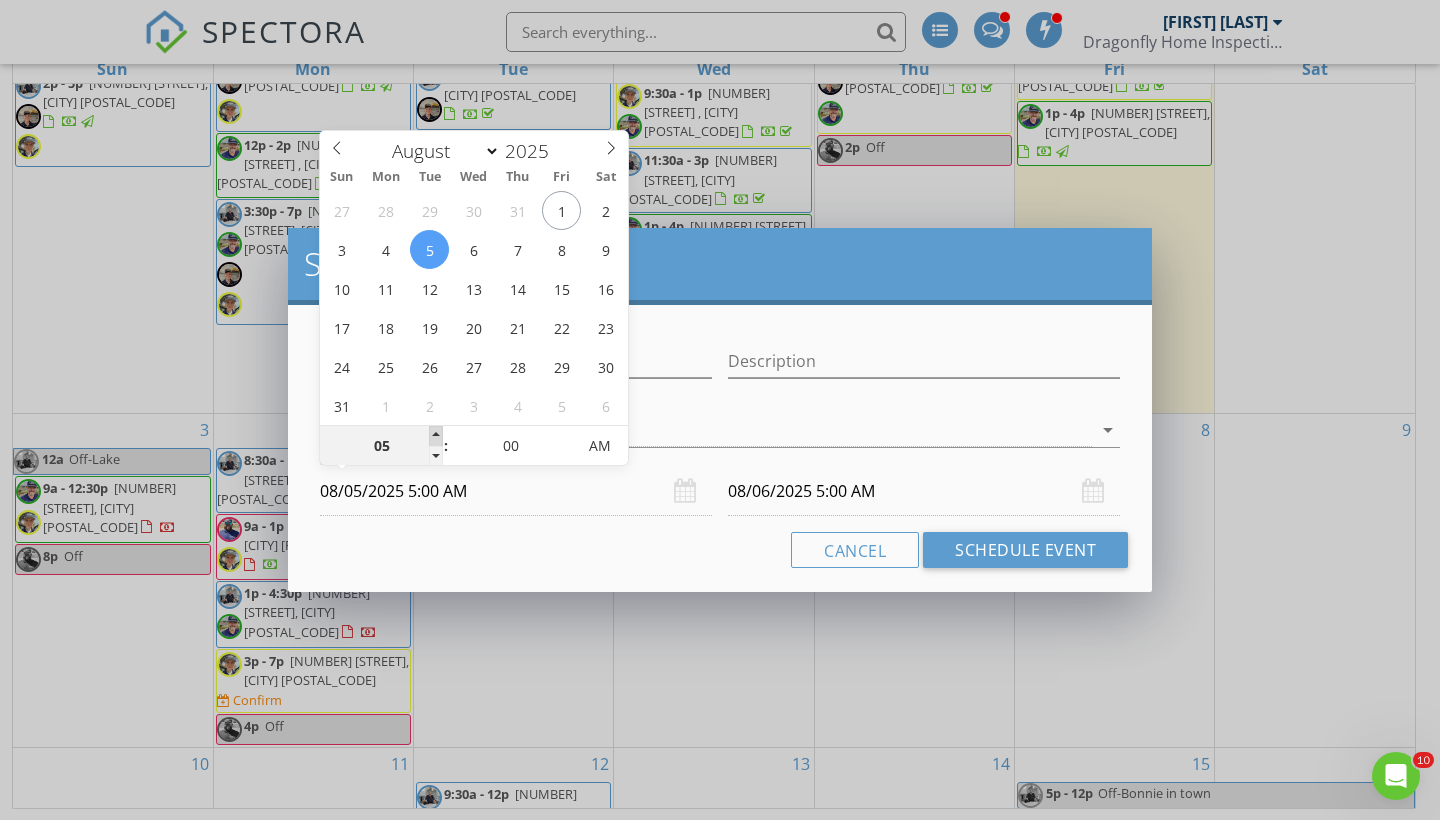 type on "06" 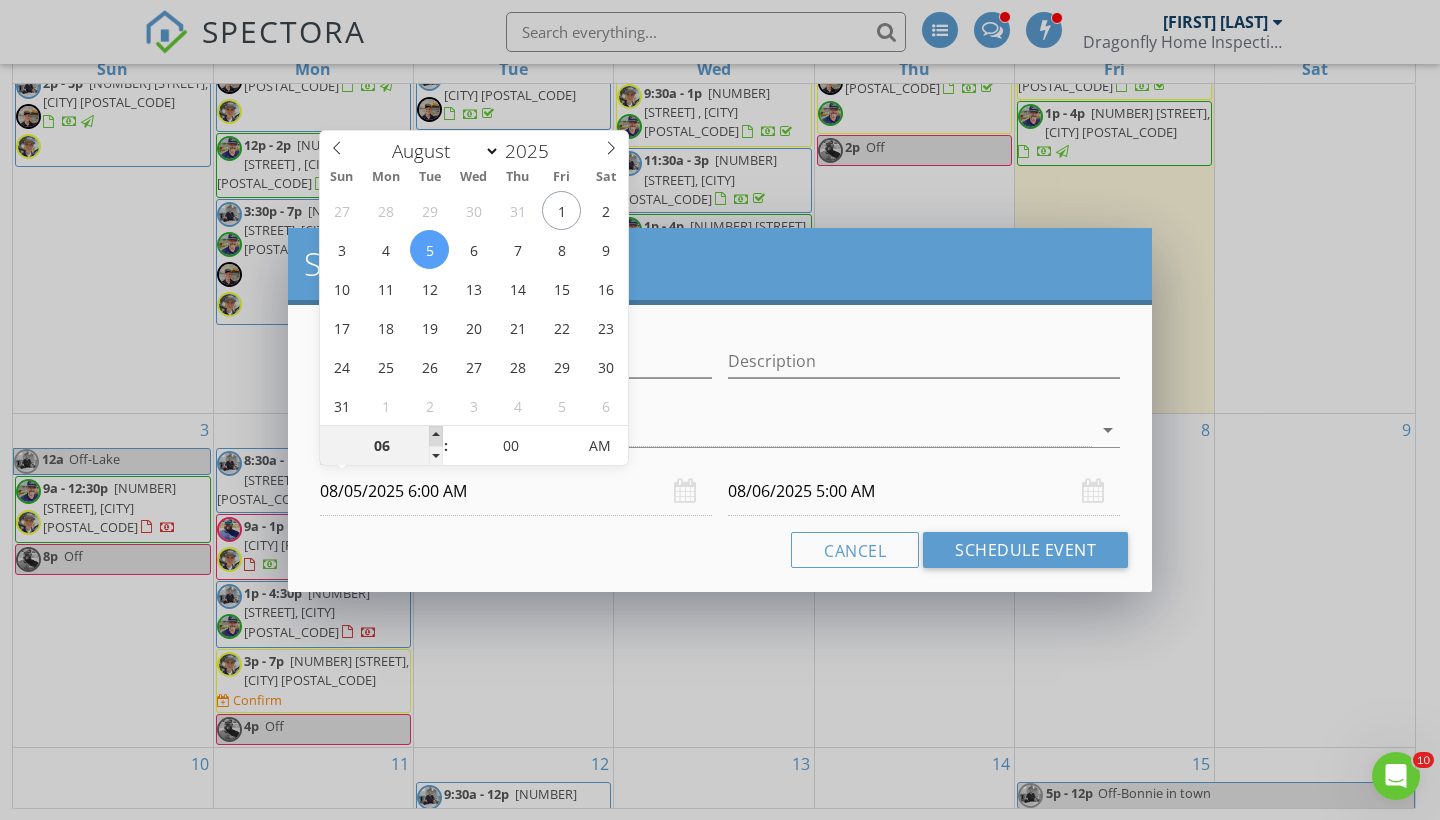 click at bounding box center (436, 436) 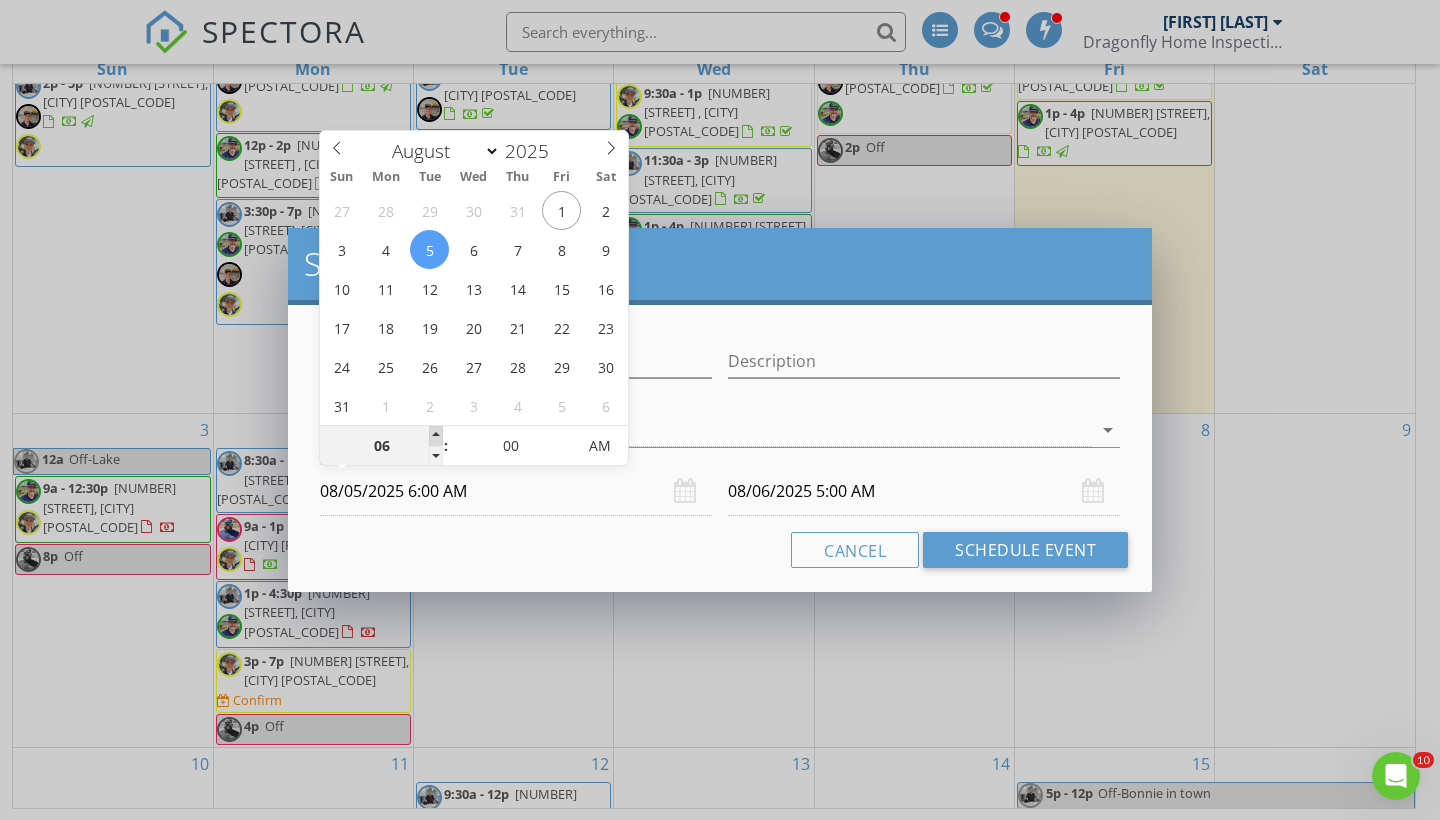 type on "07" 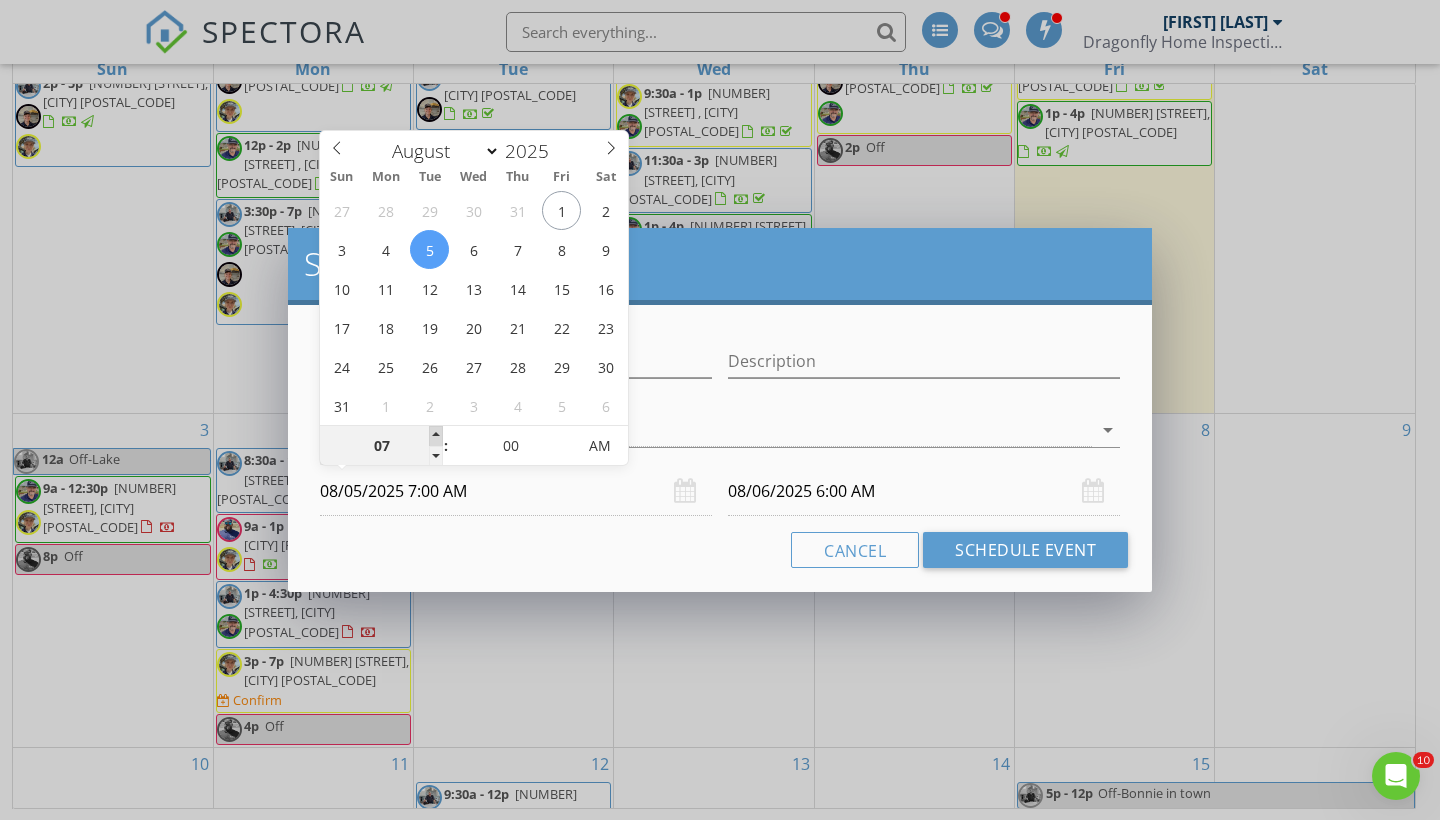 click at bounding box center (436, 436) 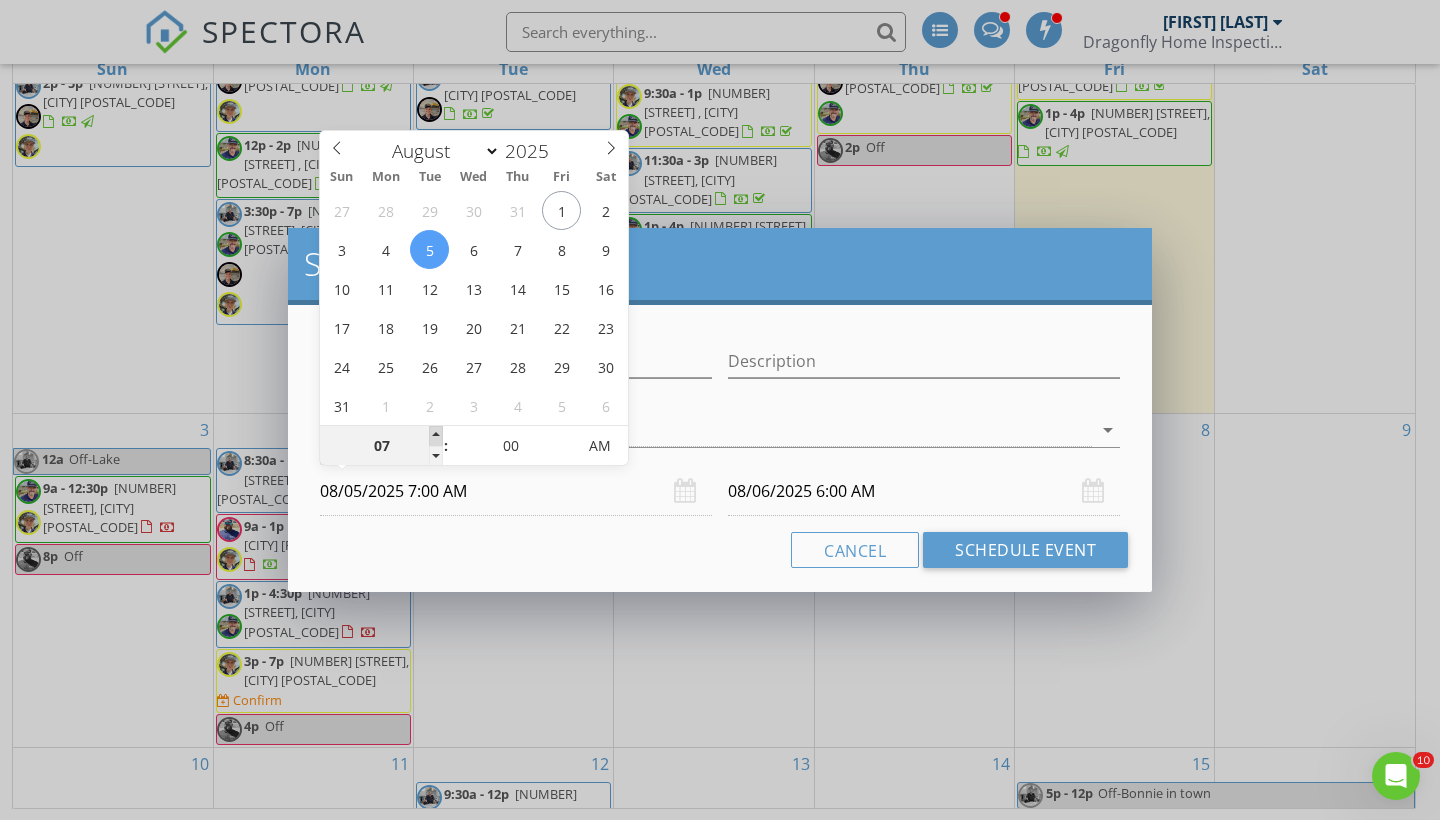 type on "08/06/2025 7:00 AM" 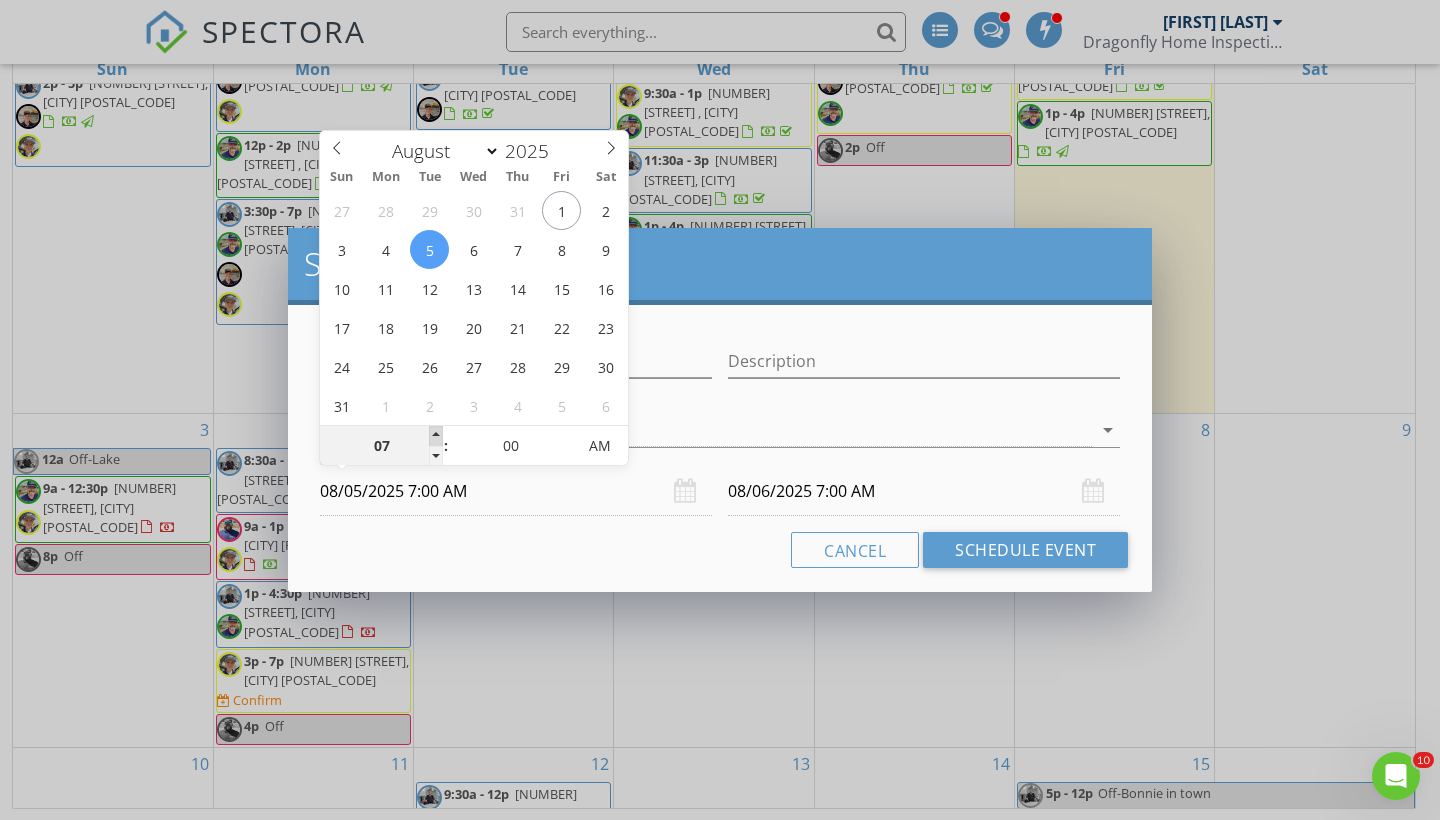 type on "08" 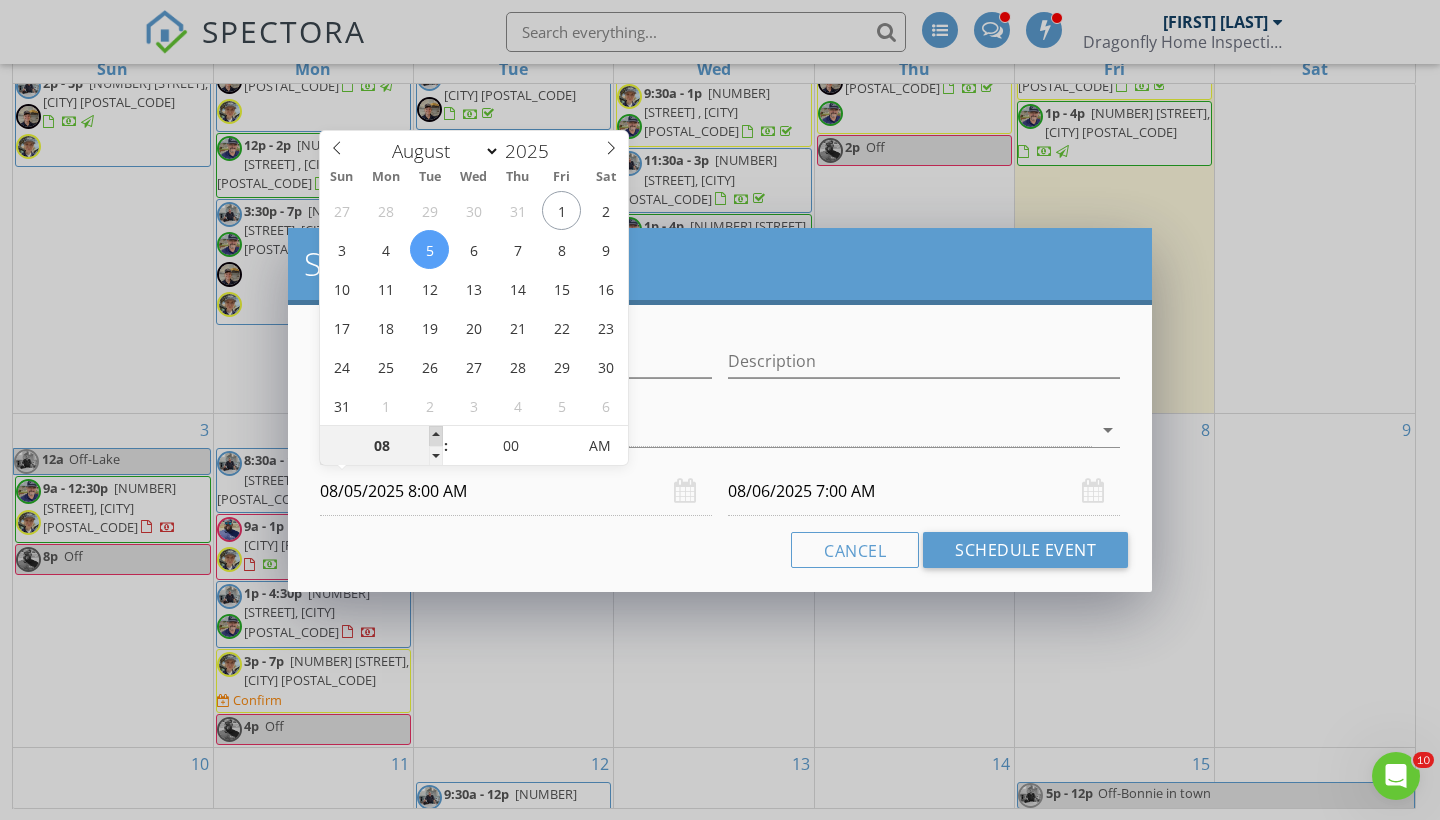 click at bounding box center (436, 436) 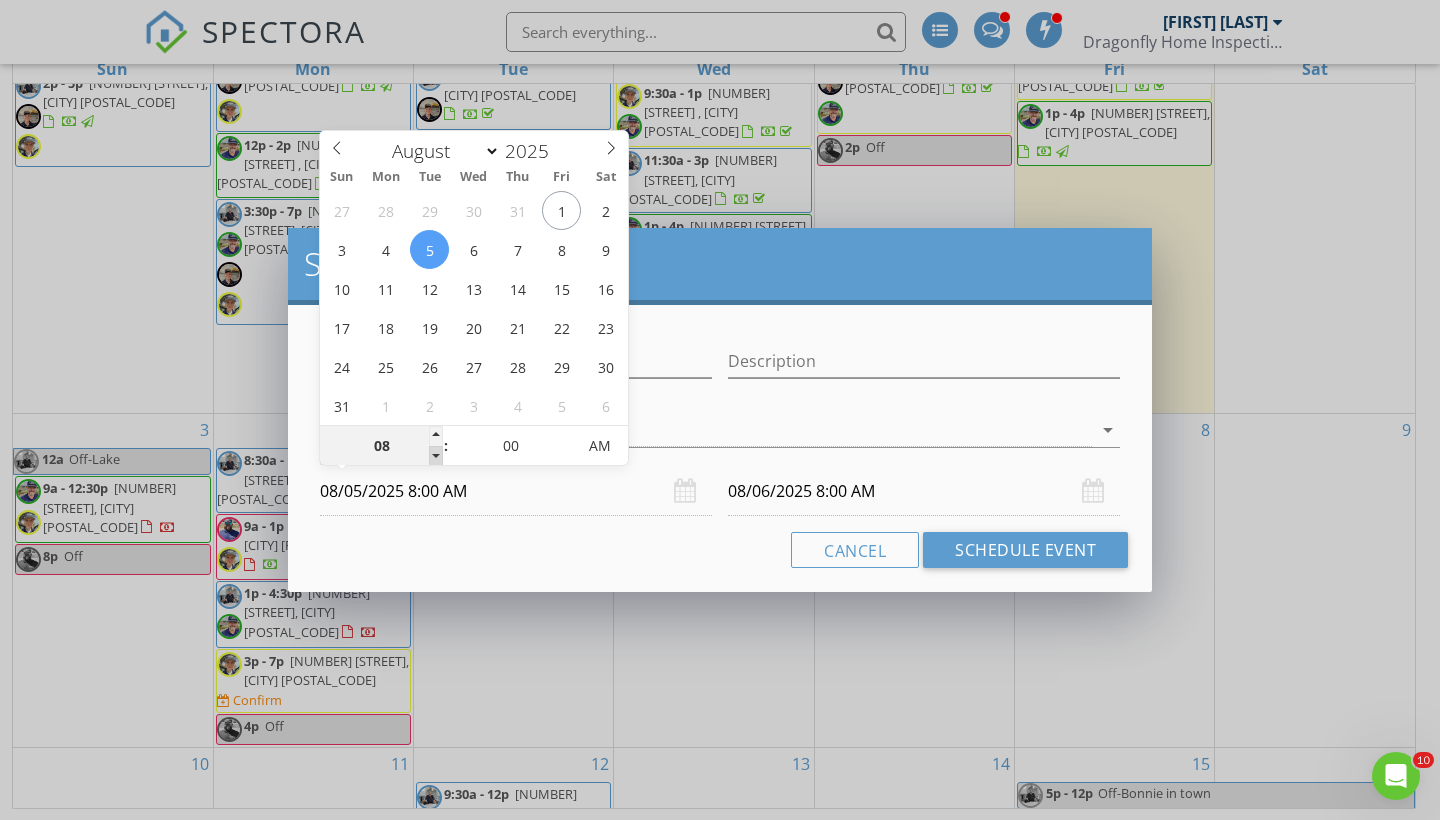 type on "07" 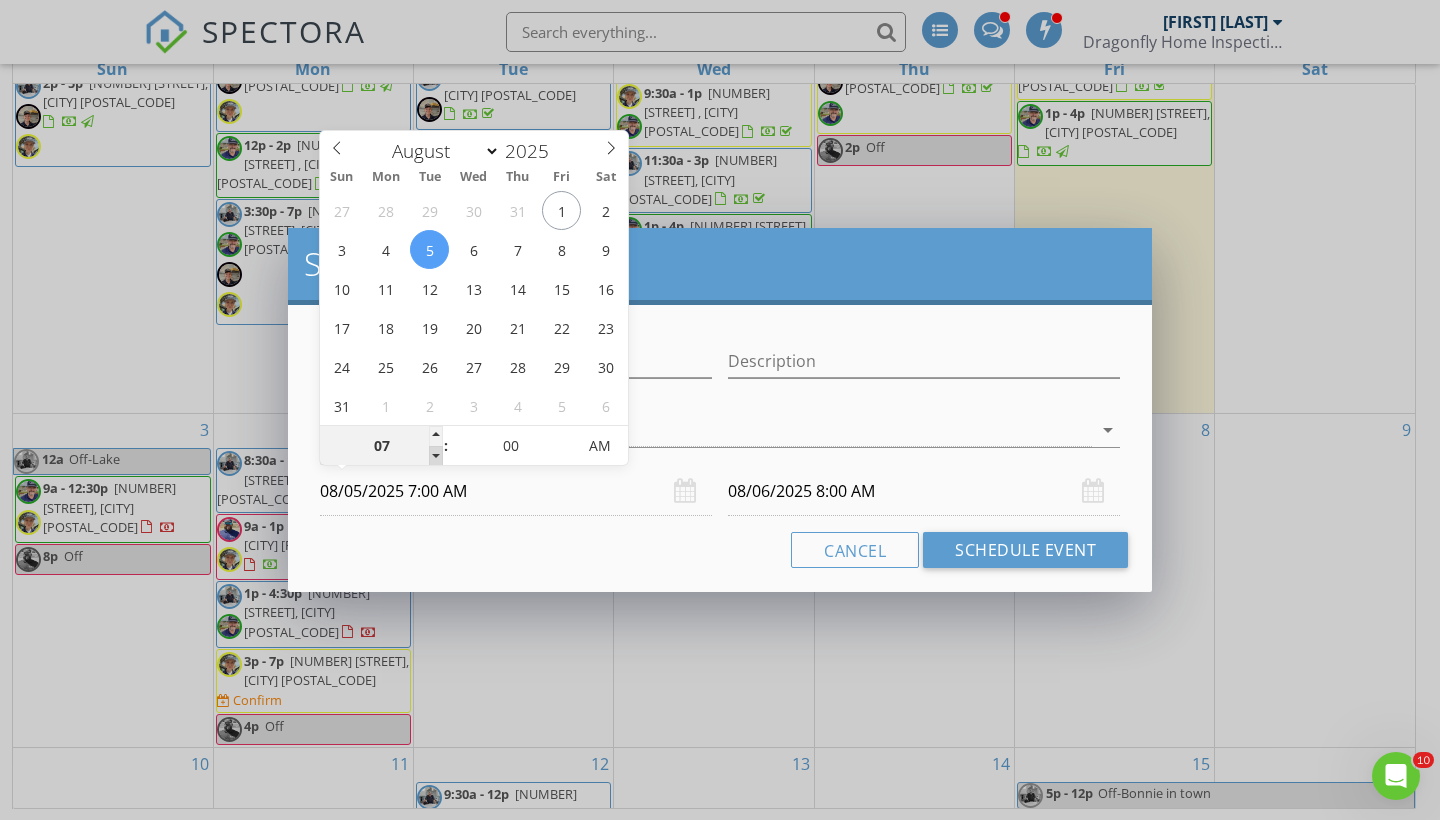 click at bounding box center [436, 456] 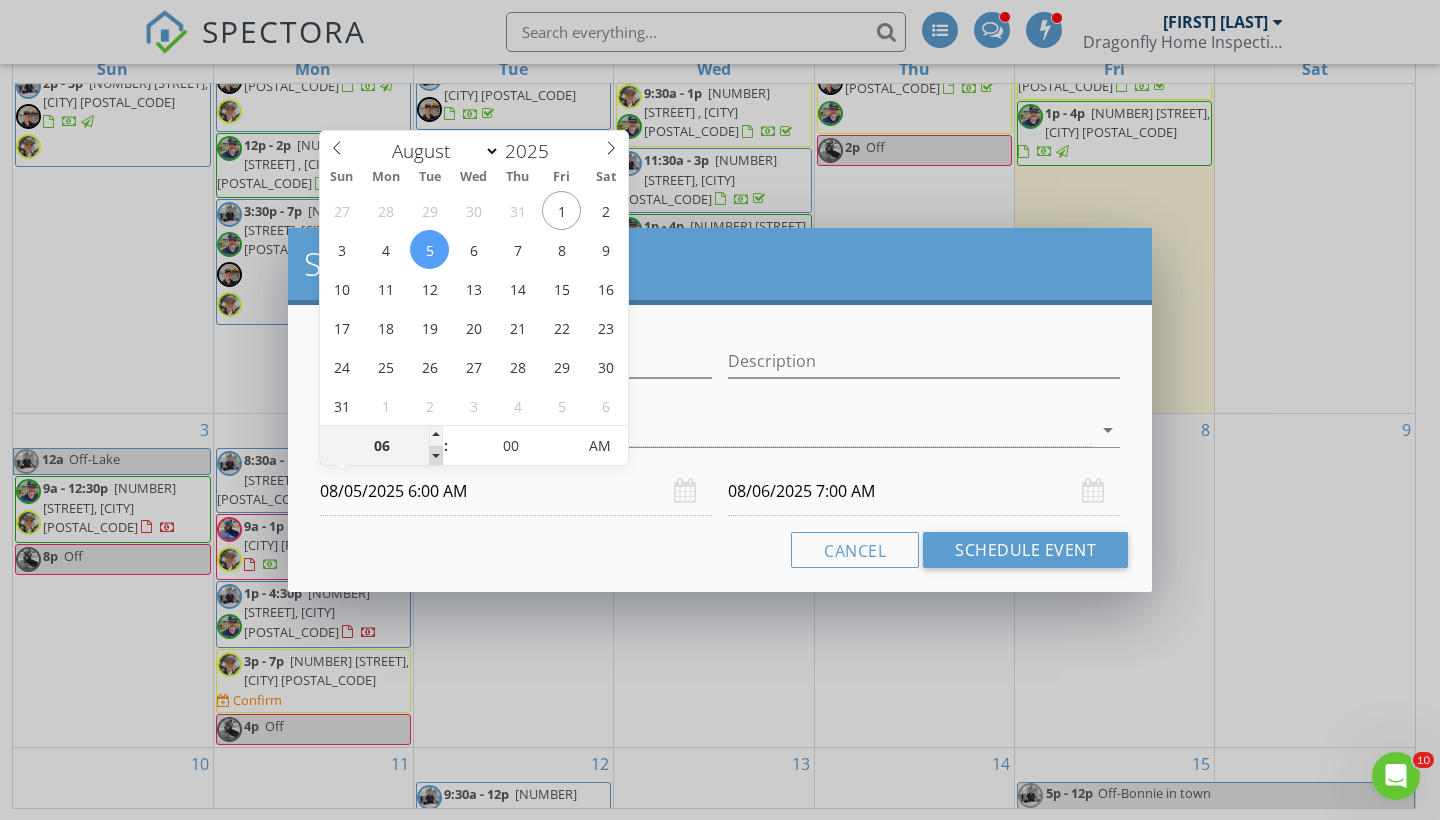click at bounding box center (436, 456) 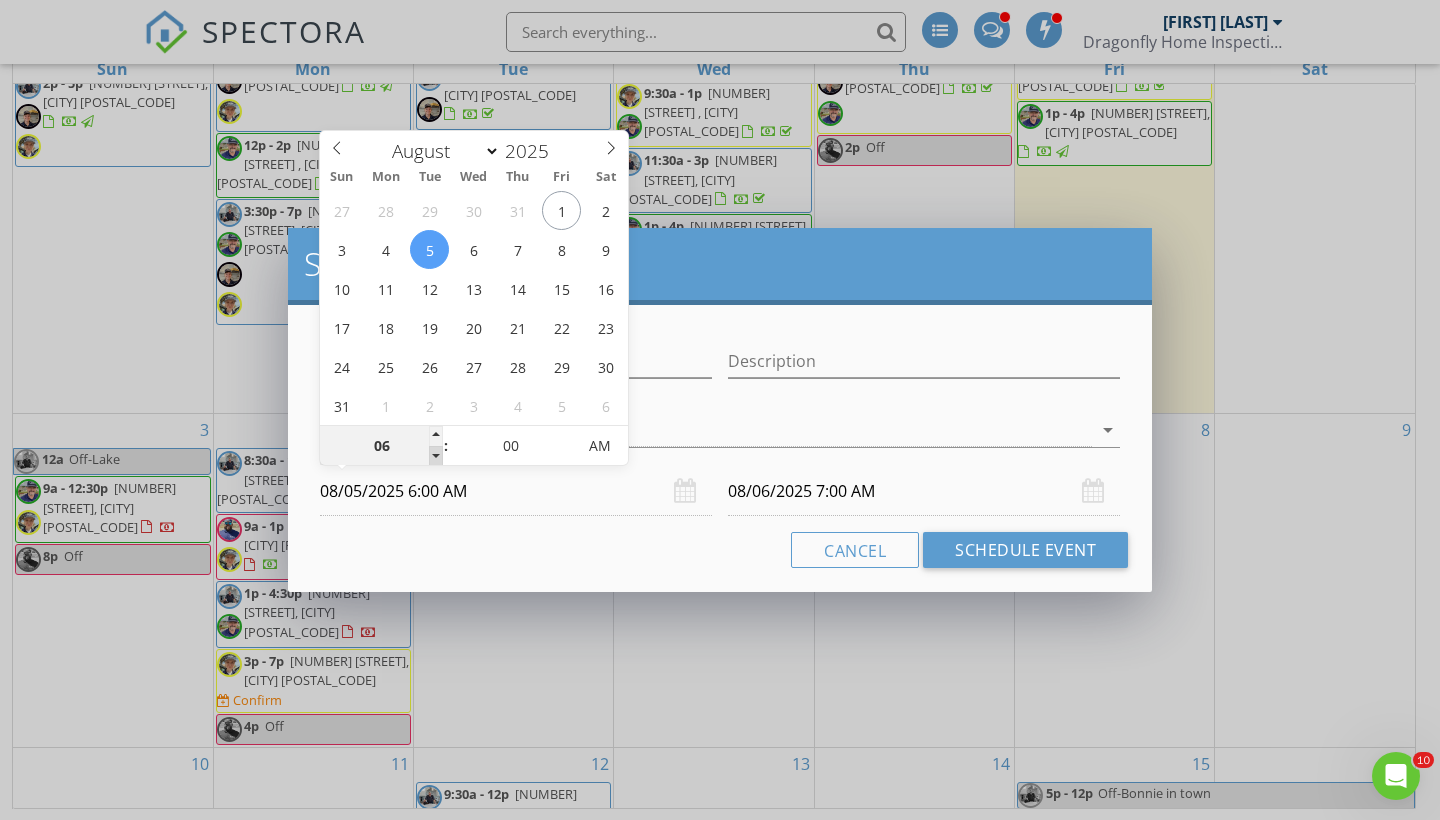 type on "06" 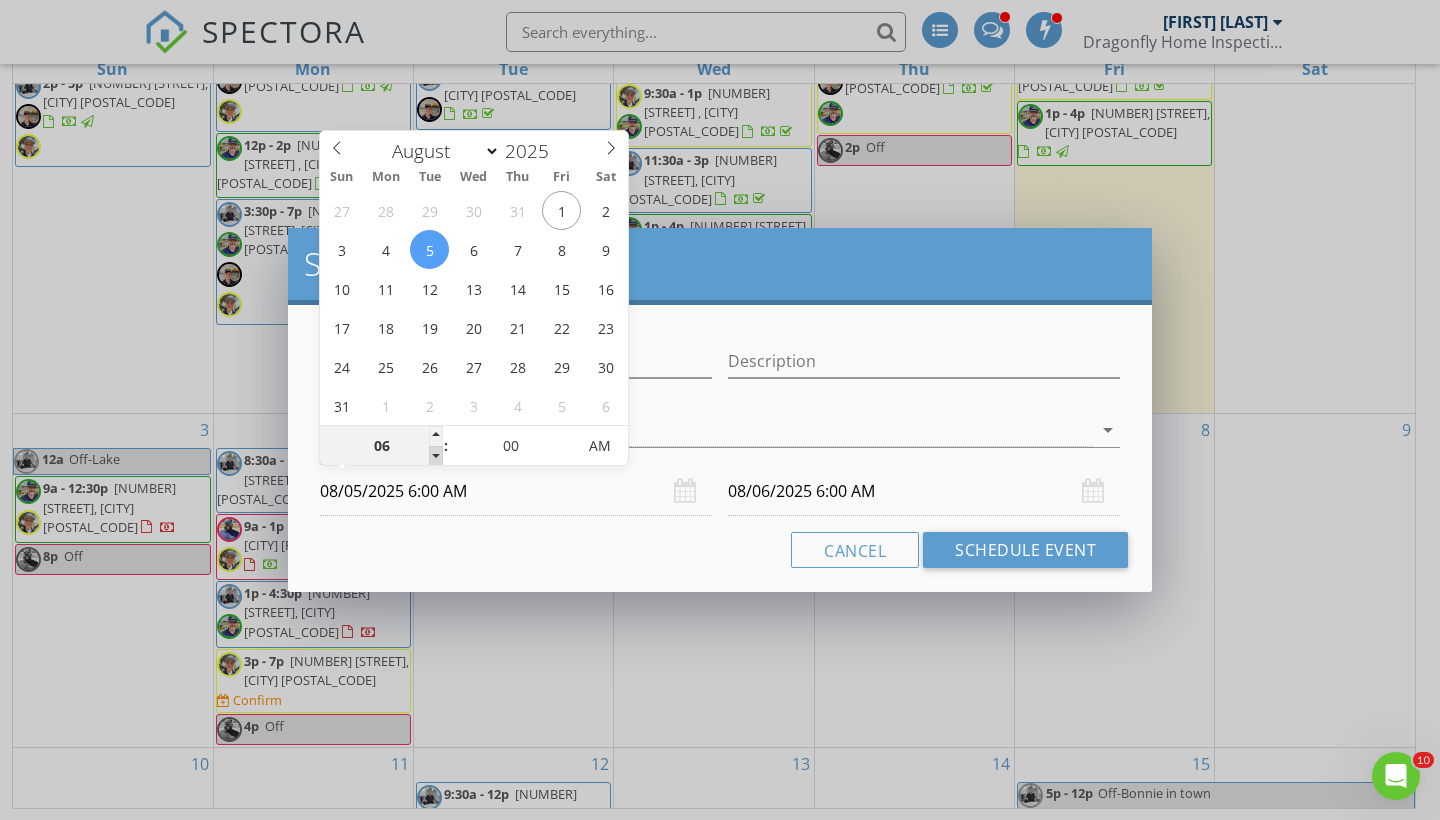 type on "05" 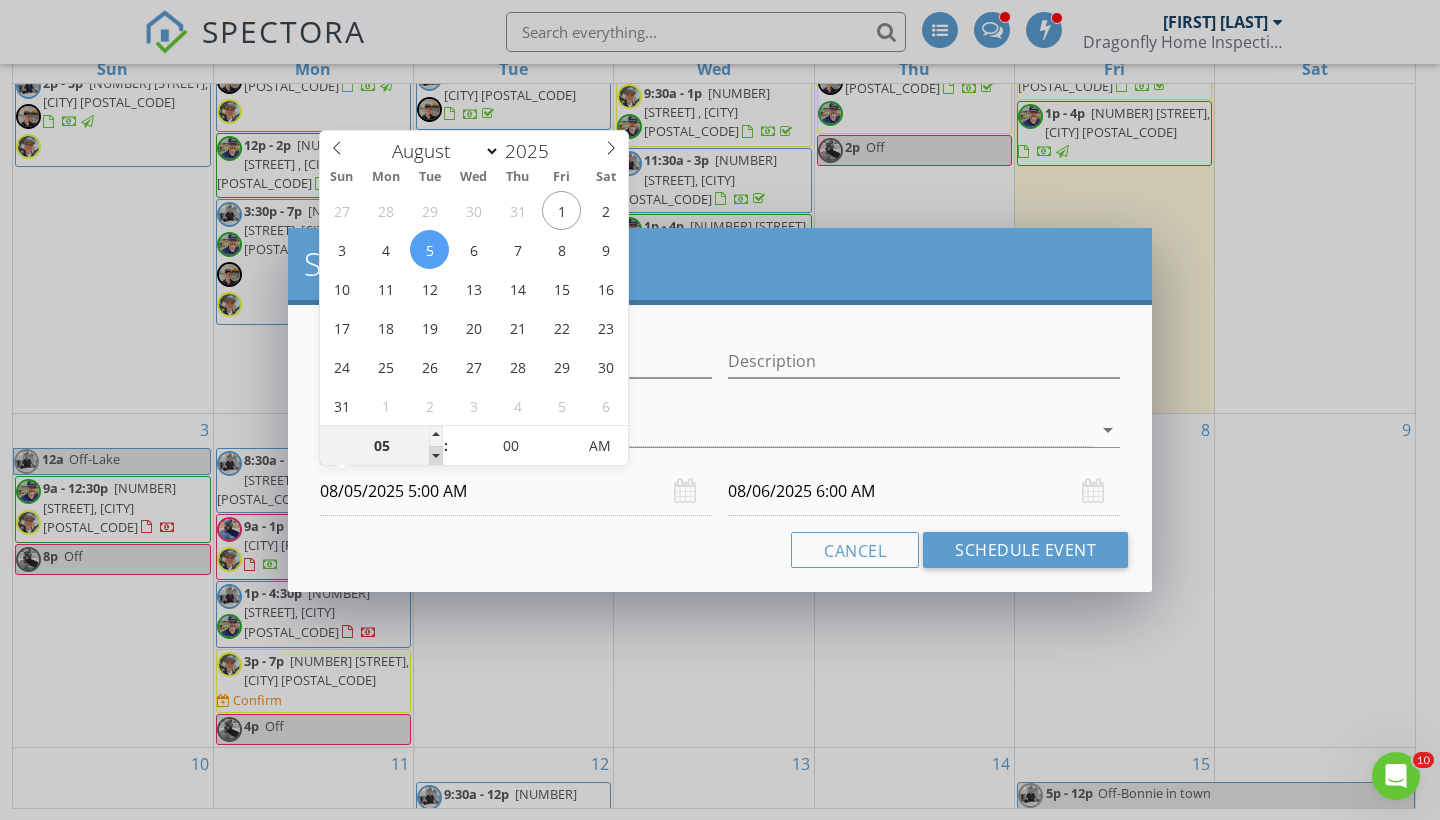 click at bounding box center [436, 456] 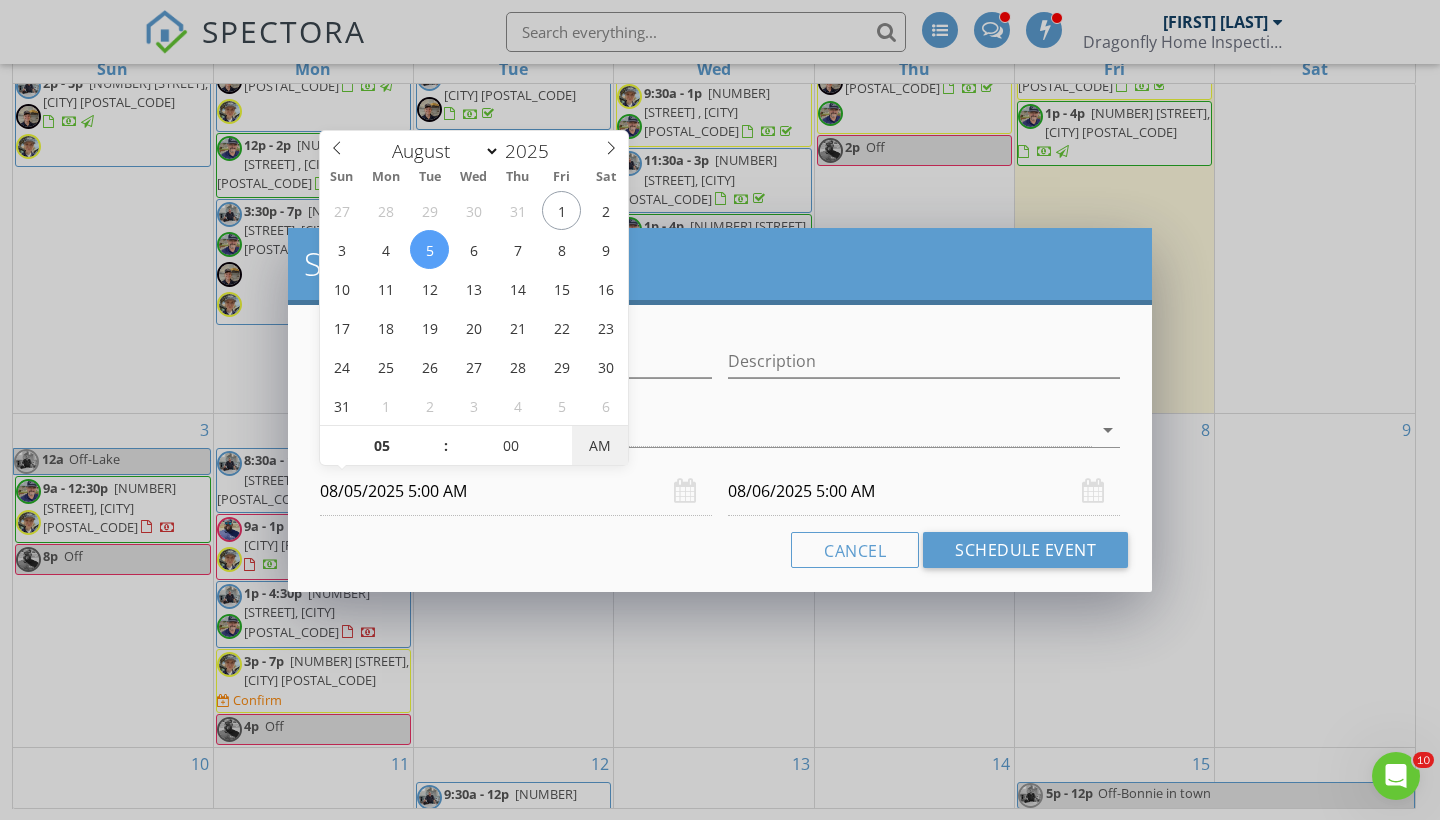 type on "08/05/2025 5:00 PM" 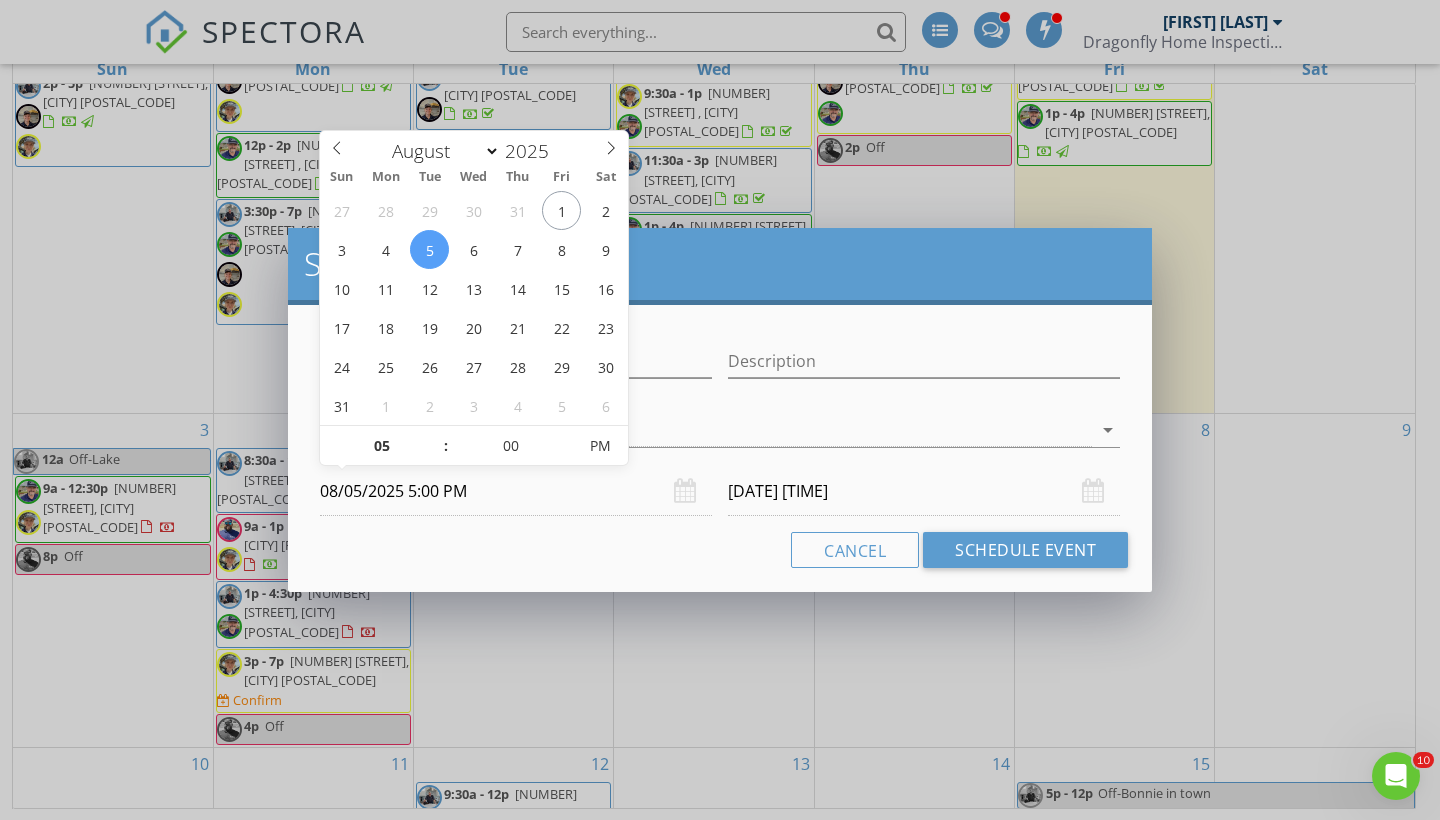 click on "08/06/2025 5:00 PM" at bounding box center (924, 491) 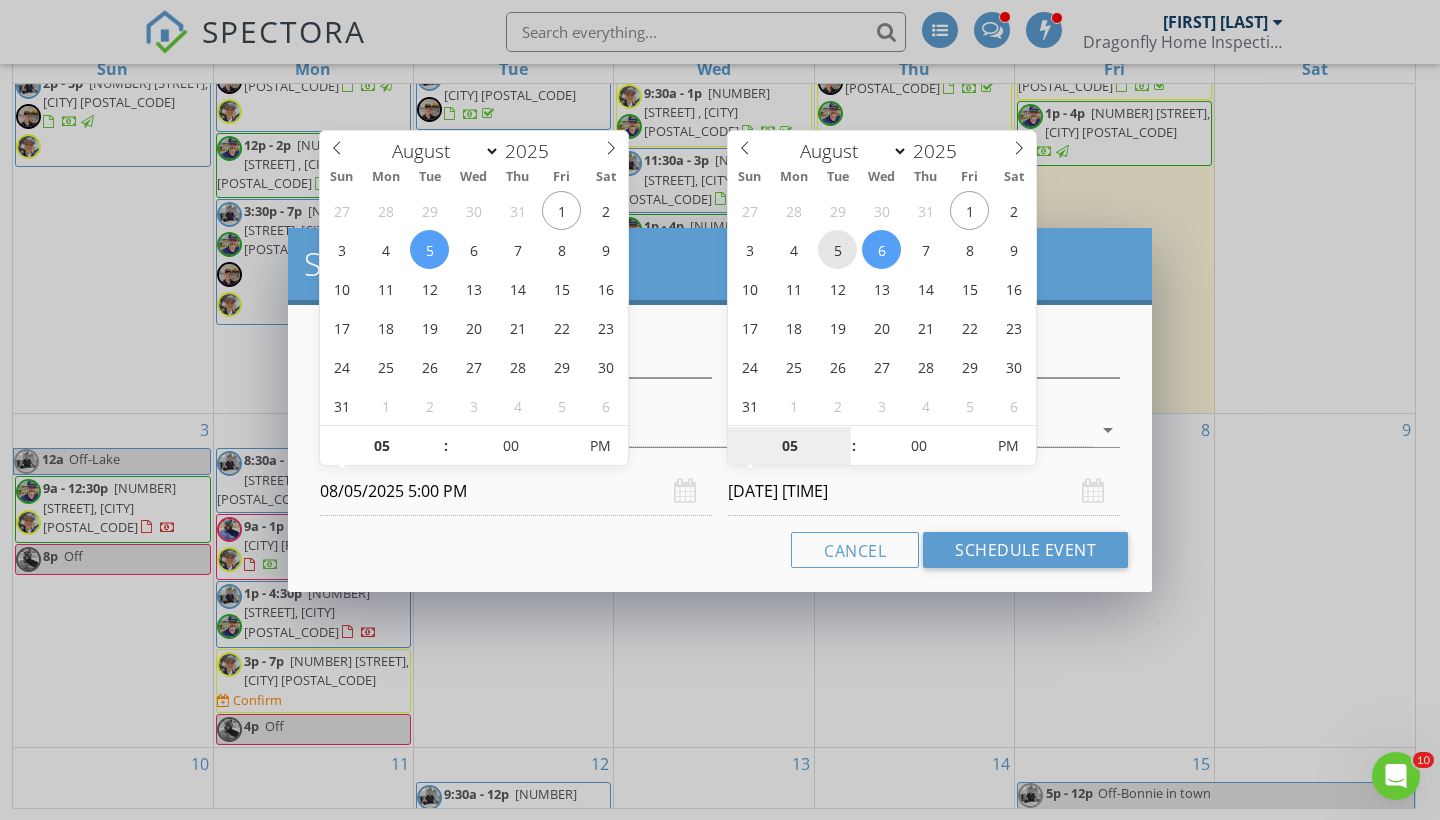 type on "08/05/2025 5:00 PM" 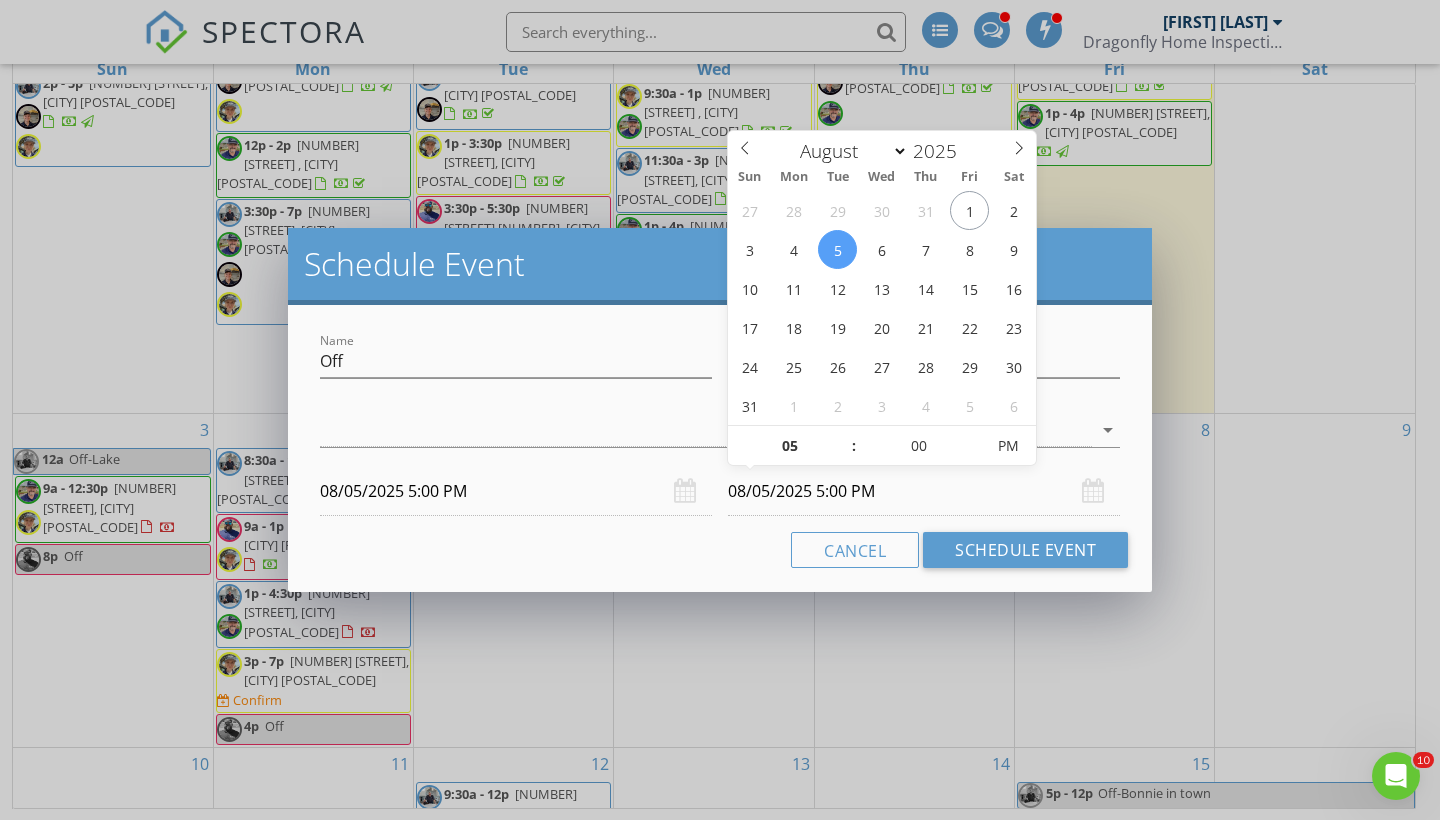 click on "Cancel   Schedule Event" at bounding box center (720, 550) 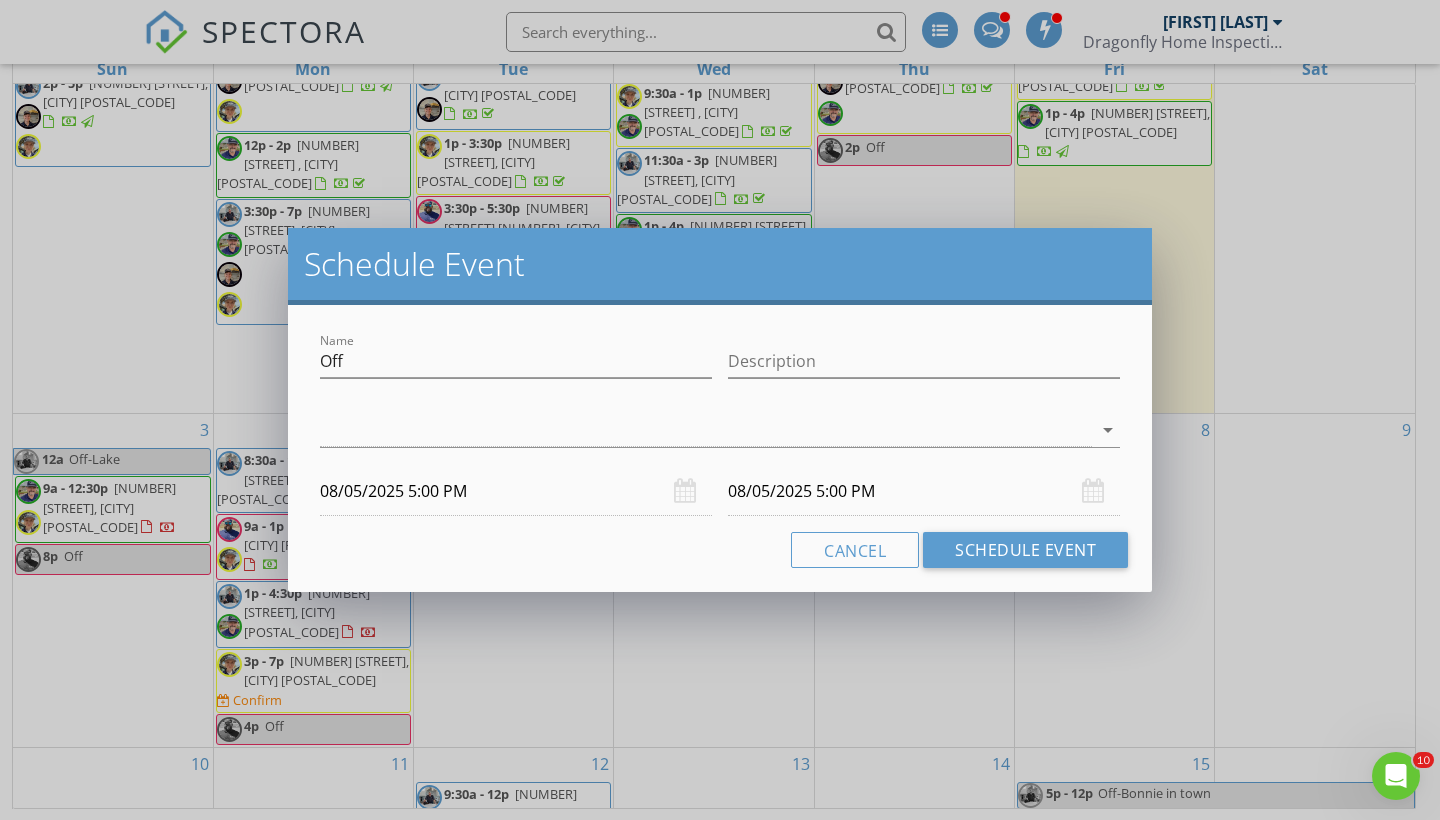 click on "check_box_outline_blank   Colton Norris   check_box_outline_blank   Noor Jabbar   check_box_outline_blank   Tremaine Reeves   check_box_outline_blank   Wyatt Ruten   check_box_outline_blank   Gene Rodgers   check_box_outline_blank   Christopher Ruten   check_box_outline_blank   Ryan Purcell   arrow_drop_down" at bounding box center (720, 434) 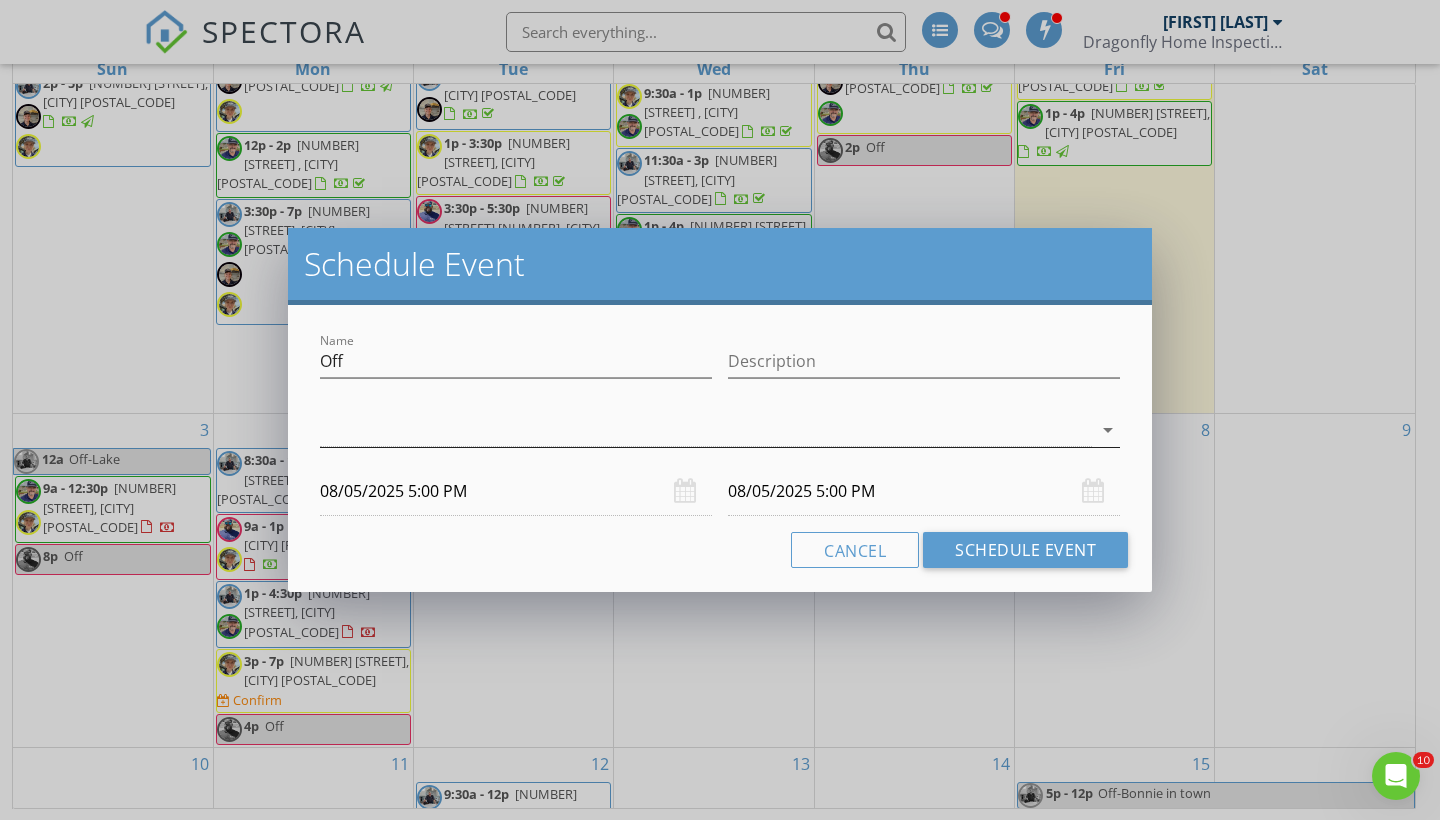 click at bounding box center [706, 430] 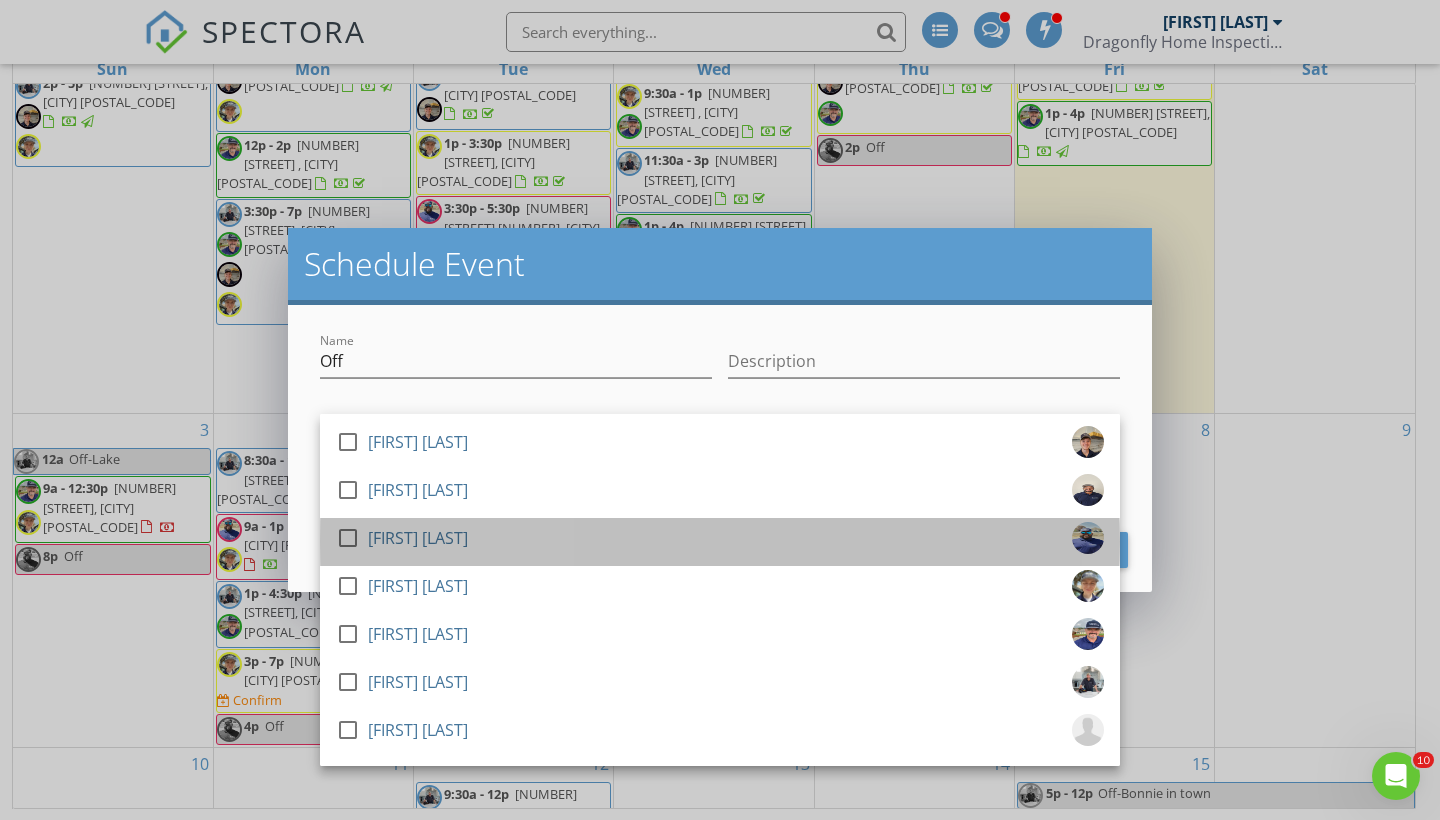 click on "check_box_outline_blank   Tremaine Reeves" at bounding box center [720, 542] 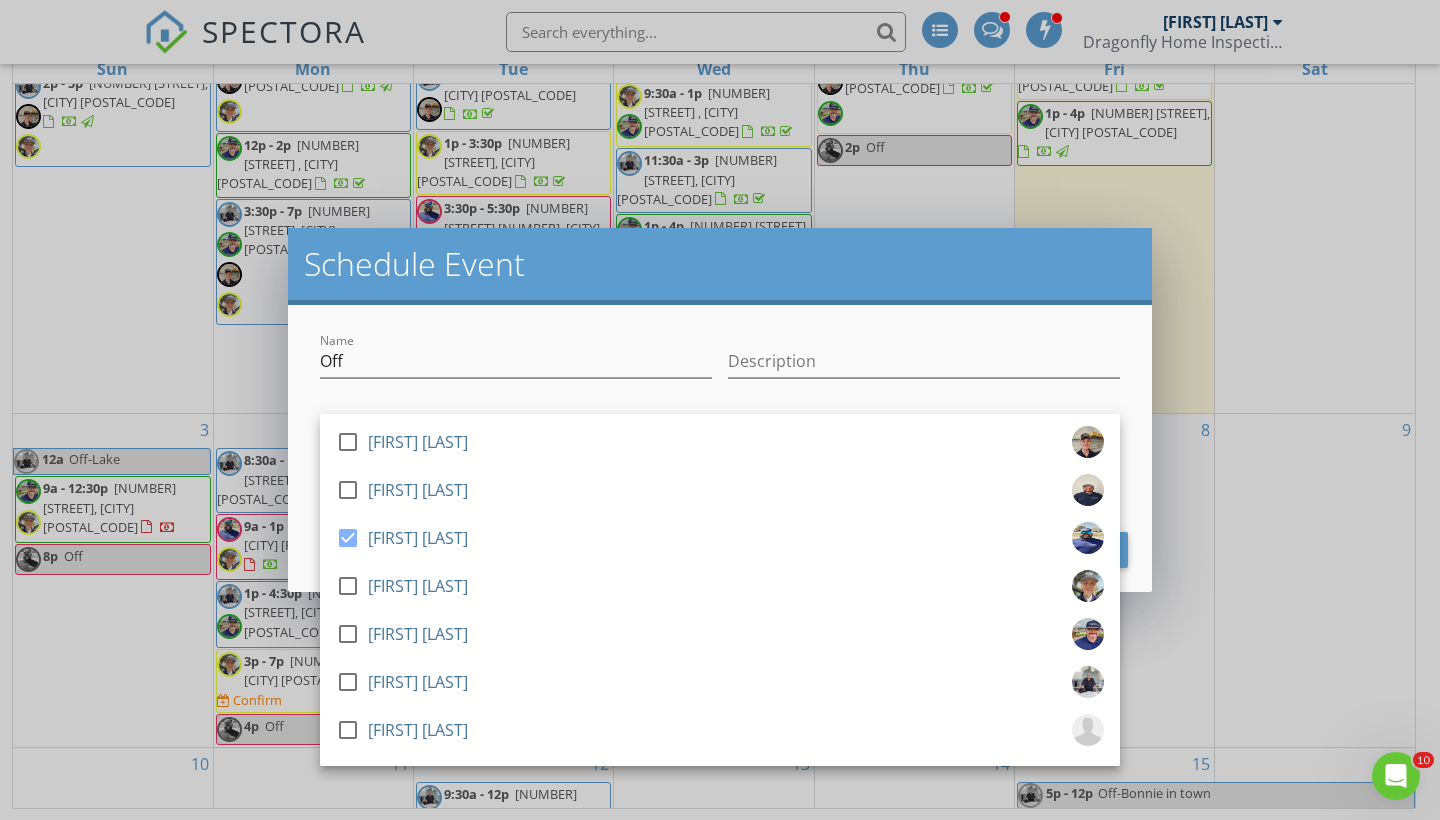 click on "Name Off   Description     check_box_outline_blank   Colton Norris   check_box_outline_blank   Noor Jabbar   check_box   Tremaine Reeves   check_box_outline_blank   Wyatt Ruten   check_box_outline_blank   Gene Rodgers   check_box_outline_blank   Christopher Ruten   check_box_outline_blank   Ryan Purcell   Tremaine Reeves arrow_drop_down   08/05/2025 5:00 PM   08/05/2025 5:00 PM         Cancel   Schedule Event" at bounding box center [720, 448] 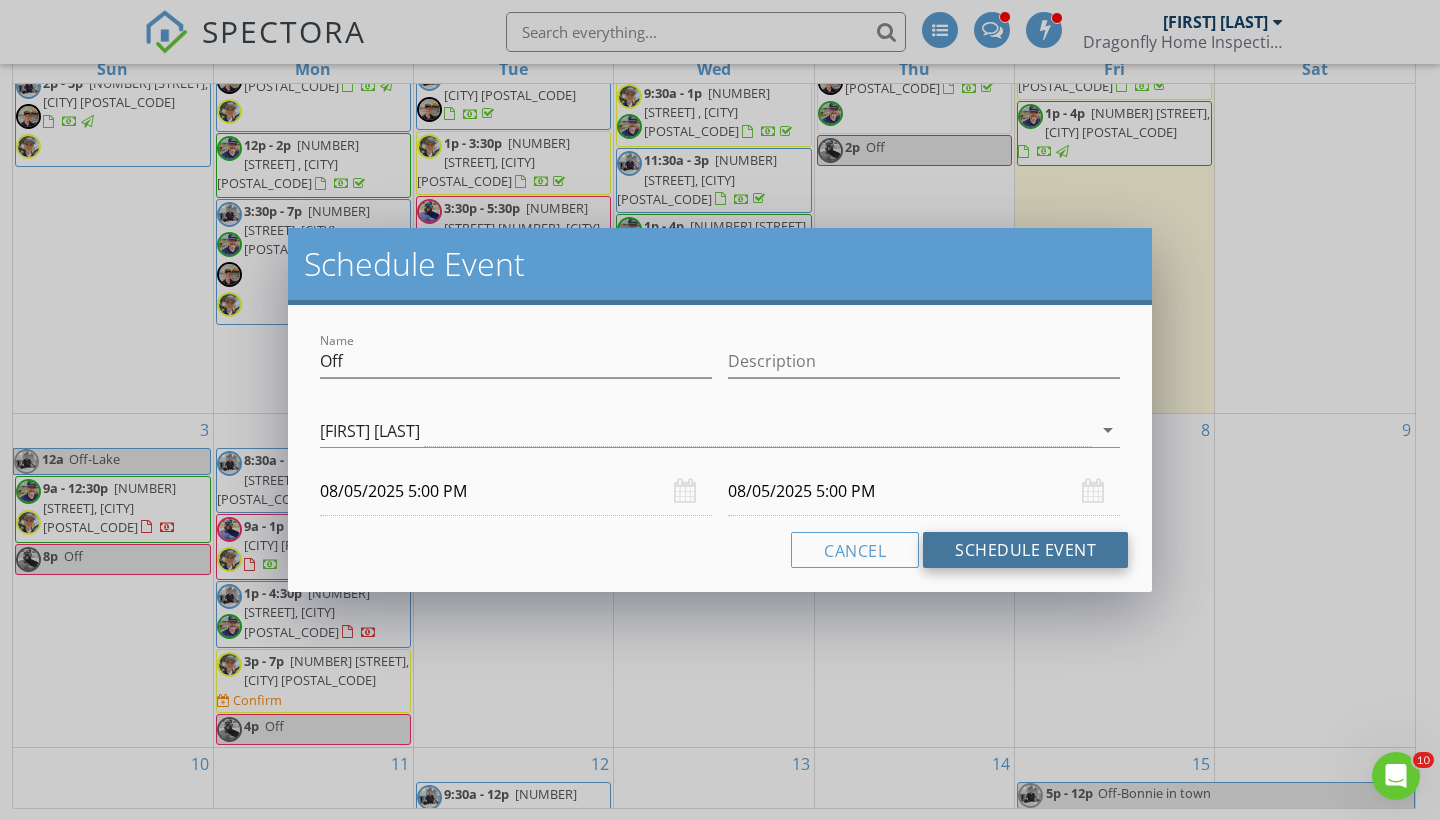 click on "Schedule Event" at bounding box center [1025, 550] 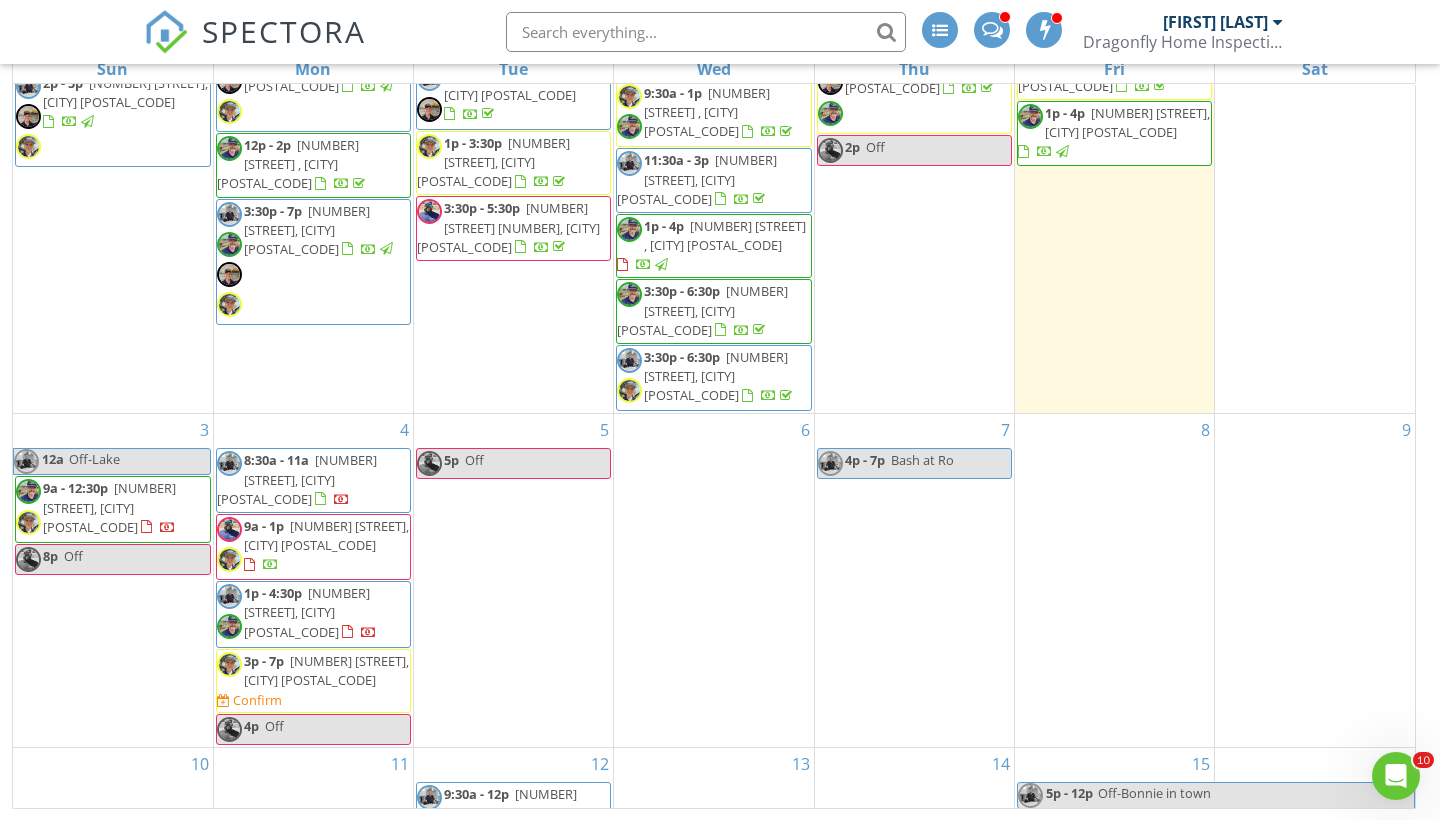 scroll, scrollTop: 0, scrollLeft: 0, axis: both 